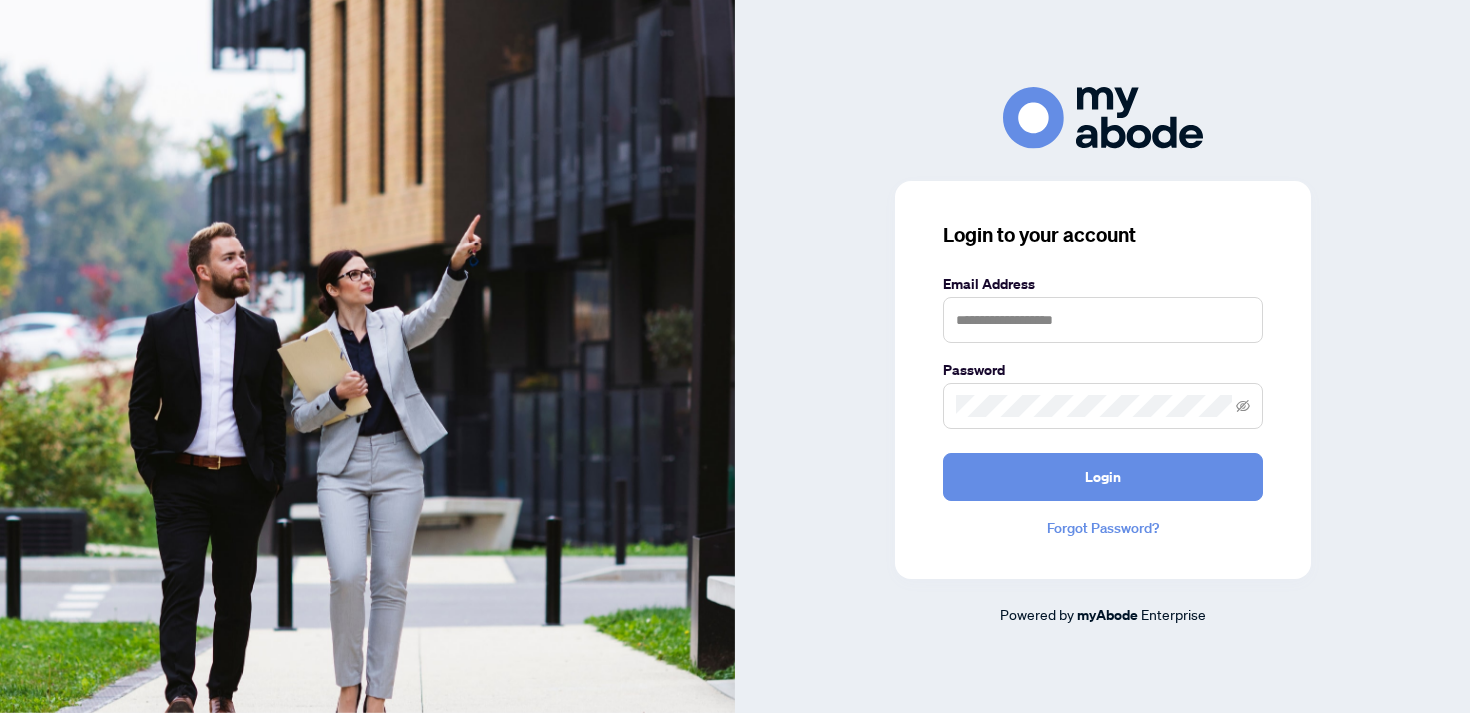 scroll, scrollTop: 0, scrollLeft: 0, axis: both 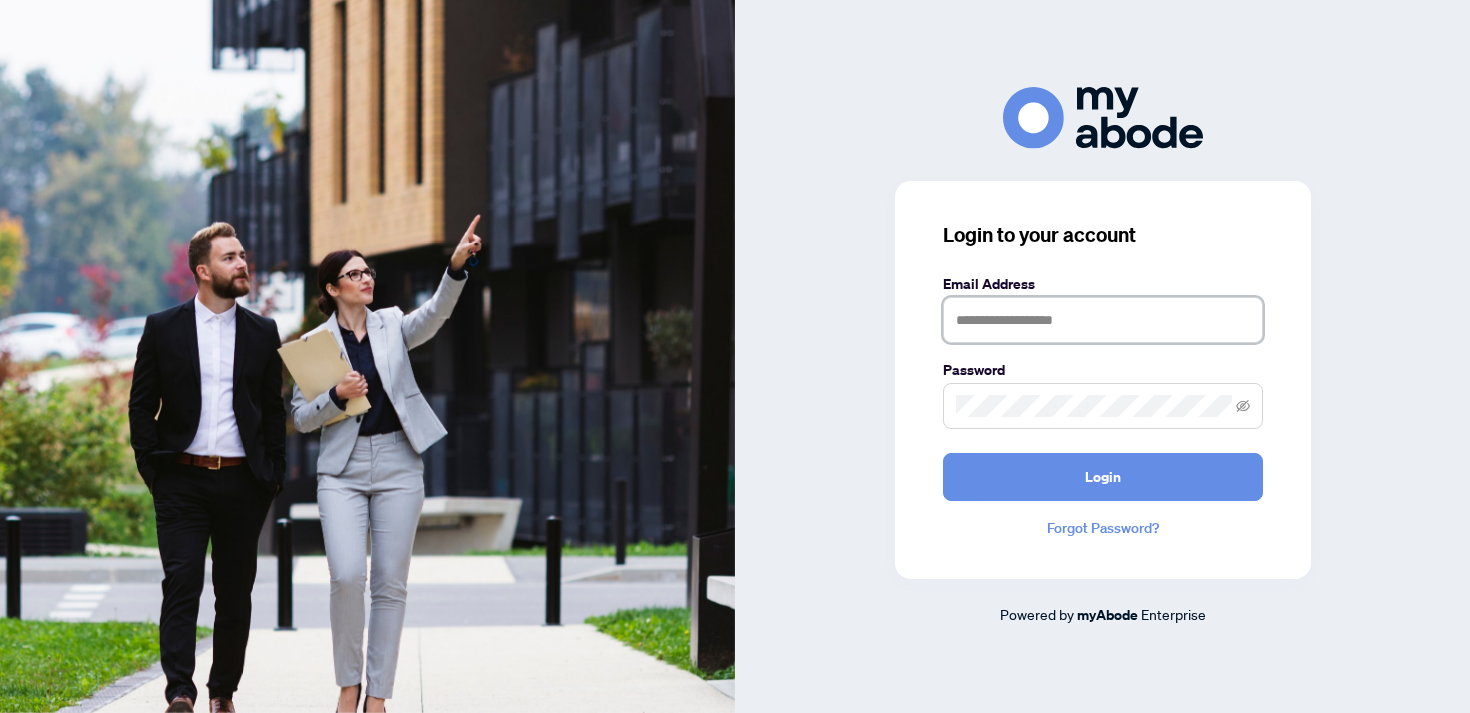 click at bounding box center [1103, 320] 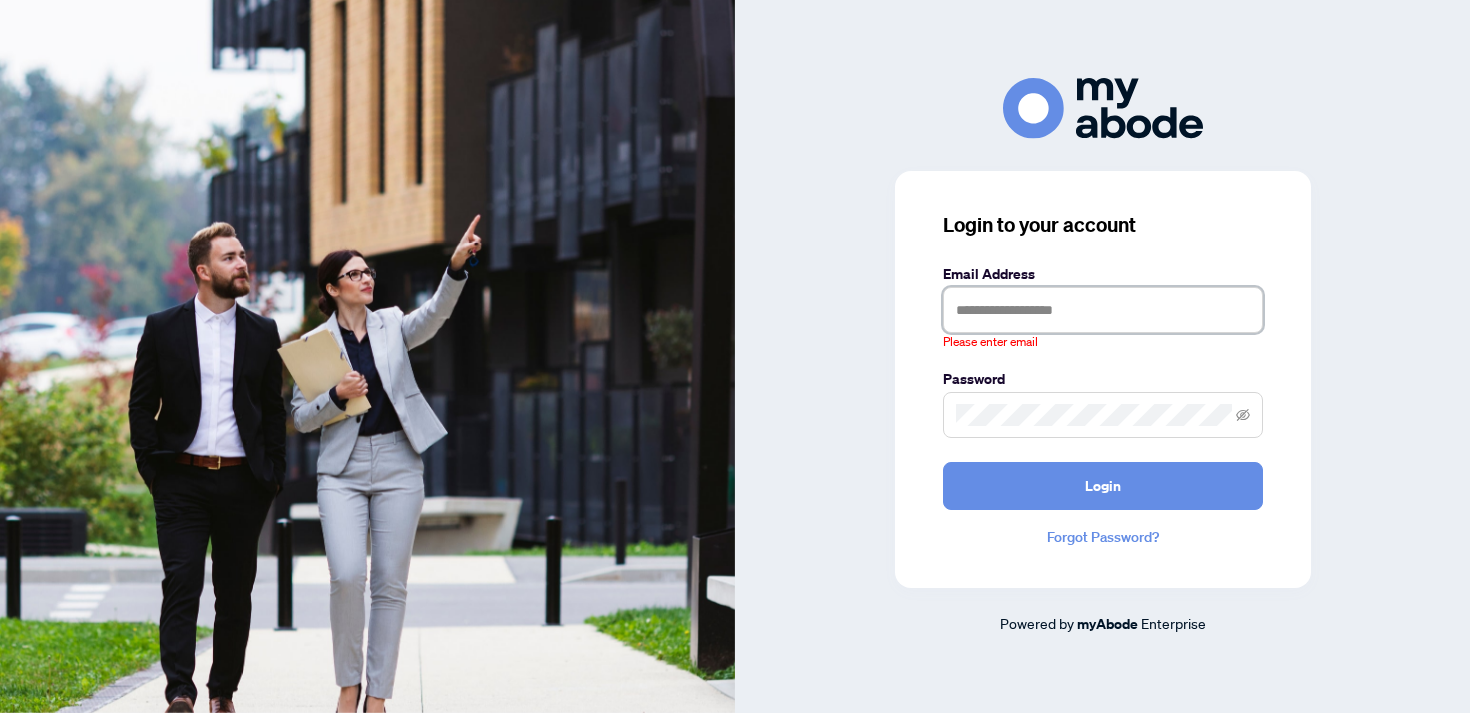 type on "**********" 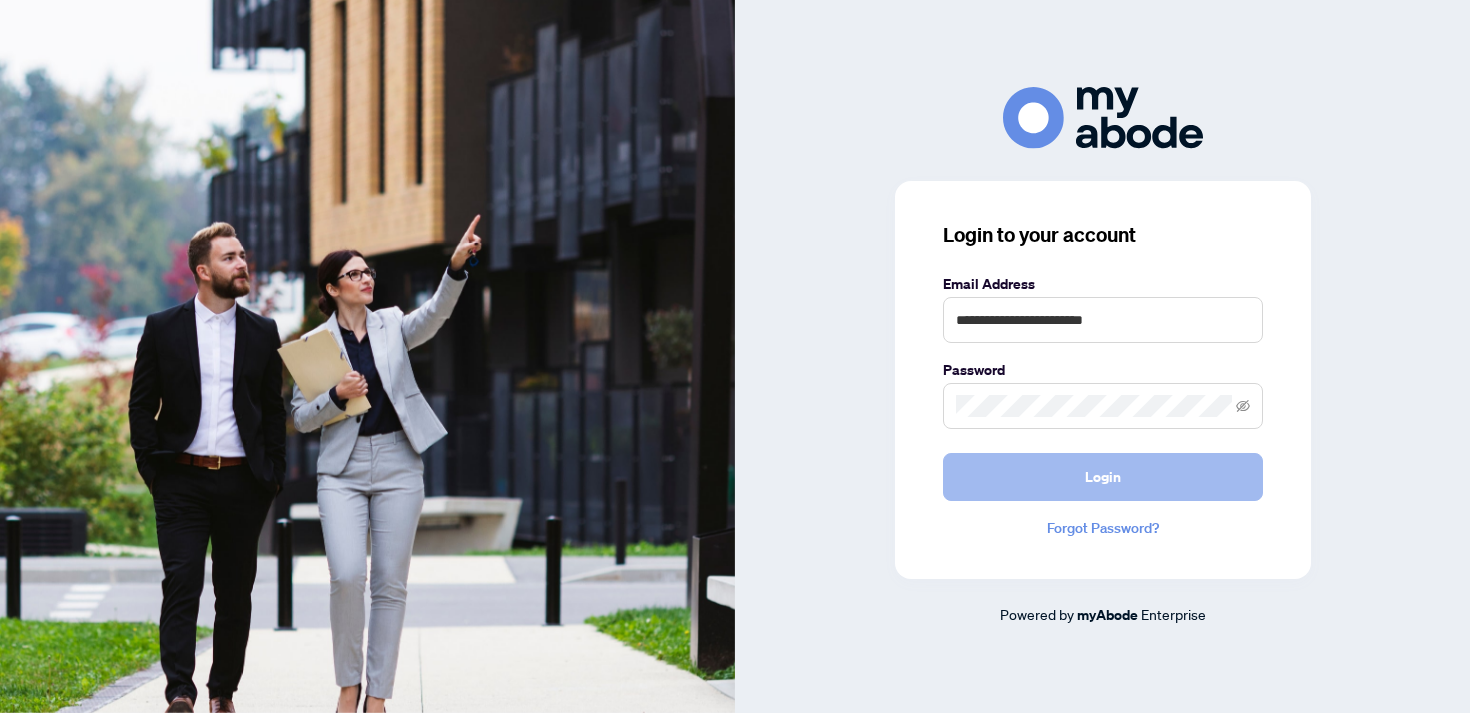 click on "Login" at bounding box center [1103, 477] 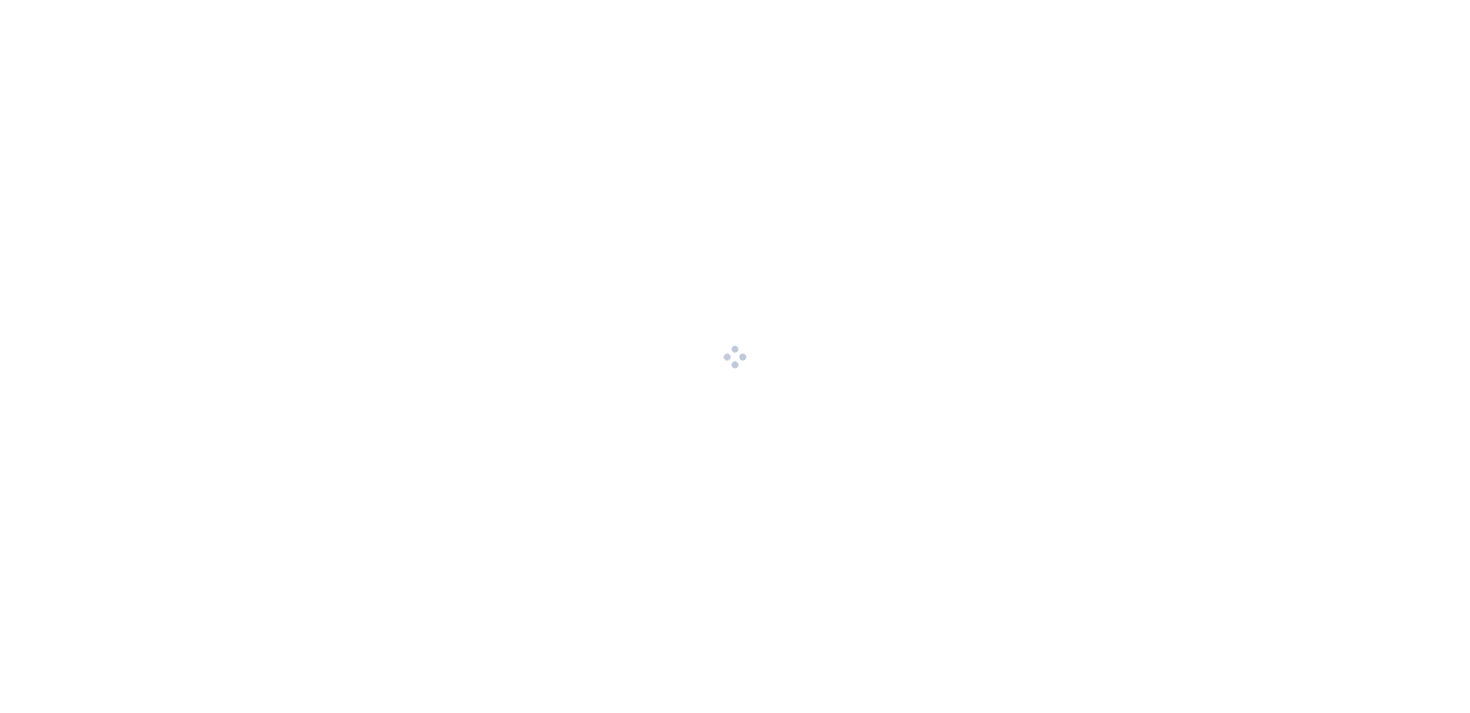 scroll, scrollTop: 0, scrollLeft: 0, axis: both 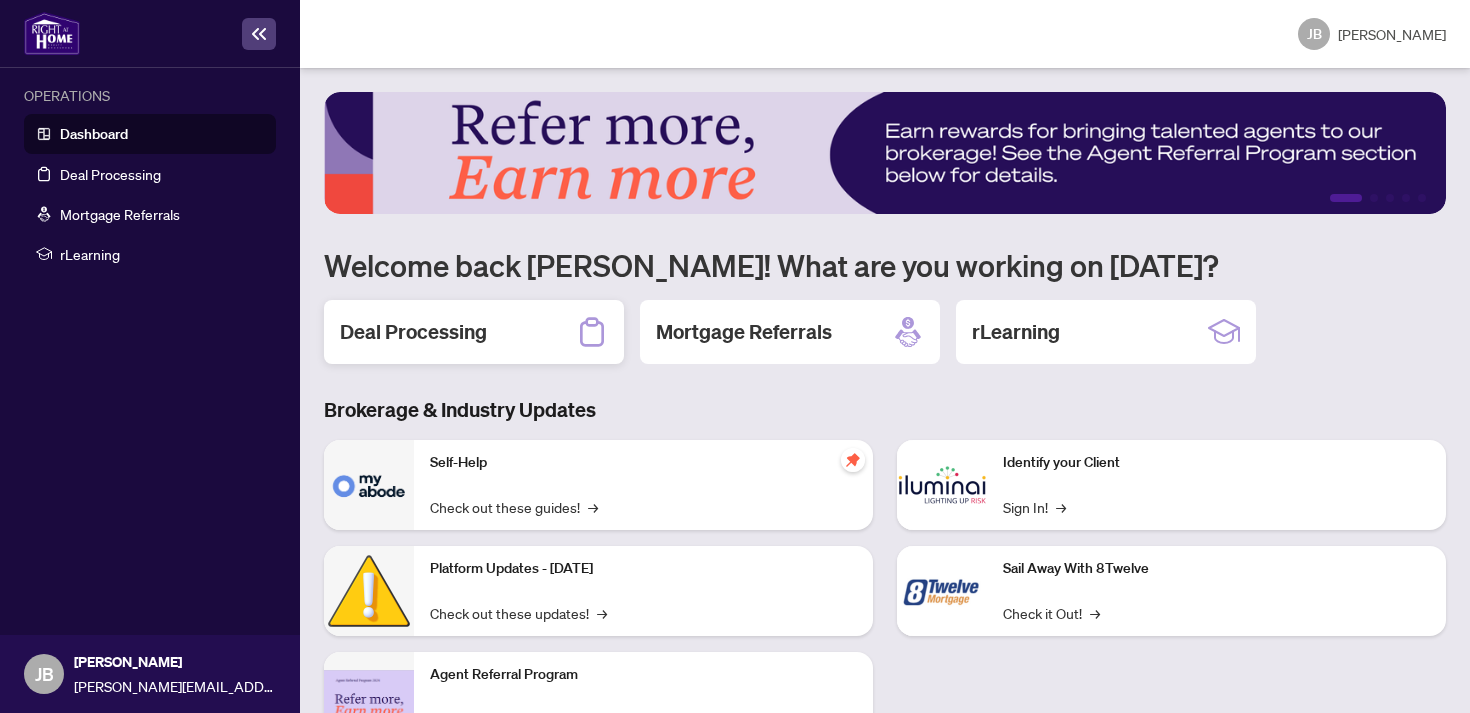 click on "Deal Processing" at bounding box center [413, 332] 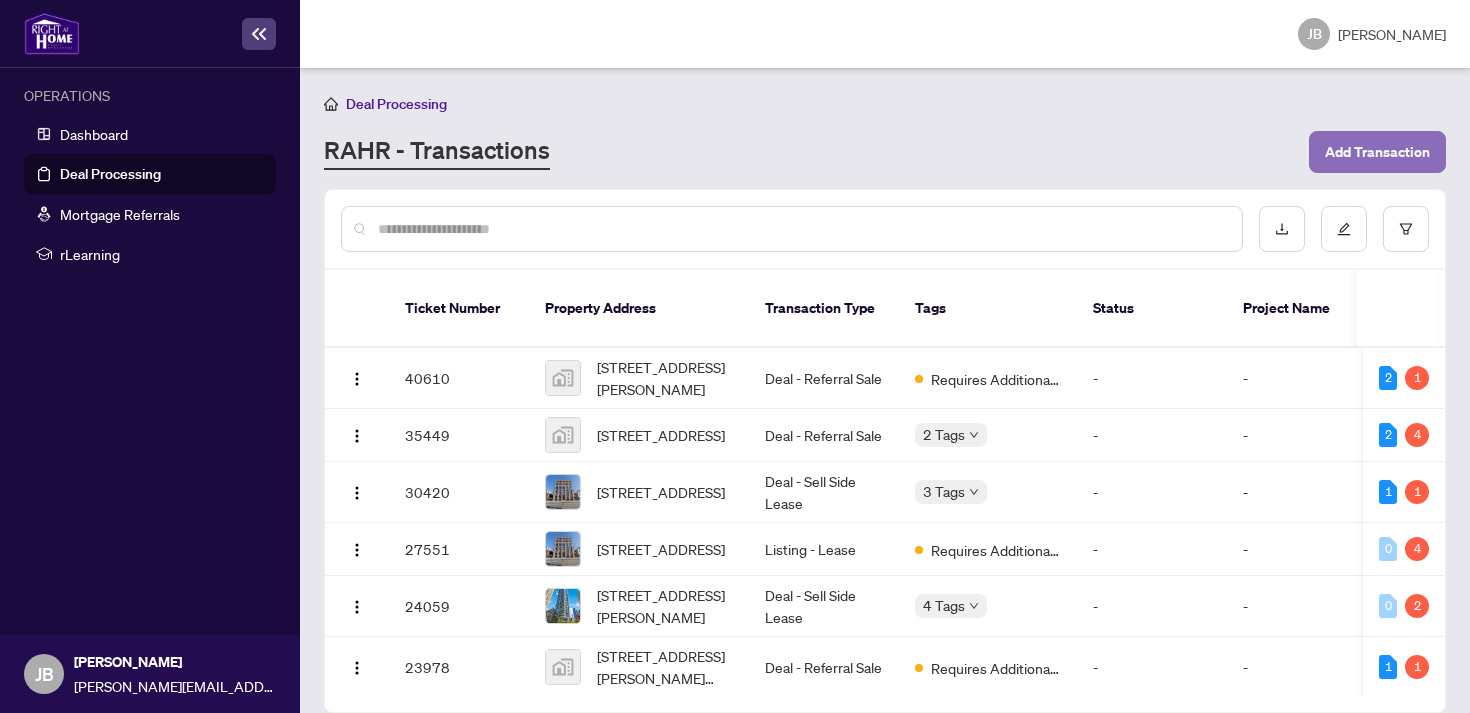 click on "Add Transaction" at bounding box center [1377, 152] 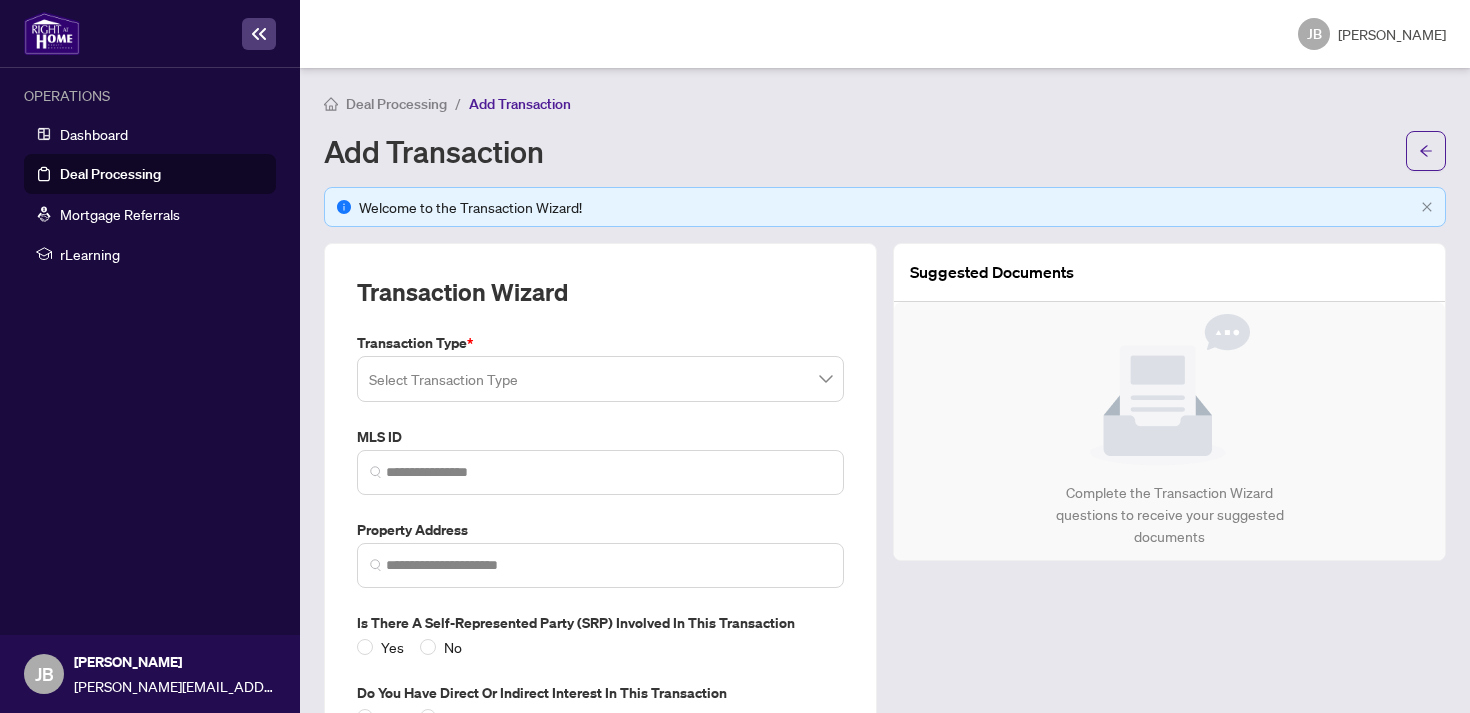 click at bounding box center (600, 379) 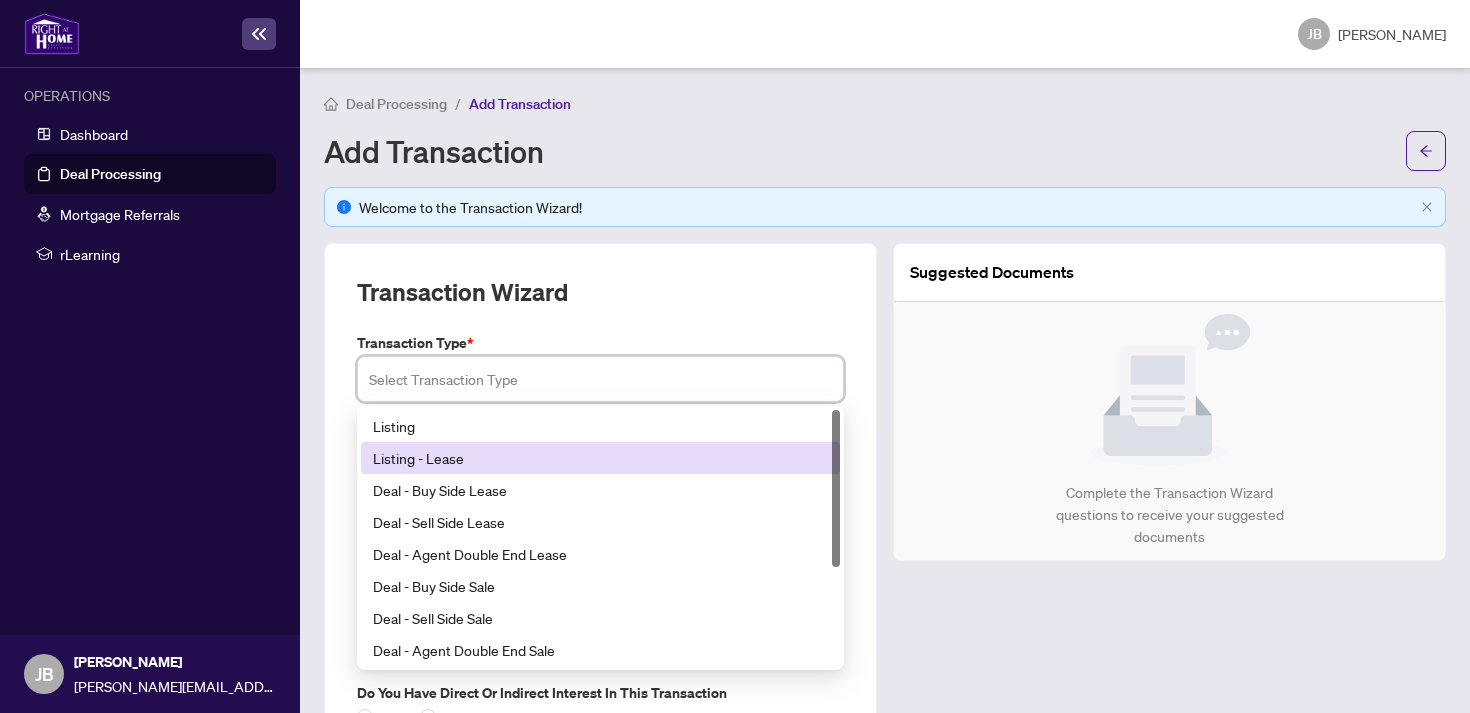 click on "Listing - Lease" at bounding box center [600, 458] 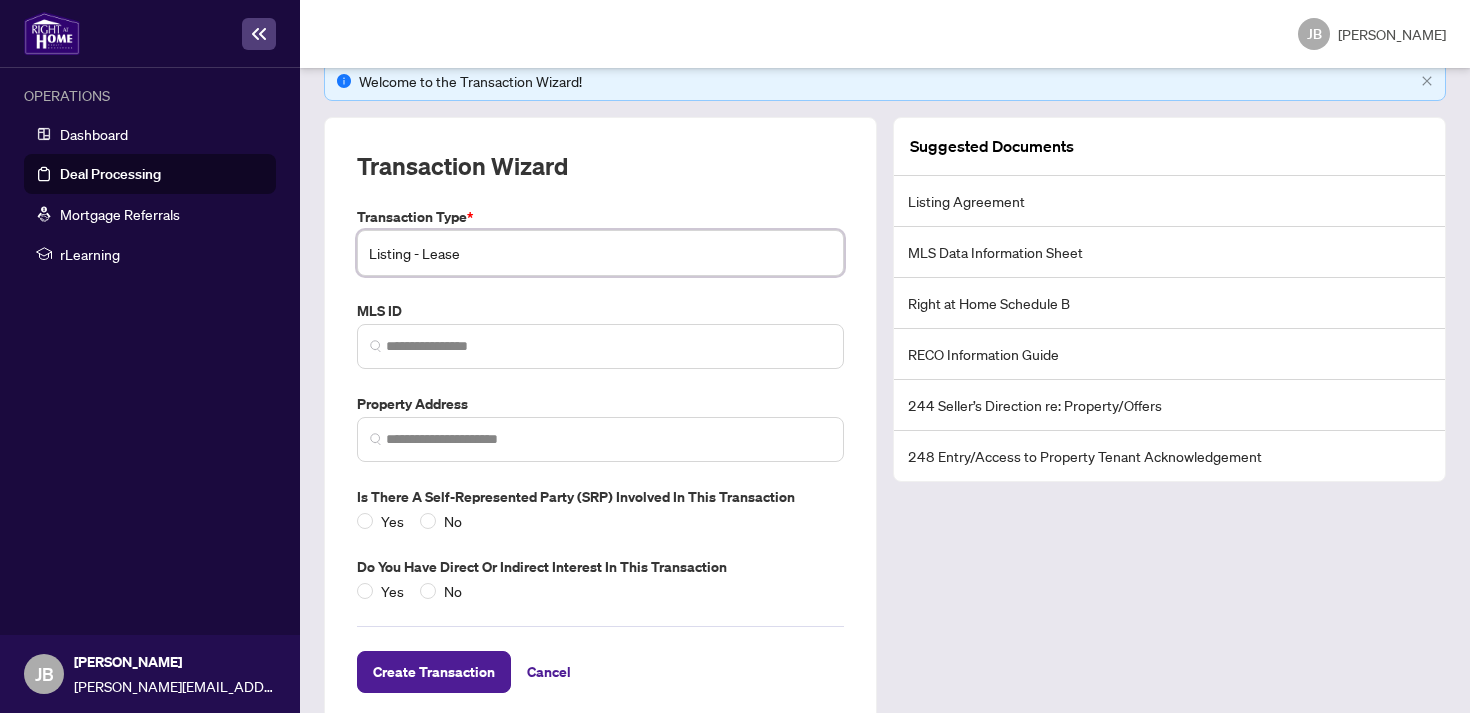 scroll, scrollTop: 135, scrollLeft: 0, axis: vertical 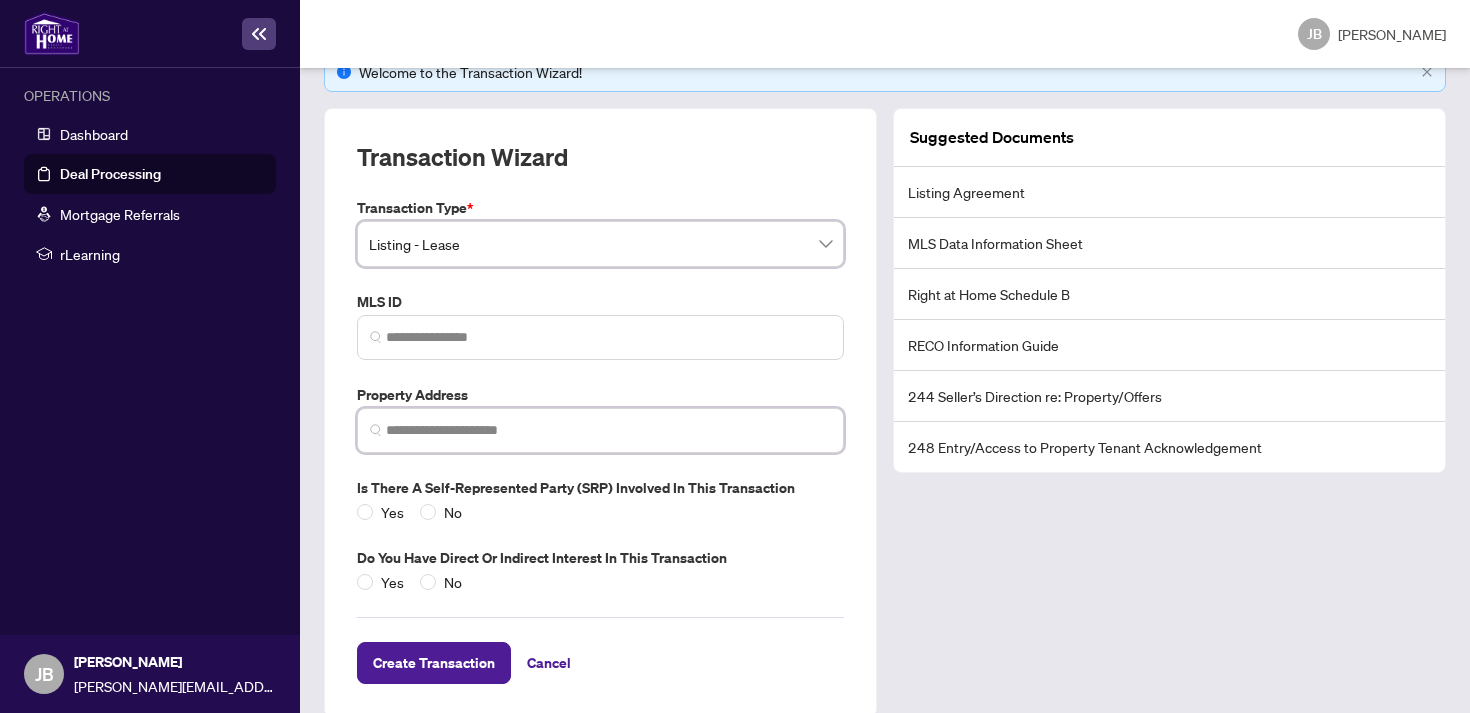 click at bounding box center [608, 430] 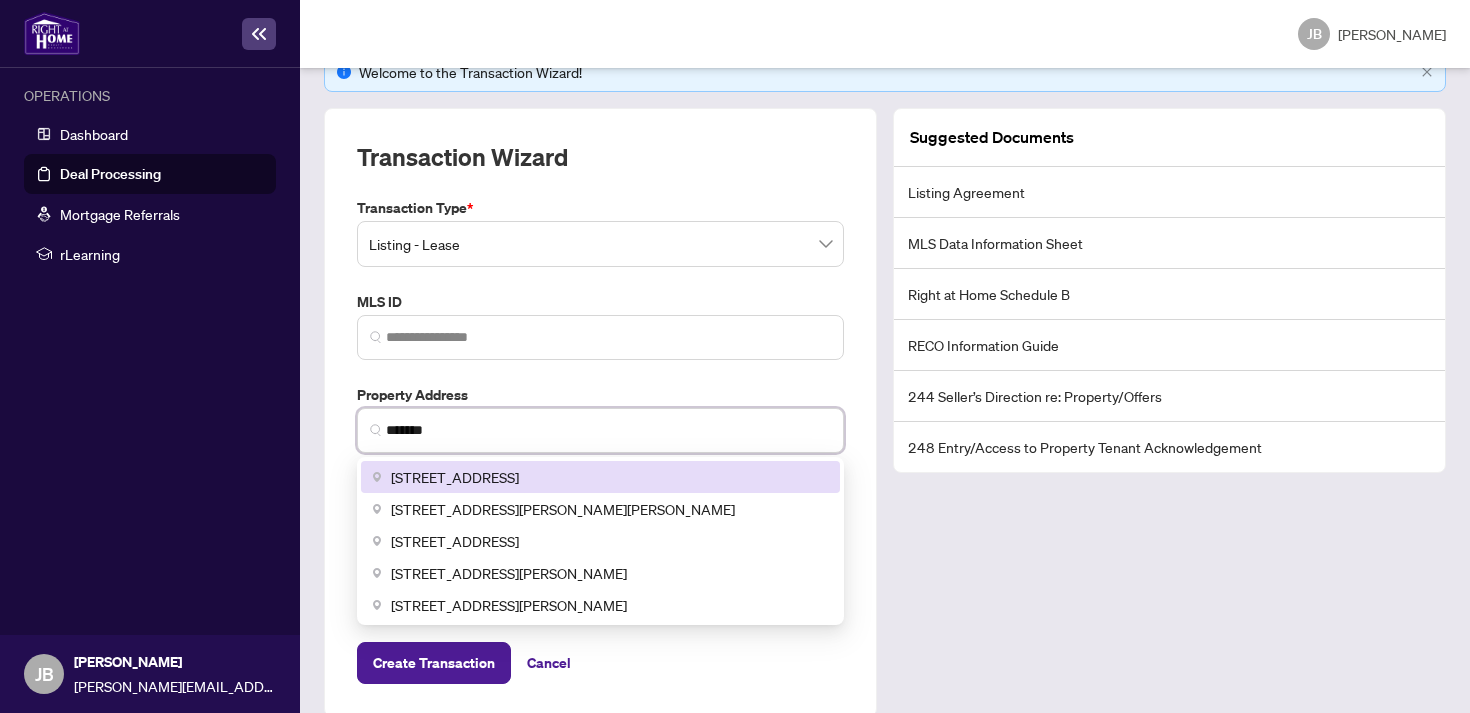 click on "[STREET_ADDRESS]" at bounding box center (455, 477) 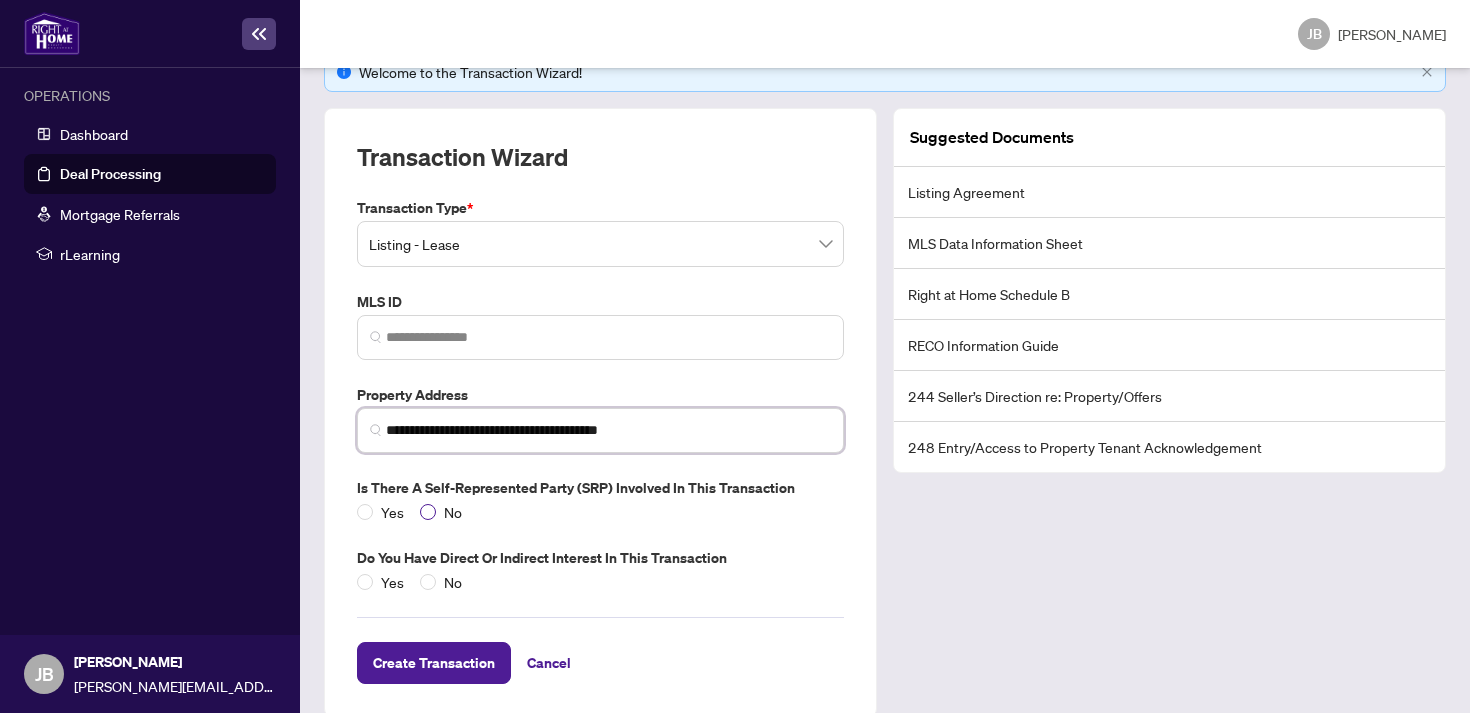 scroll, scrollTop: 162, scrollLeft: 0, axis: vertical 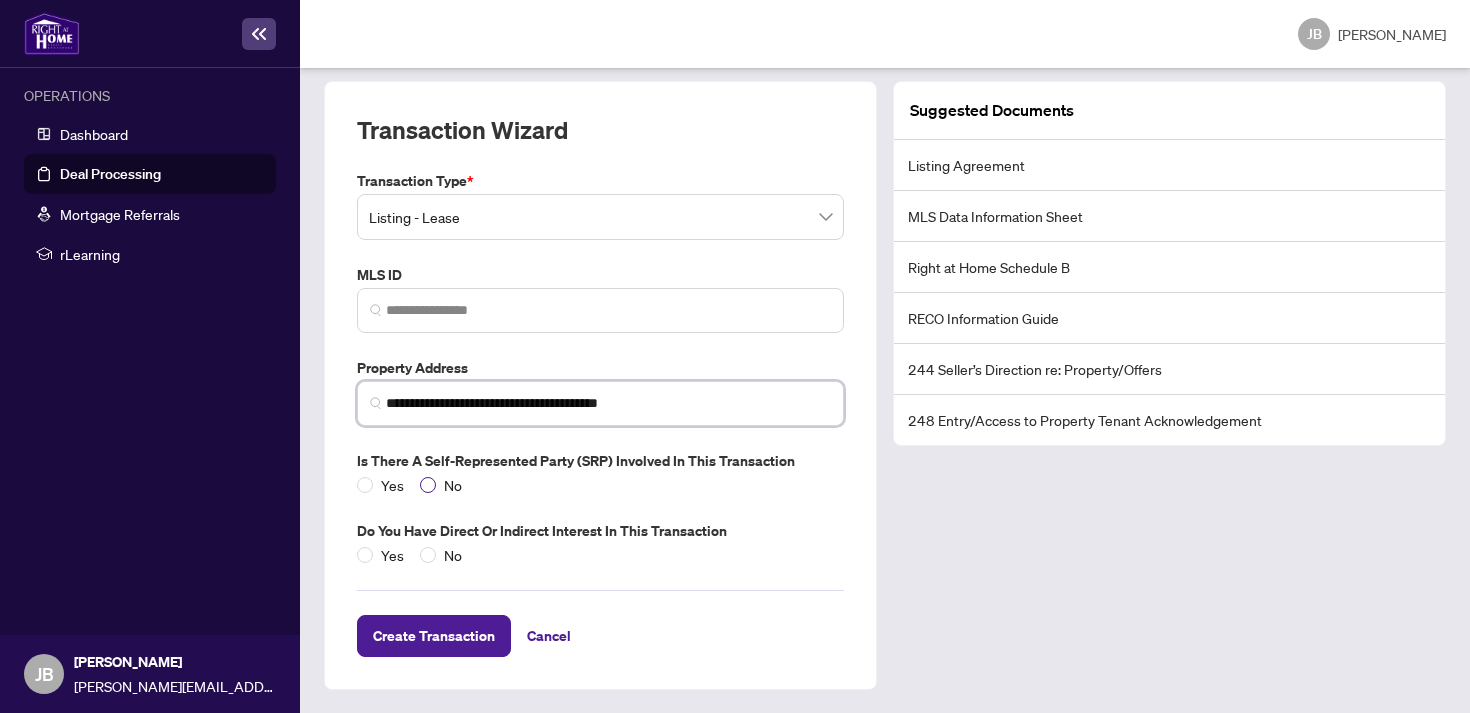 type on "**********" 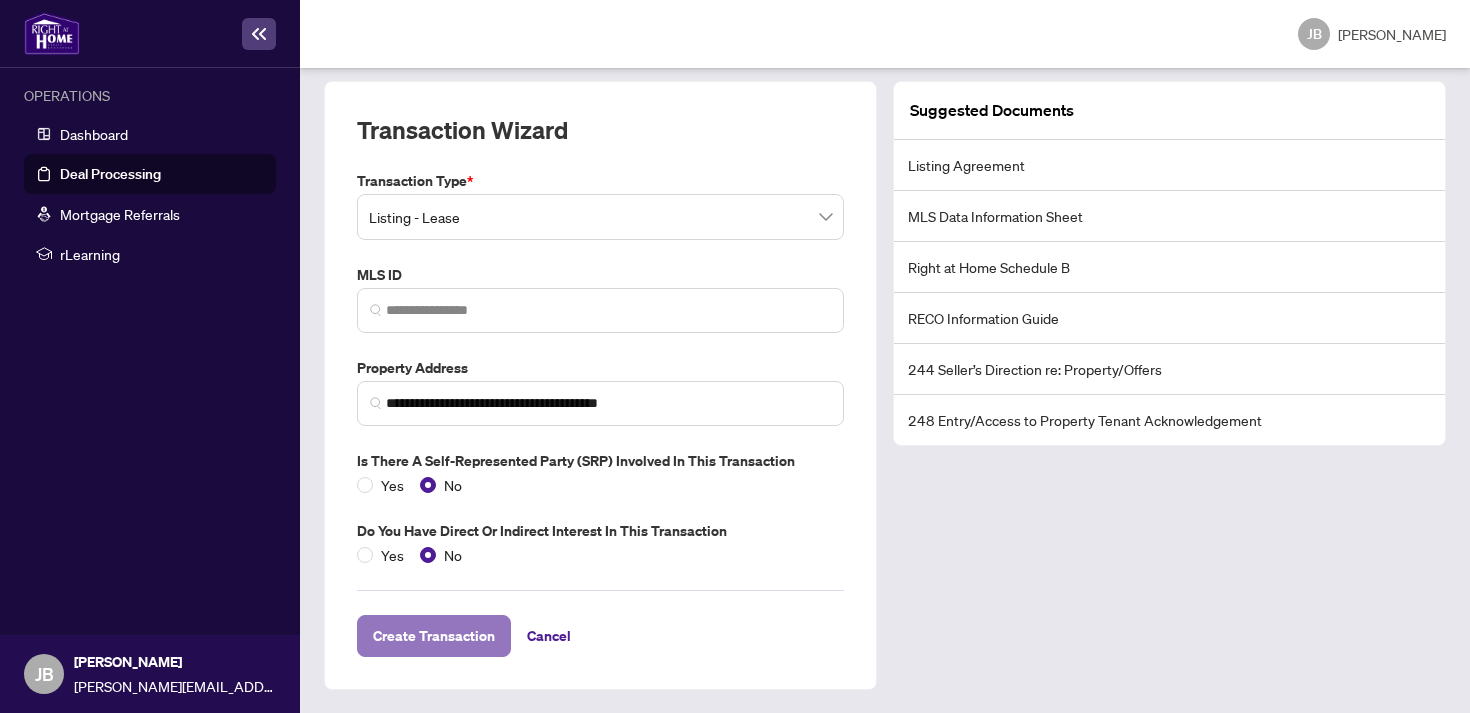 click on "Create Transaction" at bounding box center [434, 636] 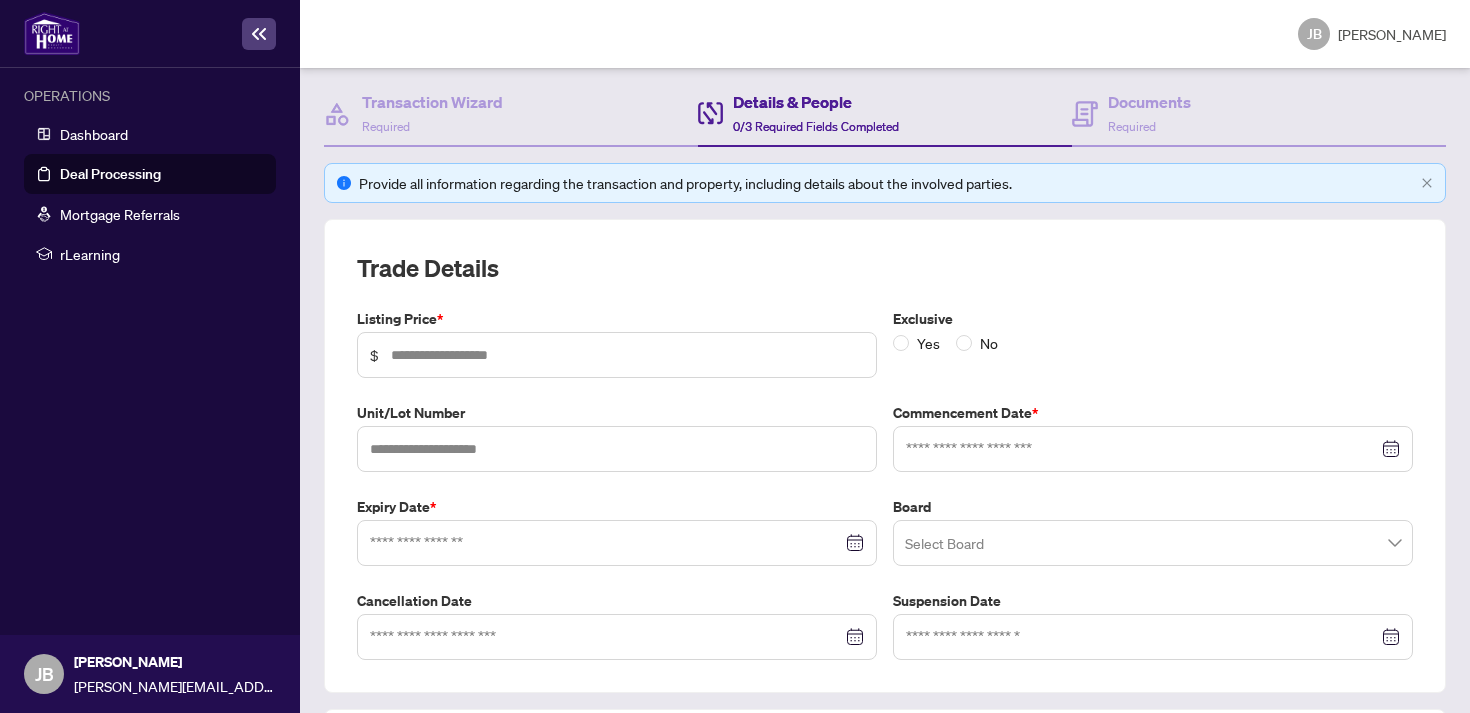 scroll, scrollTop: 207, scrollLeft: 0, axis: vertical 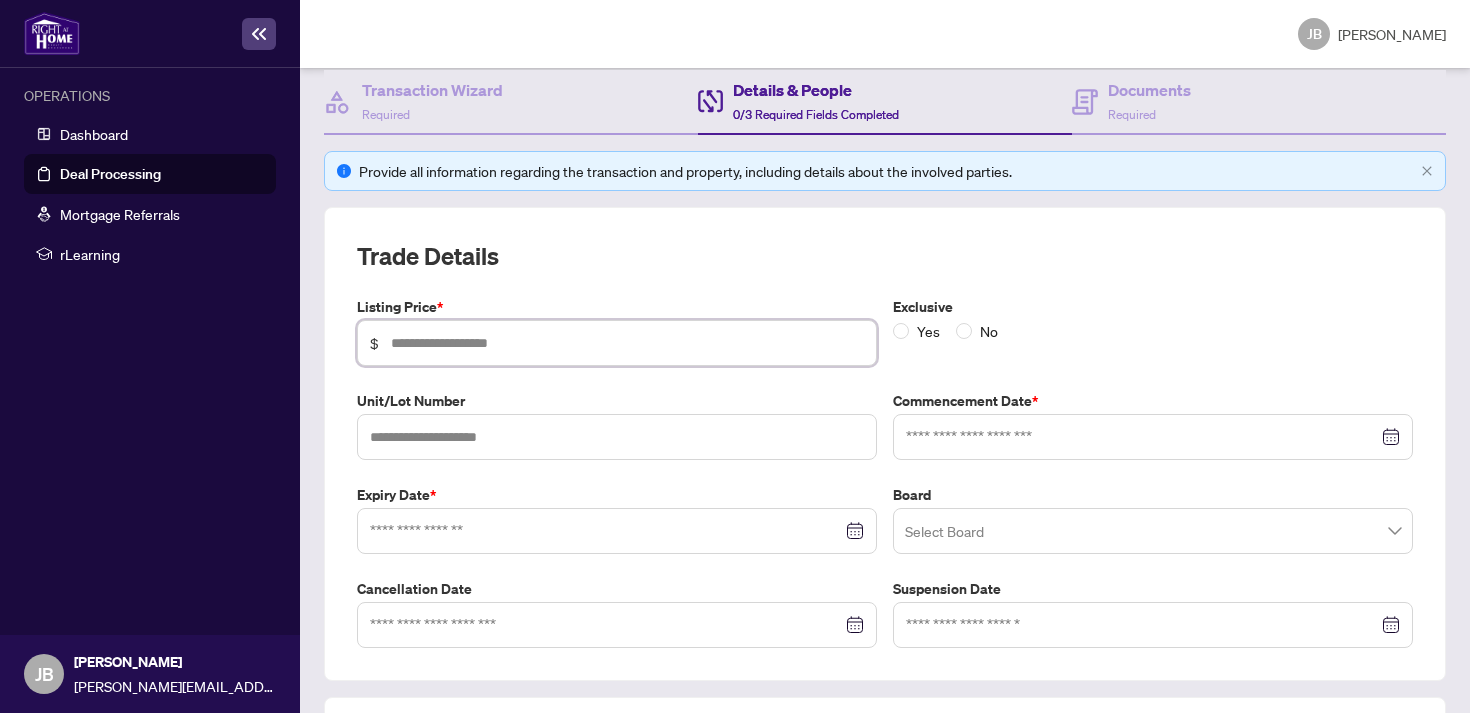 click at bounding box center [627, 343] 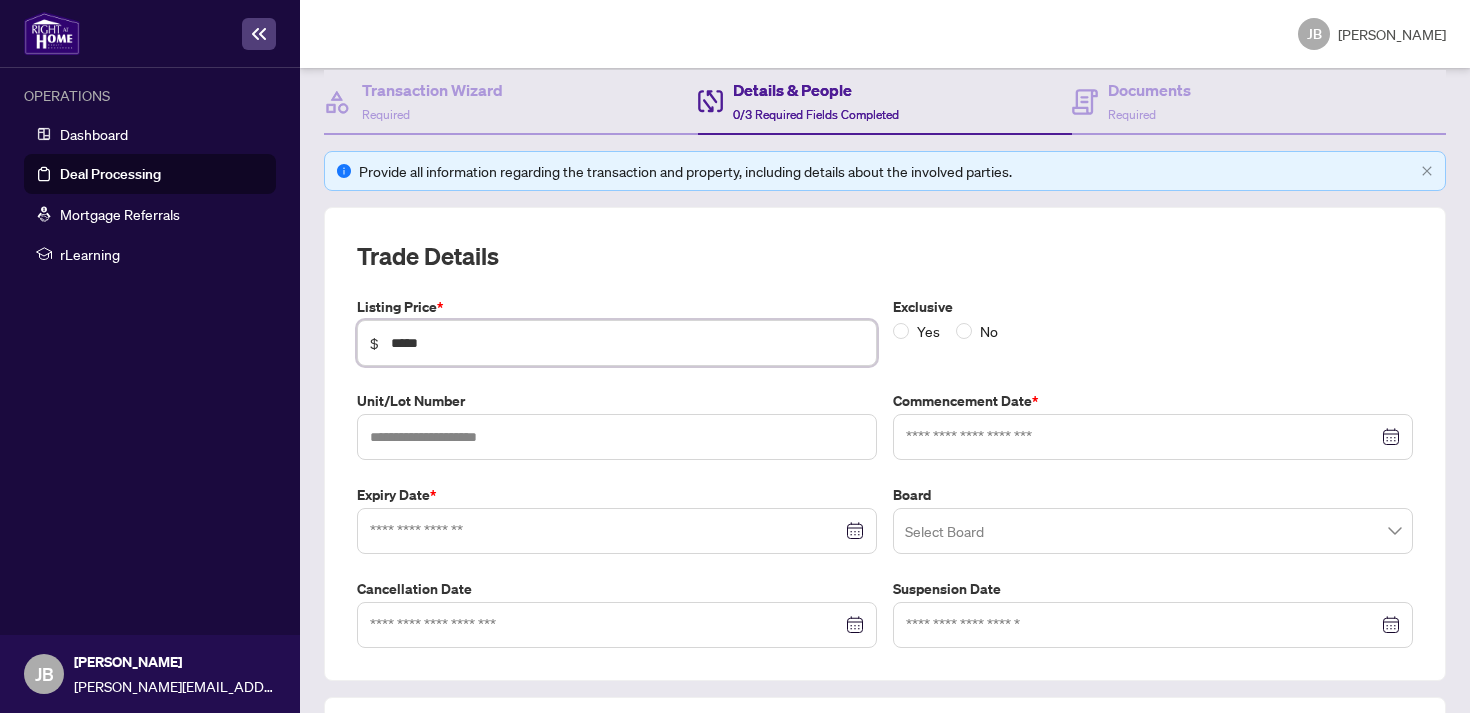 type on "*****" 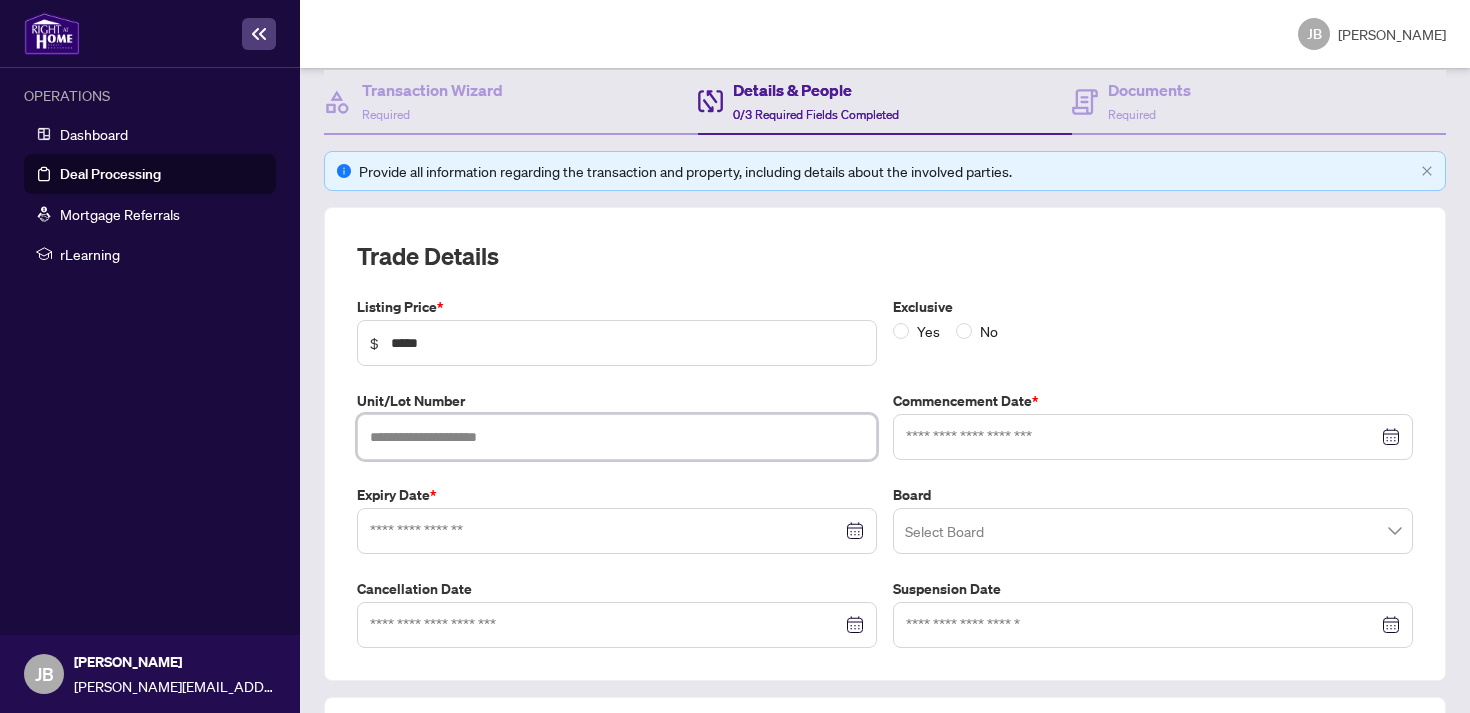 click at bounding box center (617, 437) 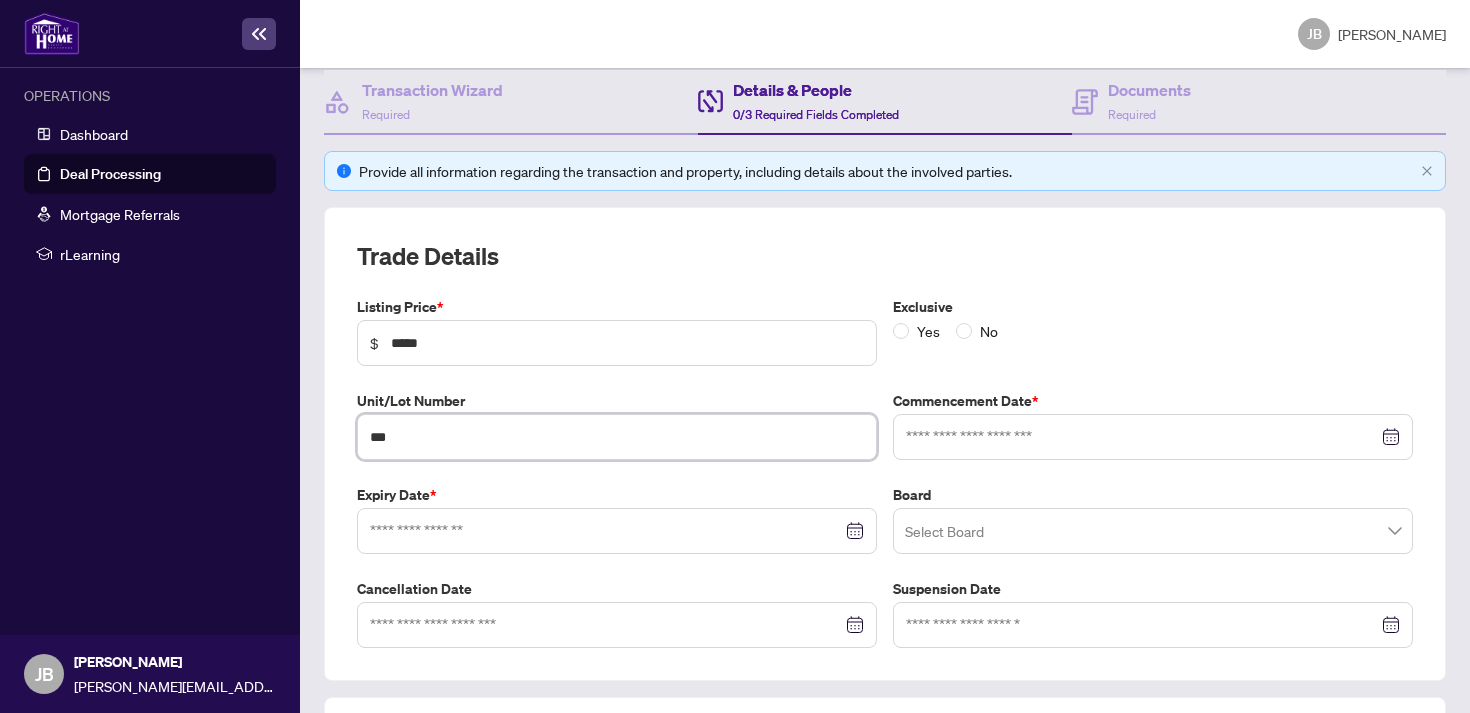 click at bounding box center (1153, 437) 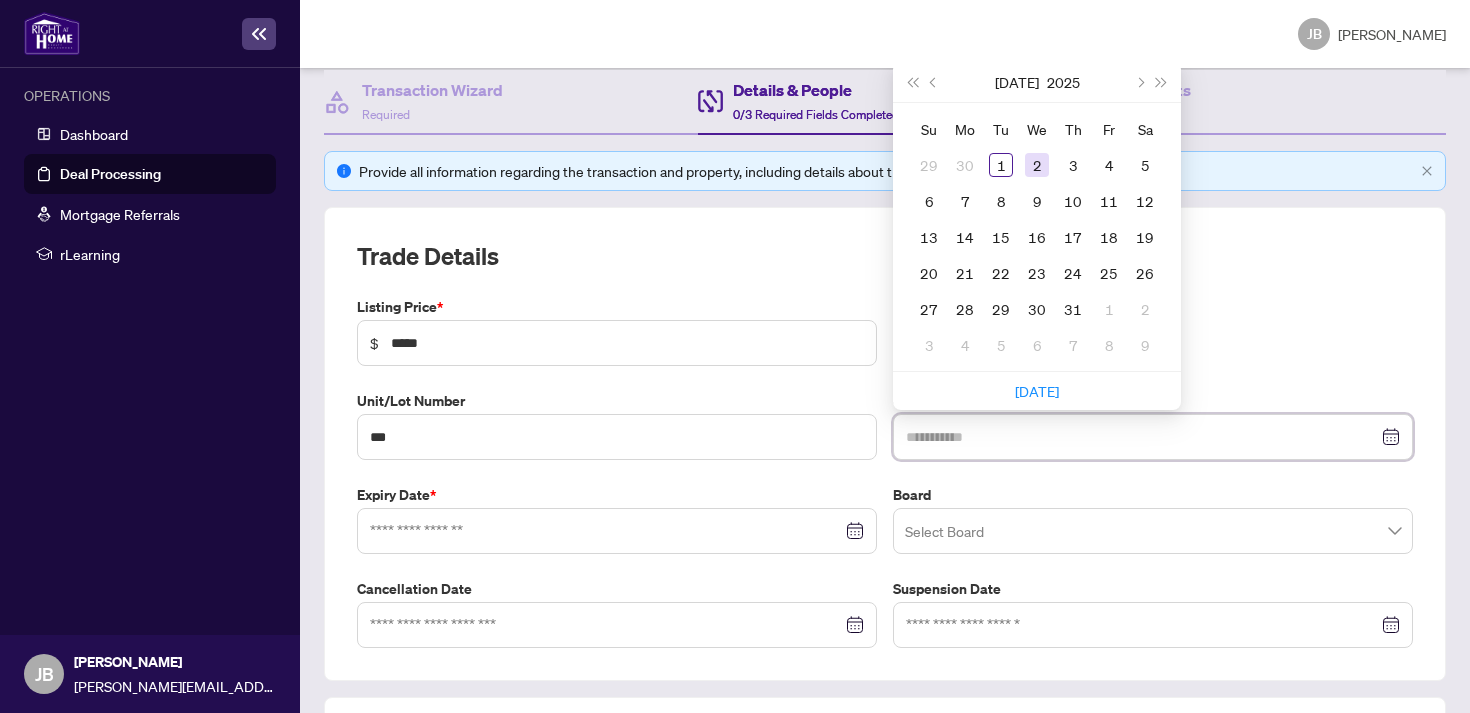 type on "**********" 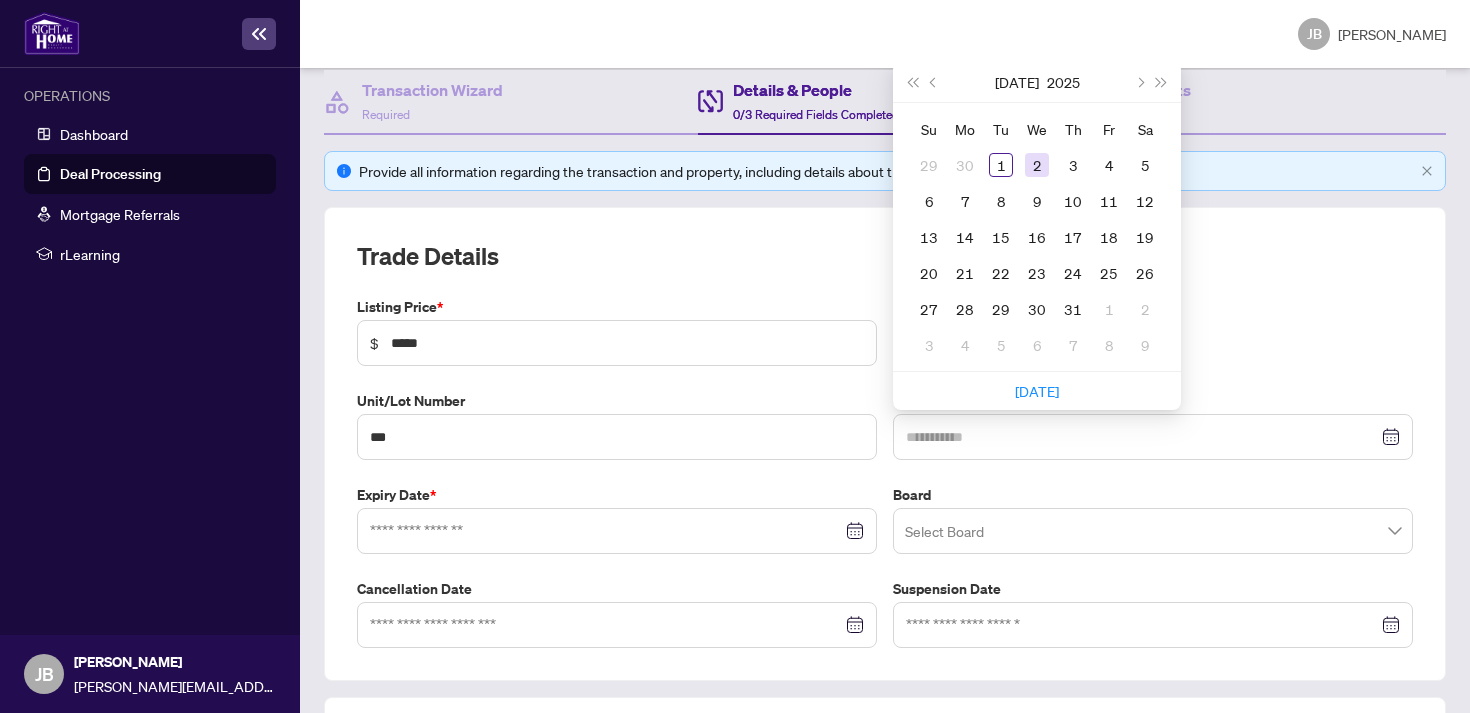 click on "2" at bounding box center [1037, 165] 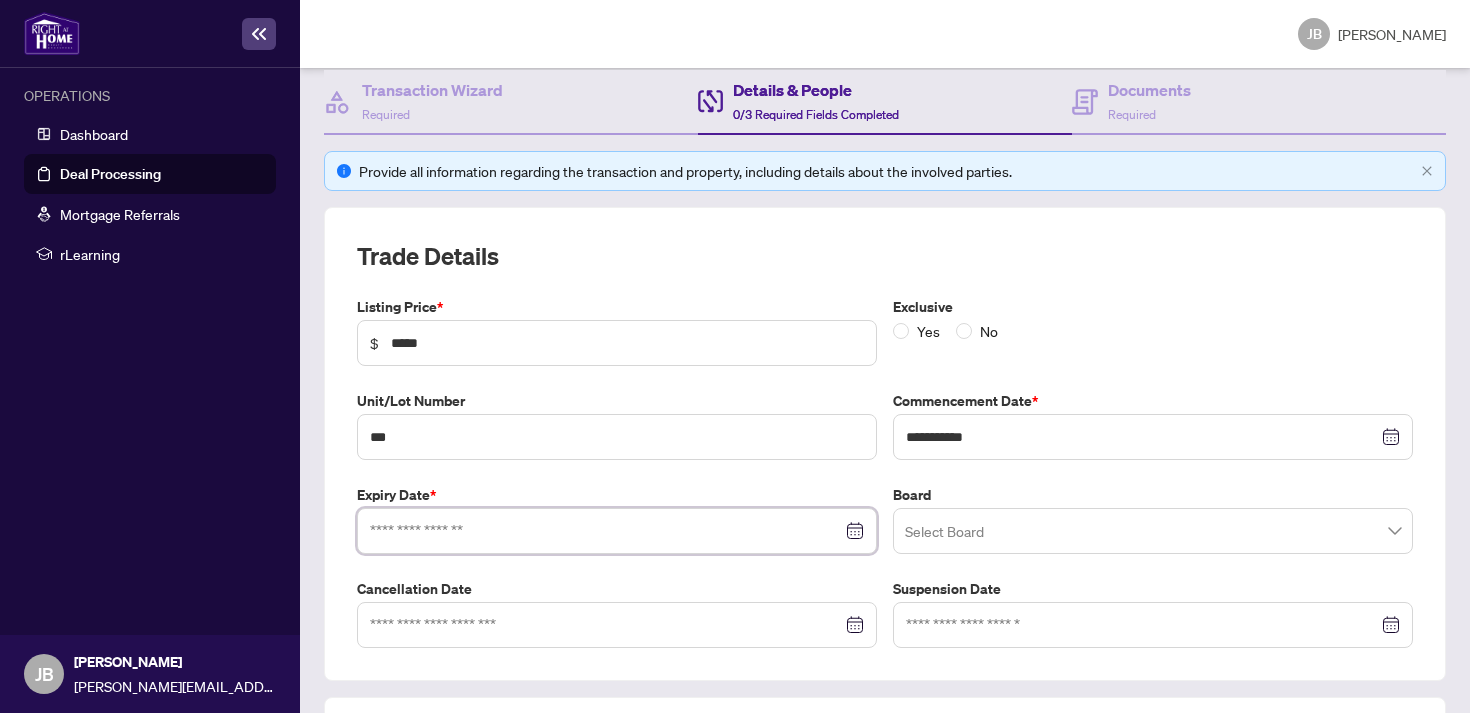 click at bounding box center (606, 531) 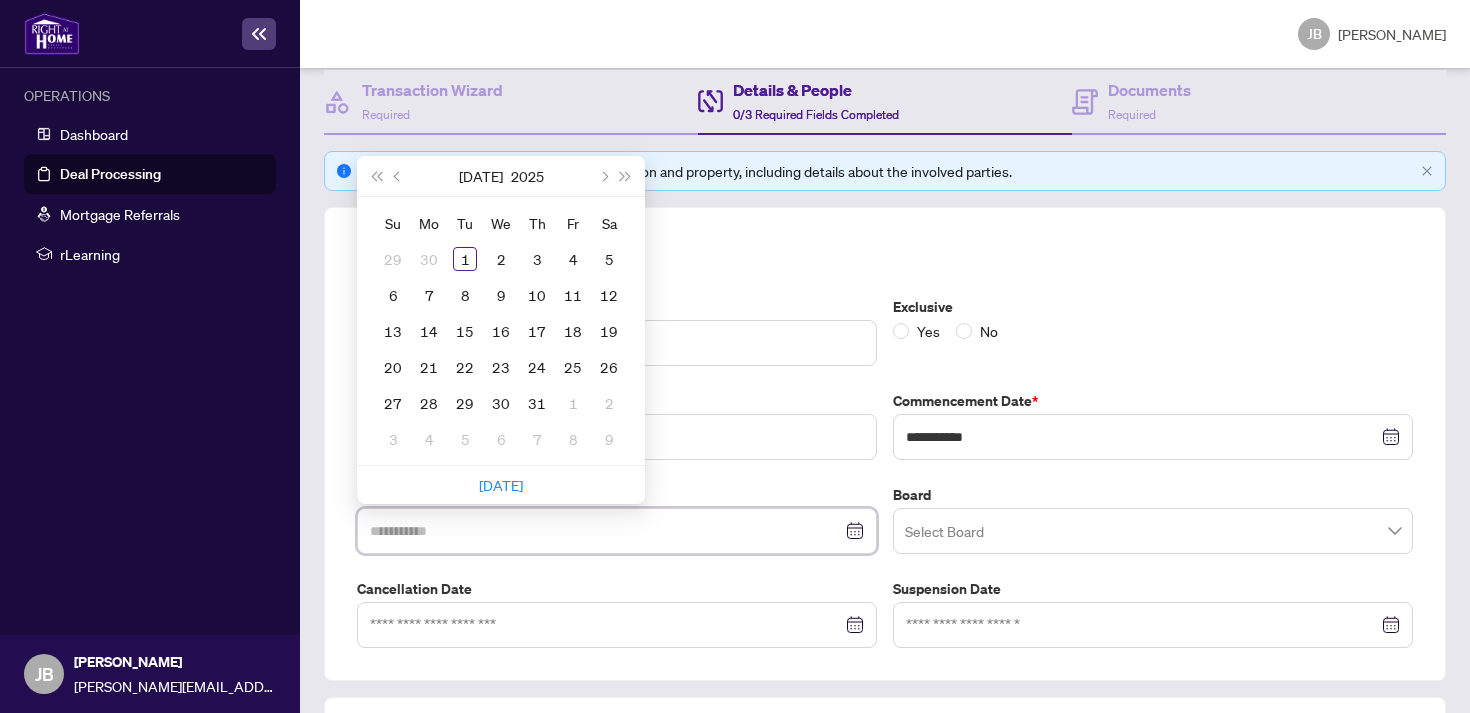 type on "**********" 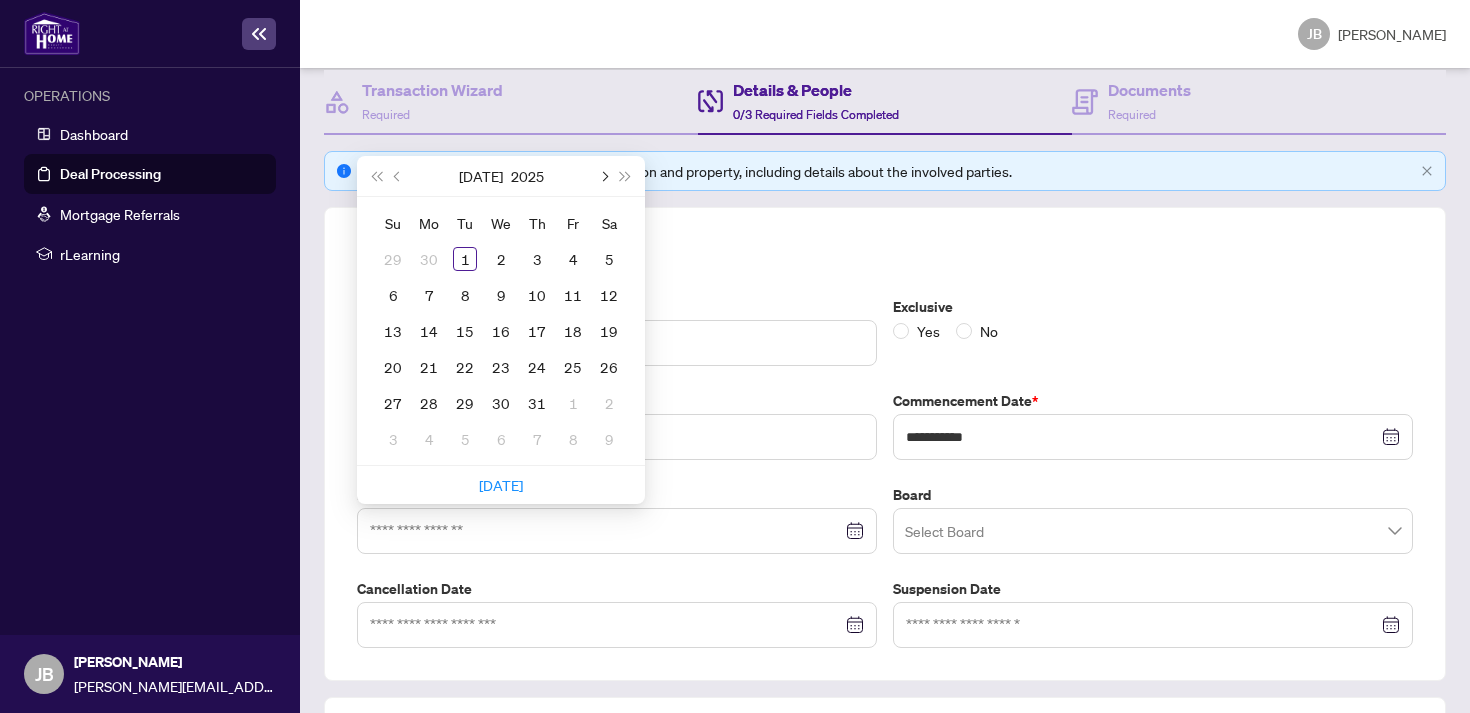 click at bounding box center [603, 176] 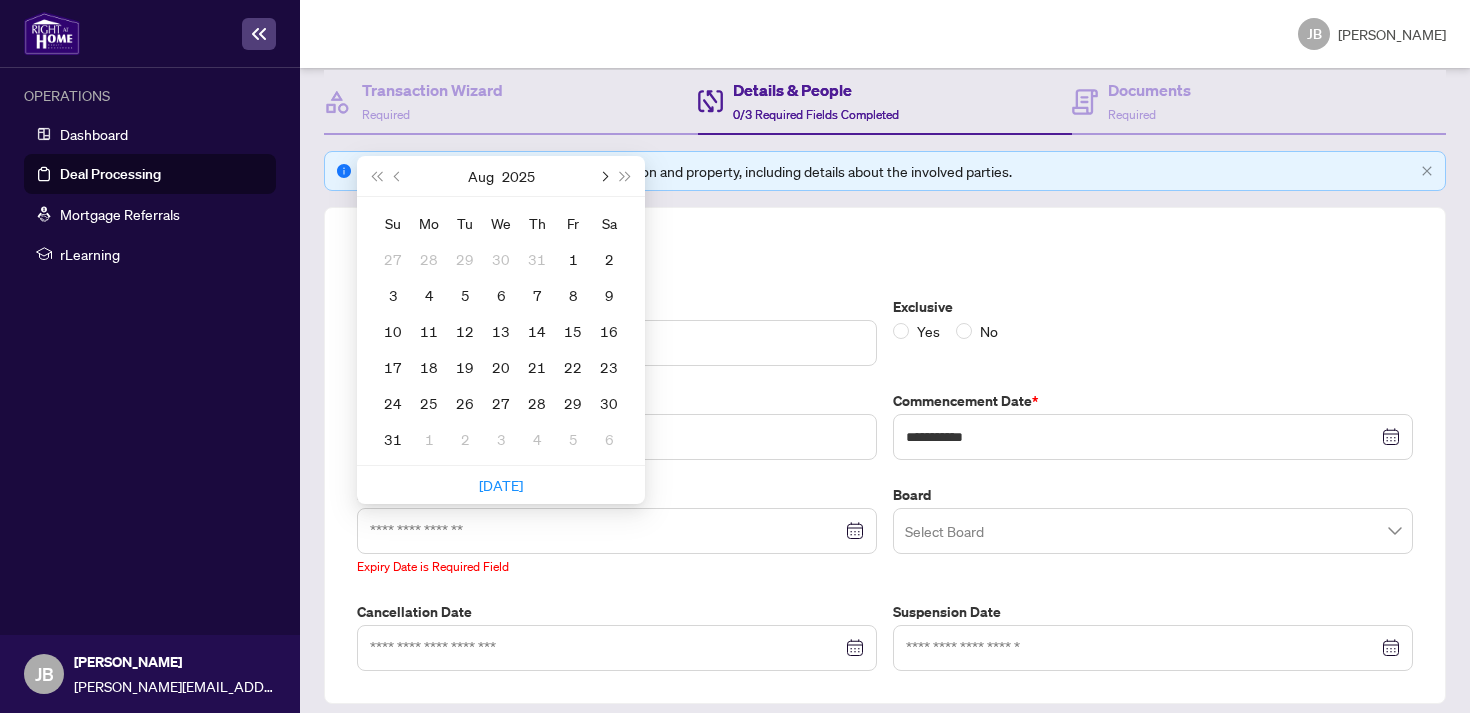 click at bounding box center [603, 176] 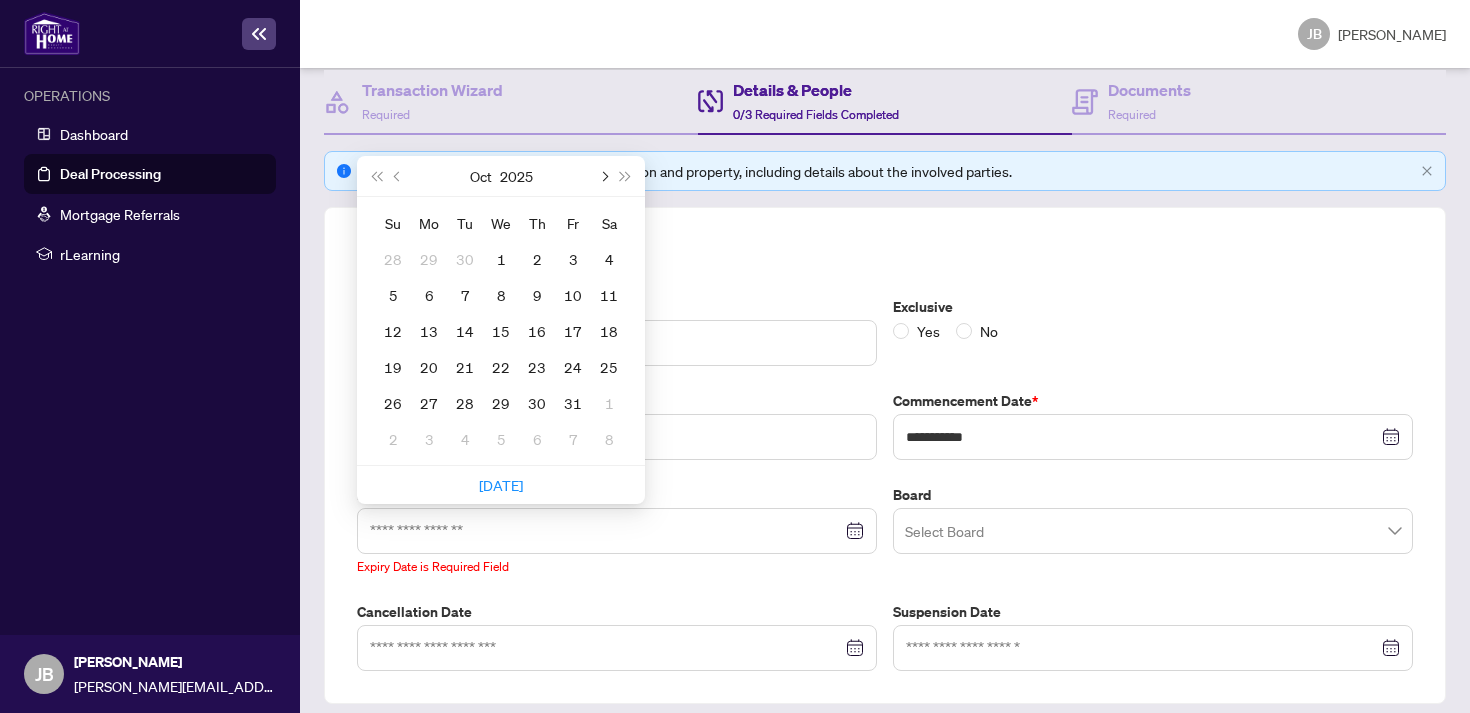 click at bounding box center (603, 176) 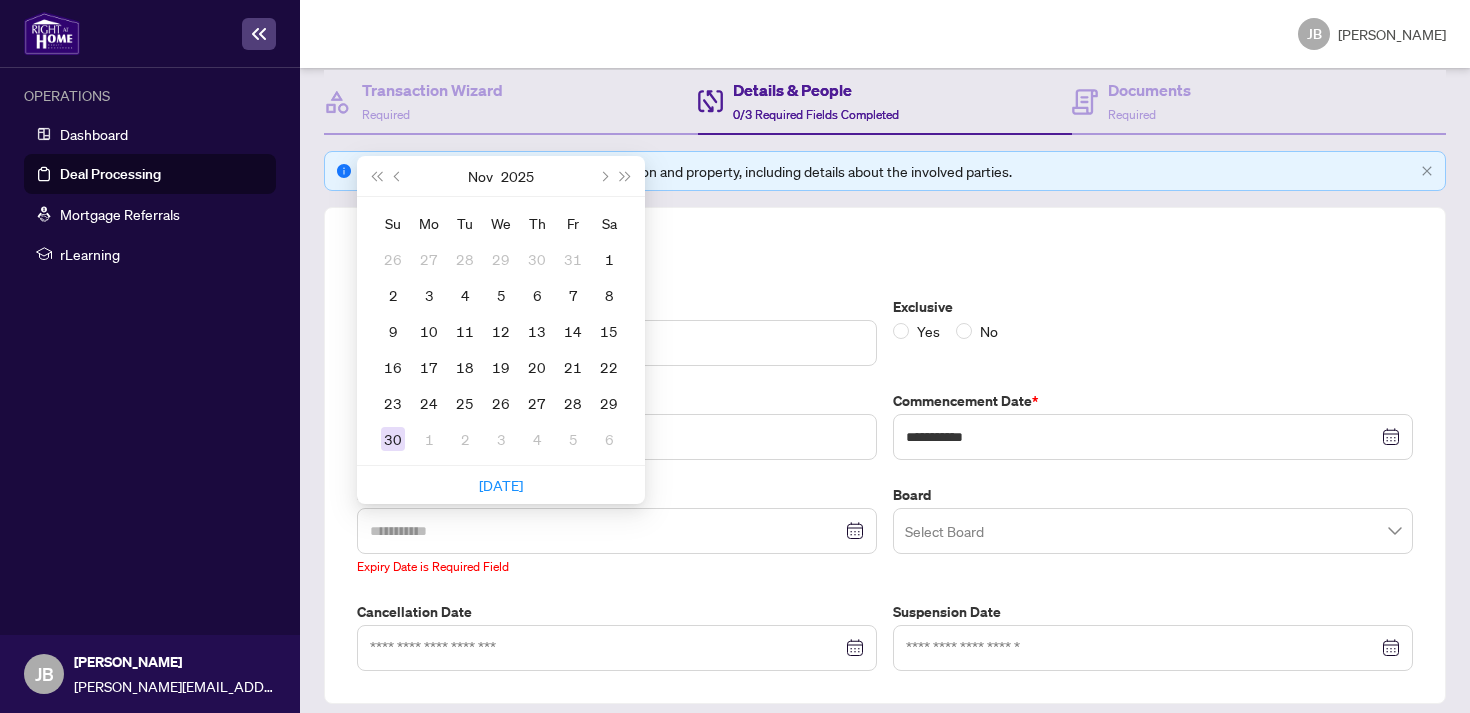 type on "**********" 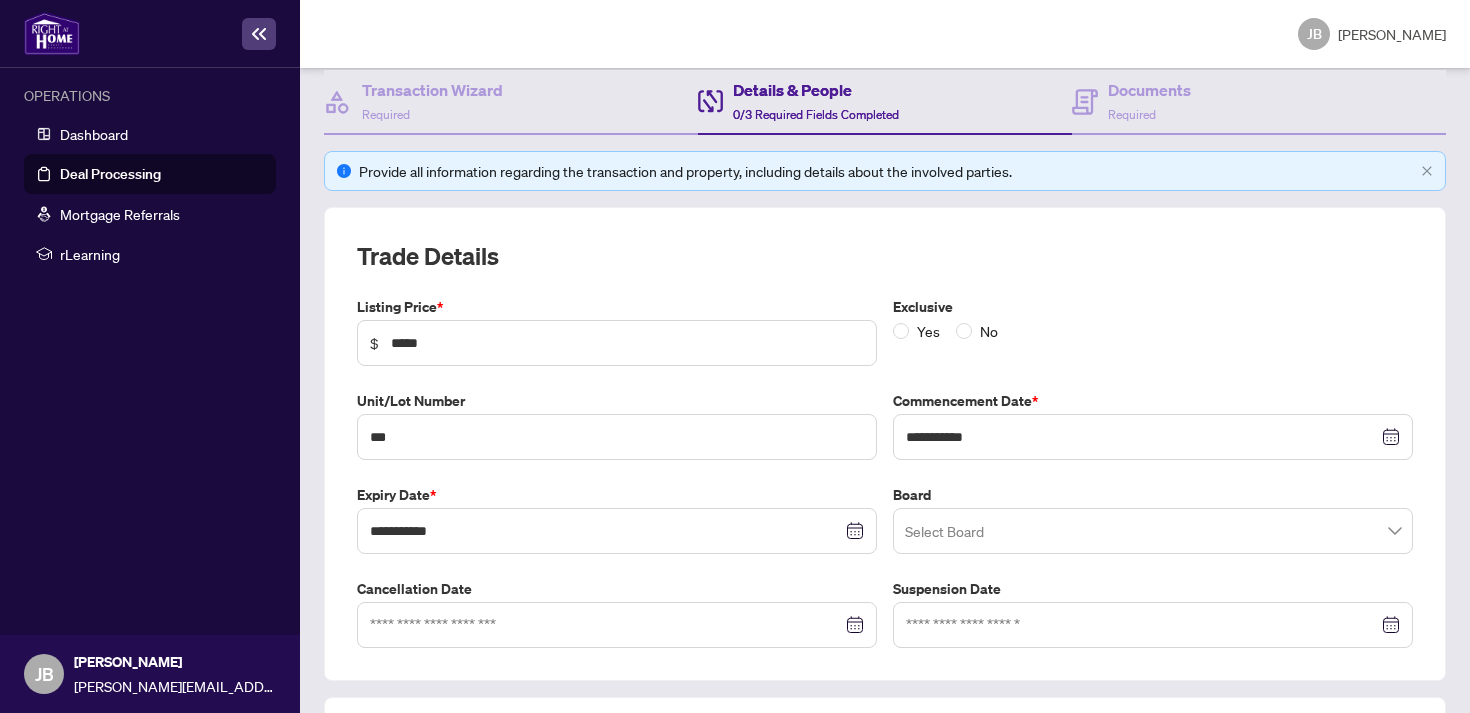 click at bounding box center [1153, 531] 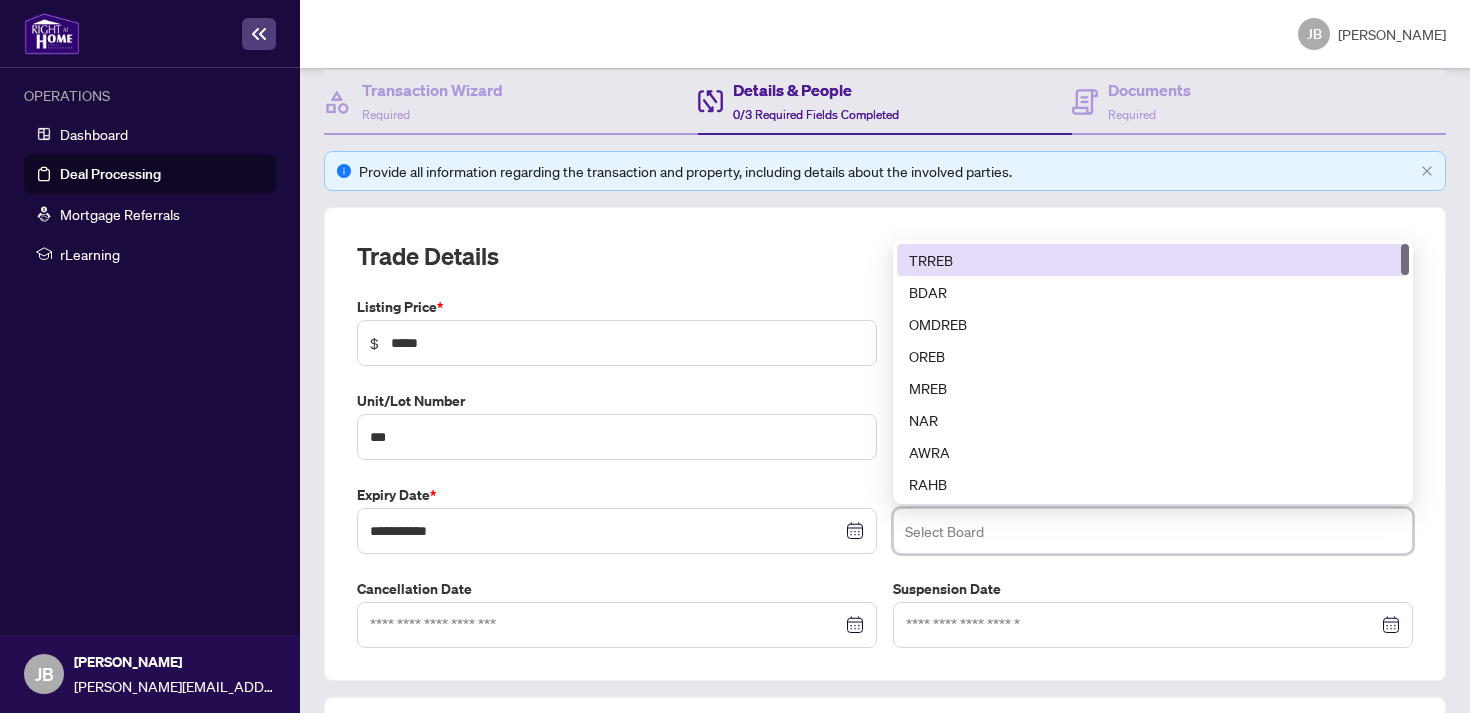 click on "TRREB" at bounding box center (1153, 260) 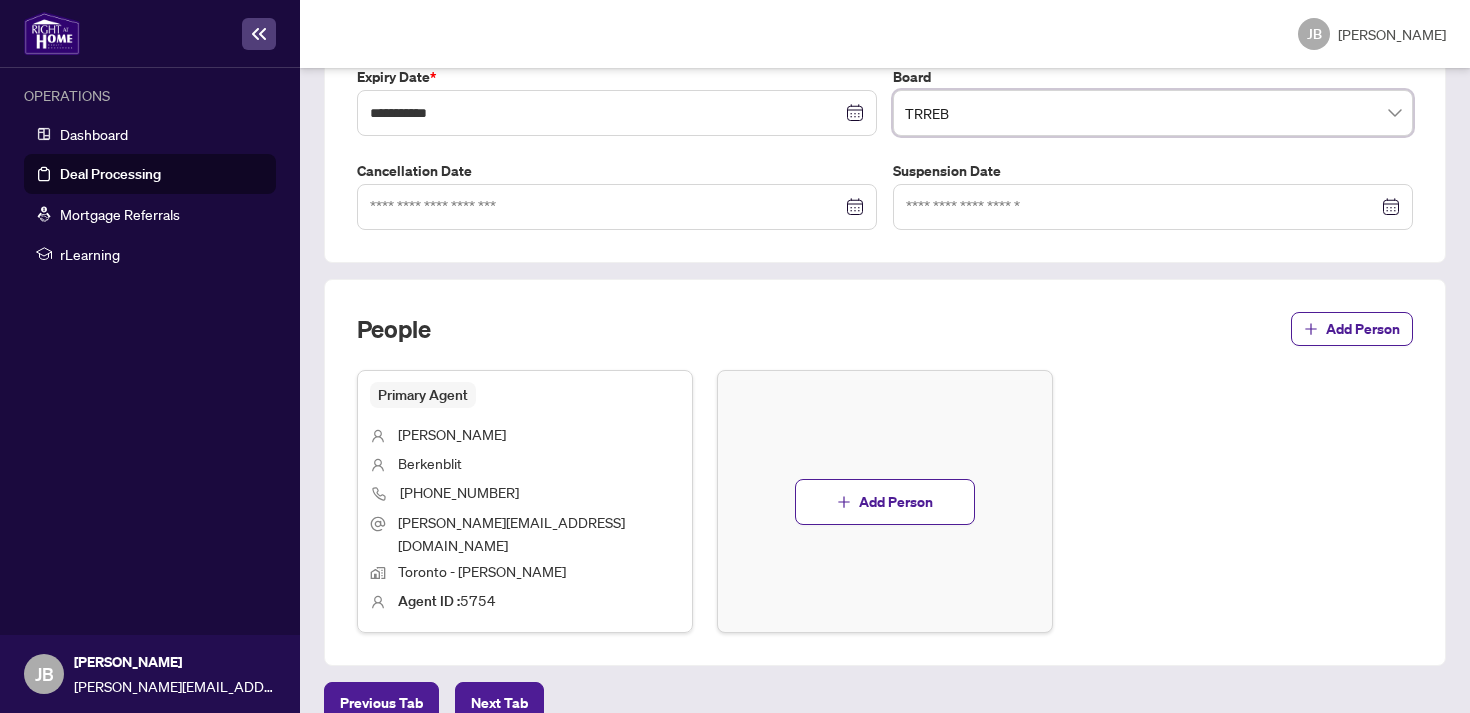 scroll, scrollTop: 637, scrollLeft: 0, axis: vertical 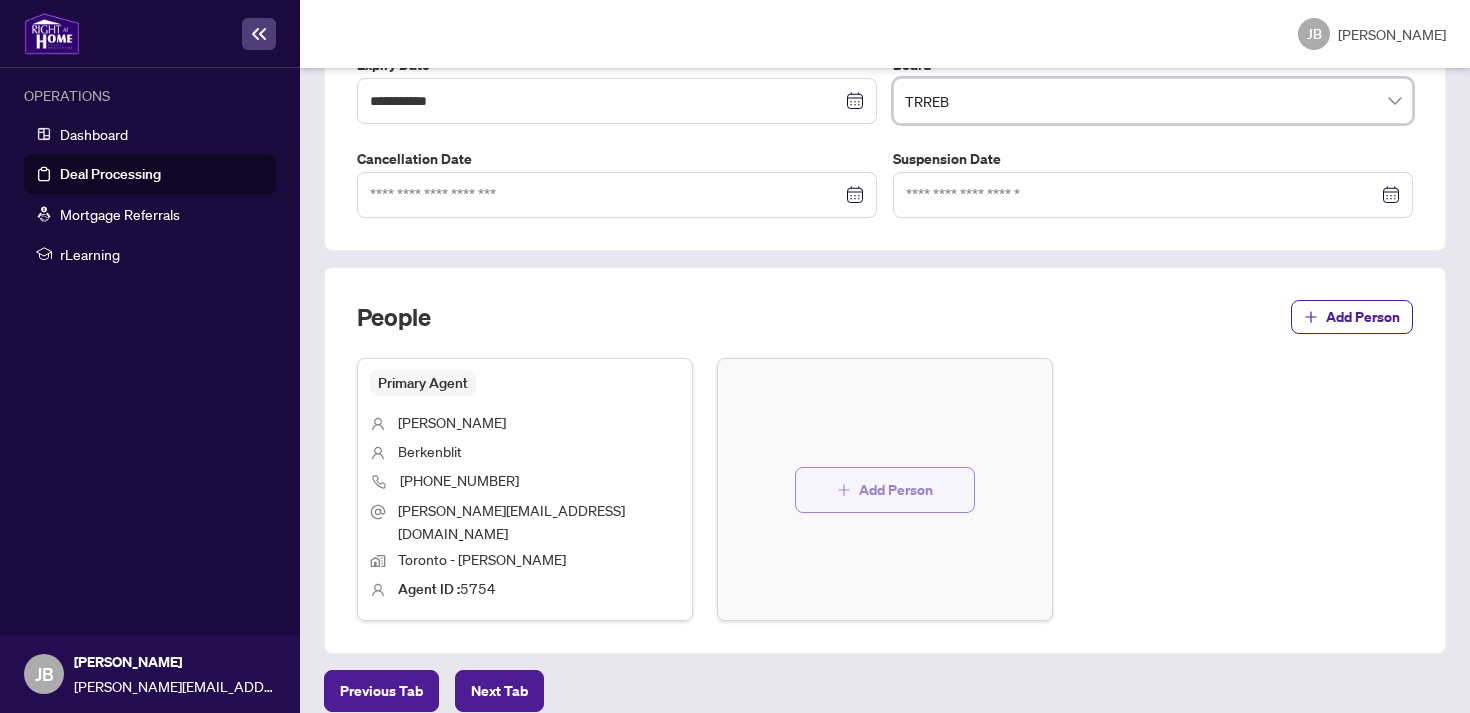 click on "Add Person" at bounding box center [896, 490] 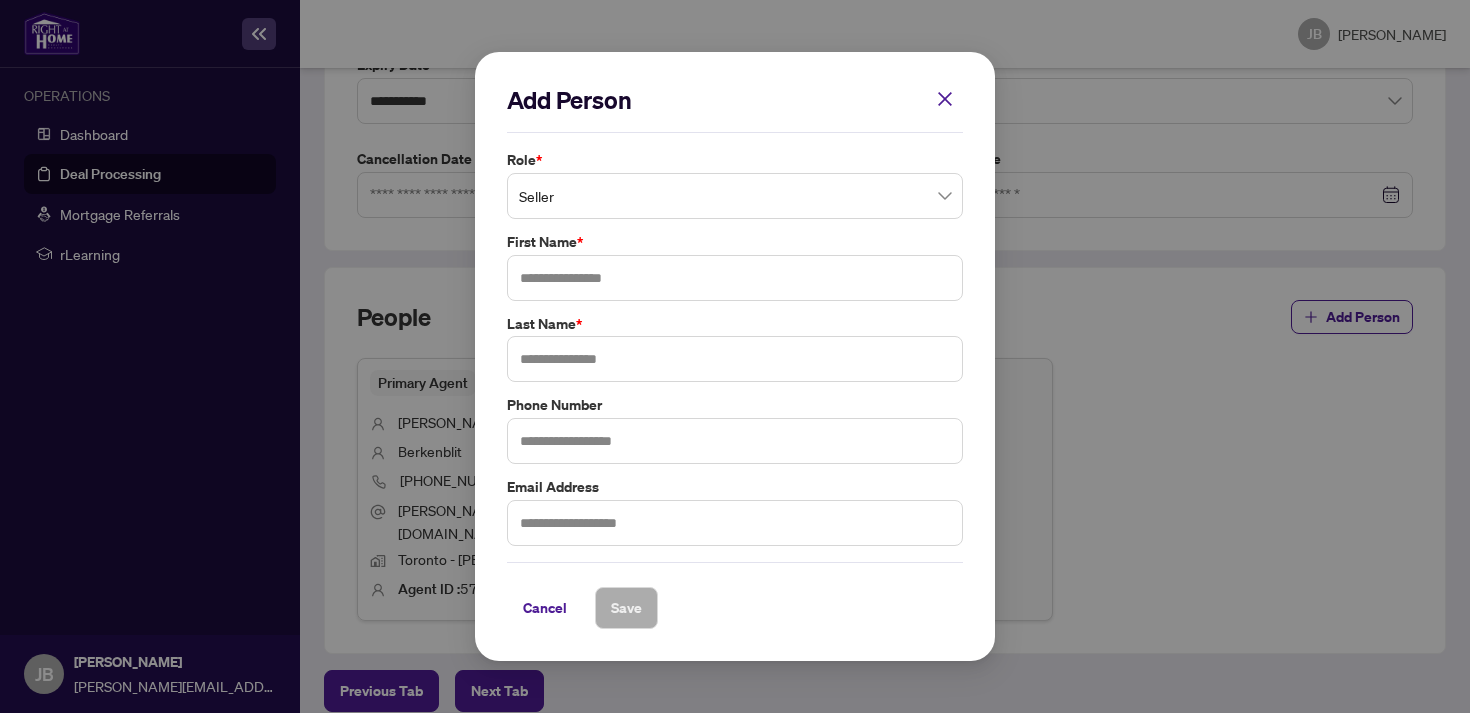 click on "Seller" at bounding box center [735, 196] 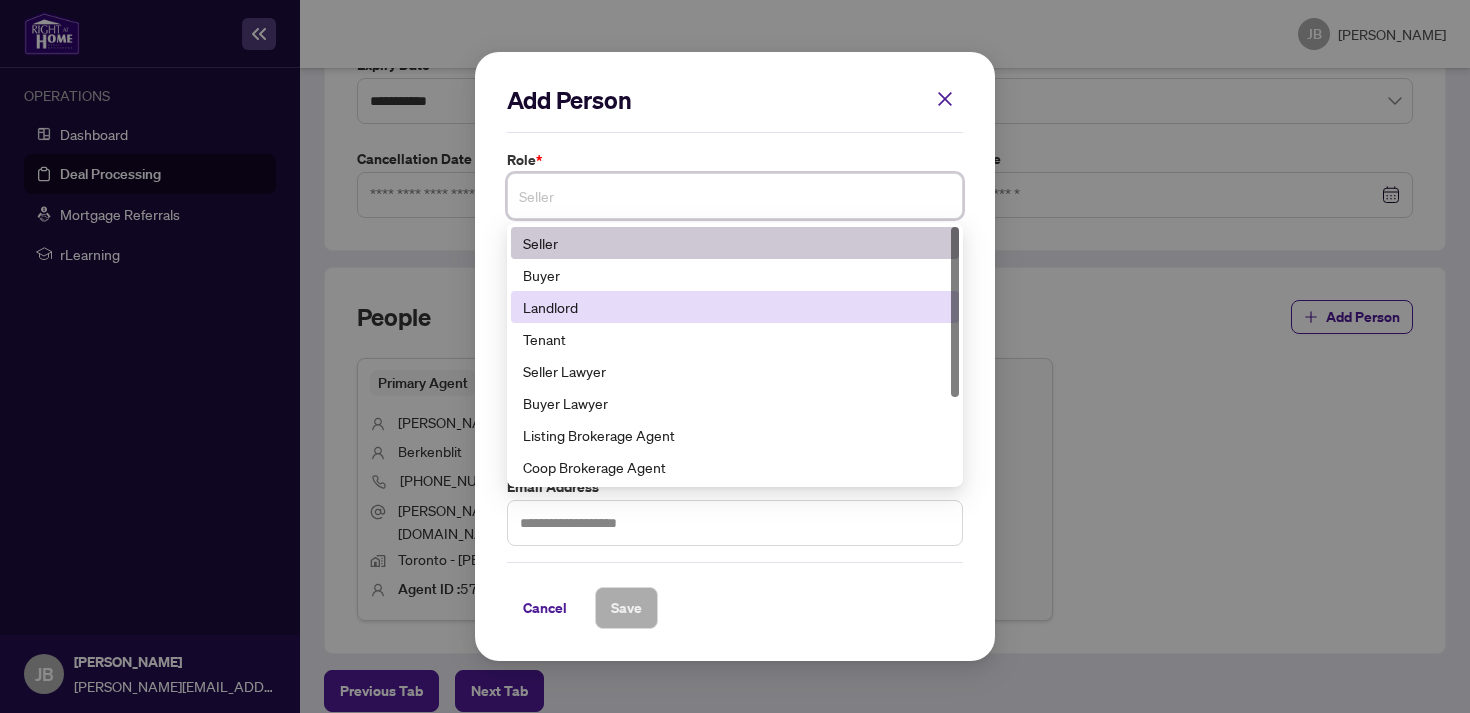 click on "Landlord" at bounding box center [735, 307] 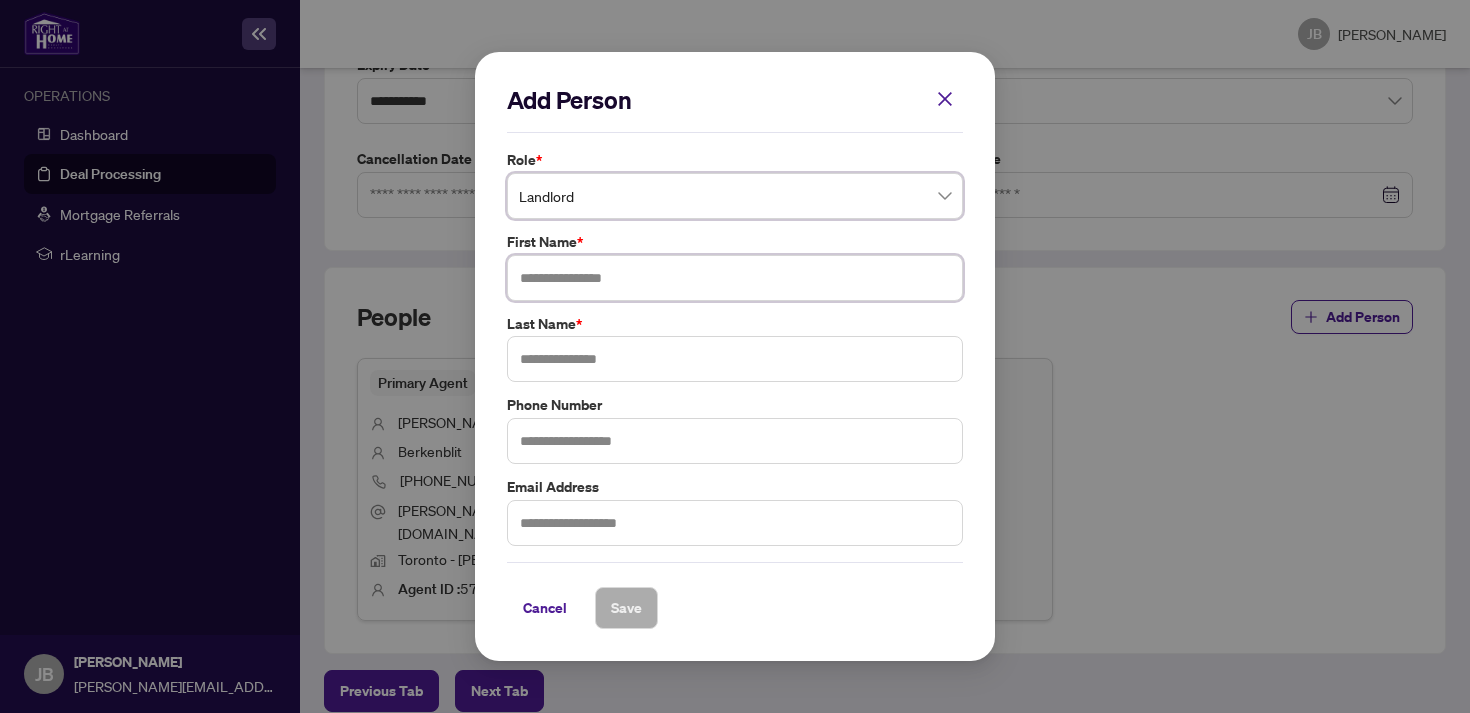 click at bounding box center (735, 278) 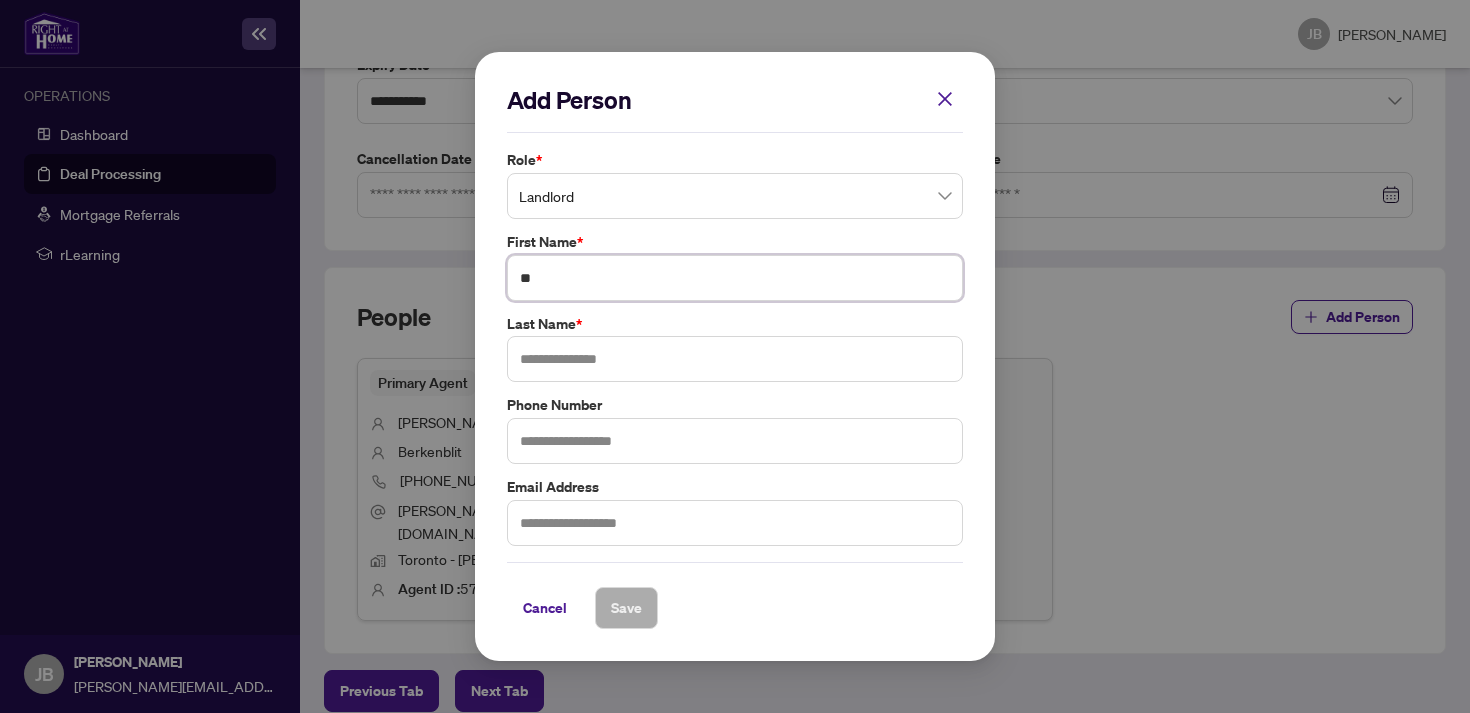 type on "*" 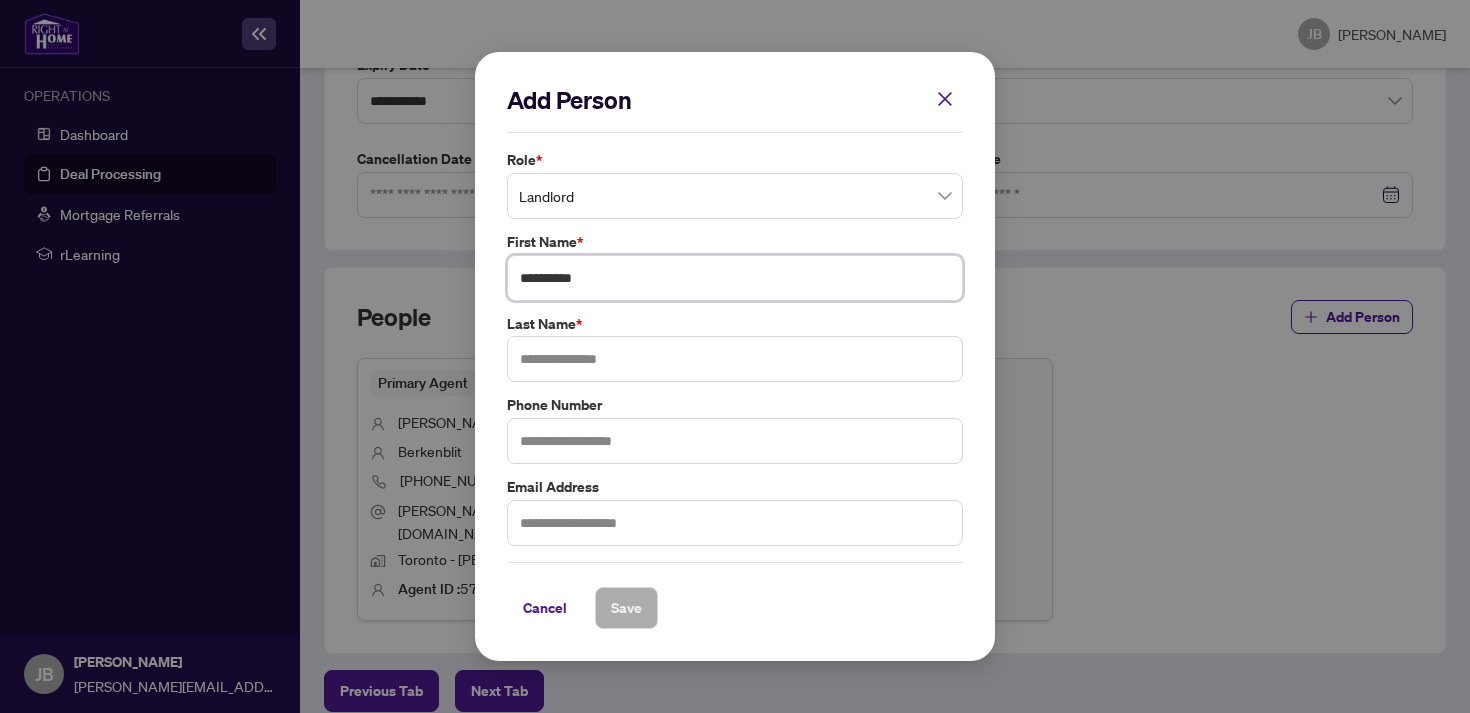 type on "*********" 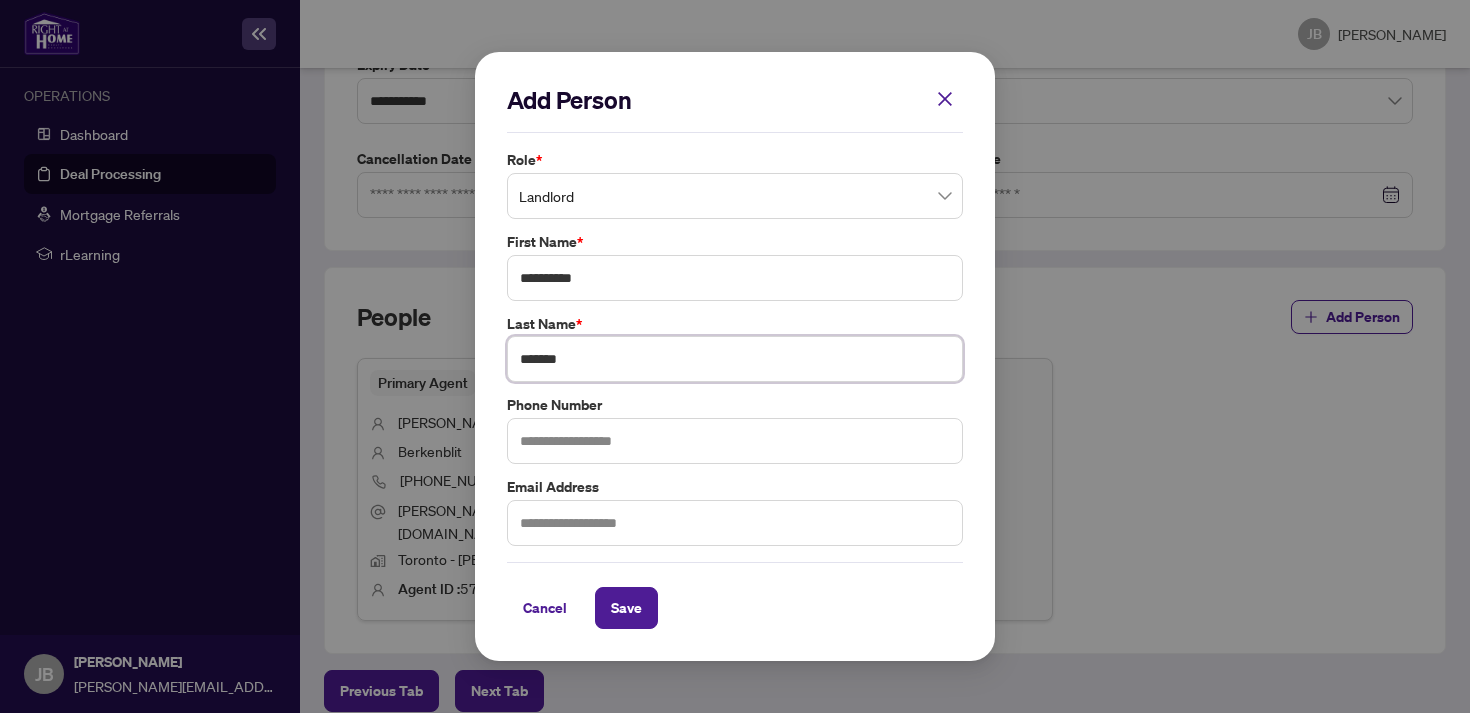 type on "*******" 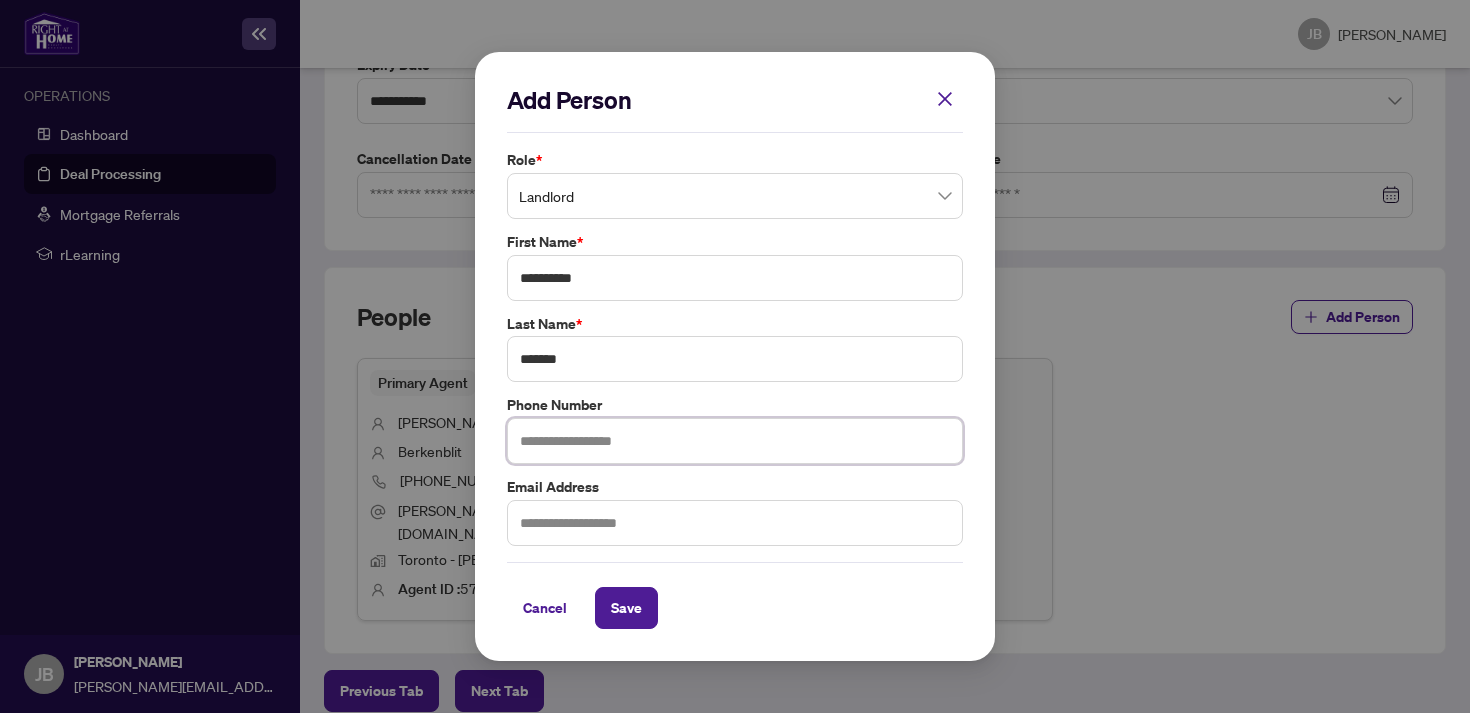 click at bounding box center (735, 441) 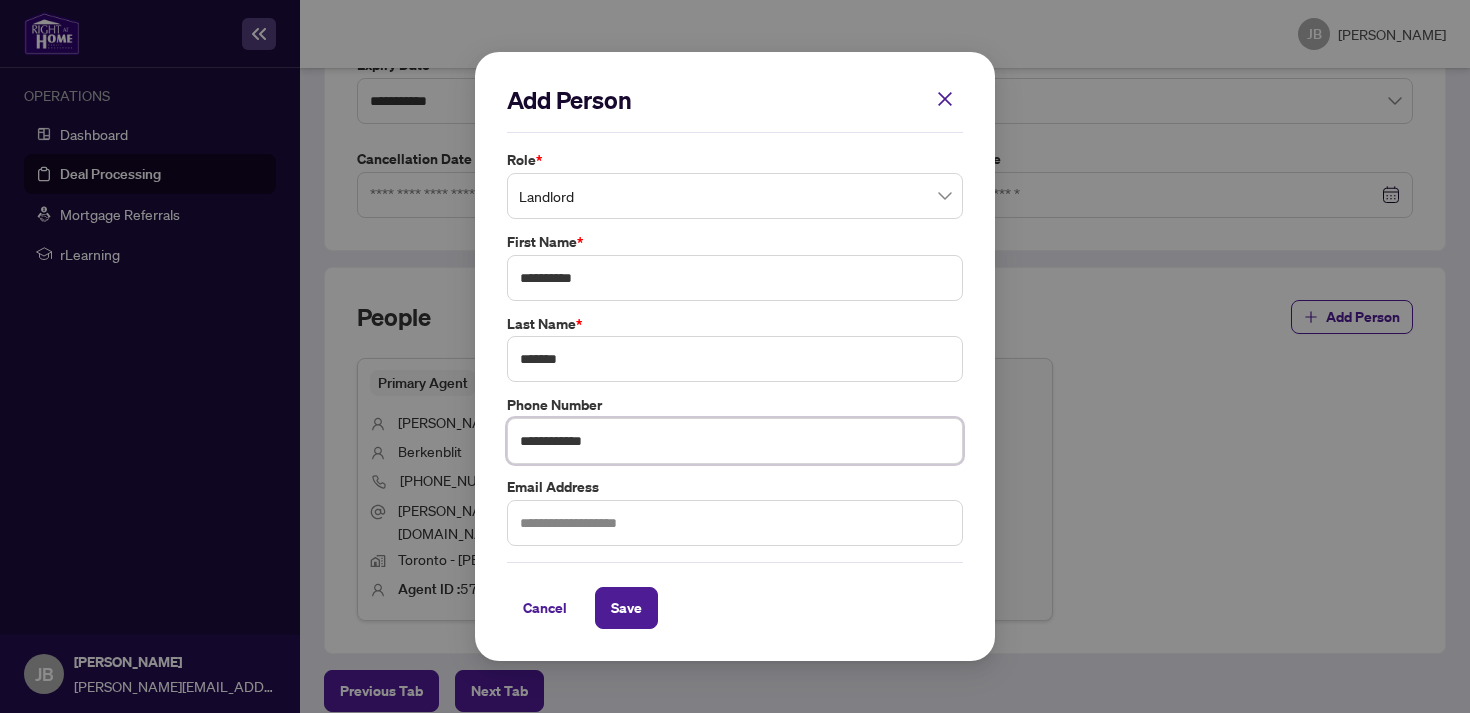 type on "**********" 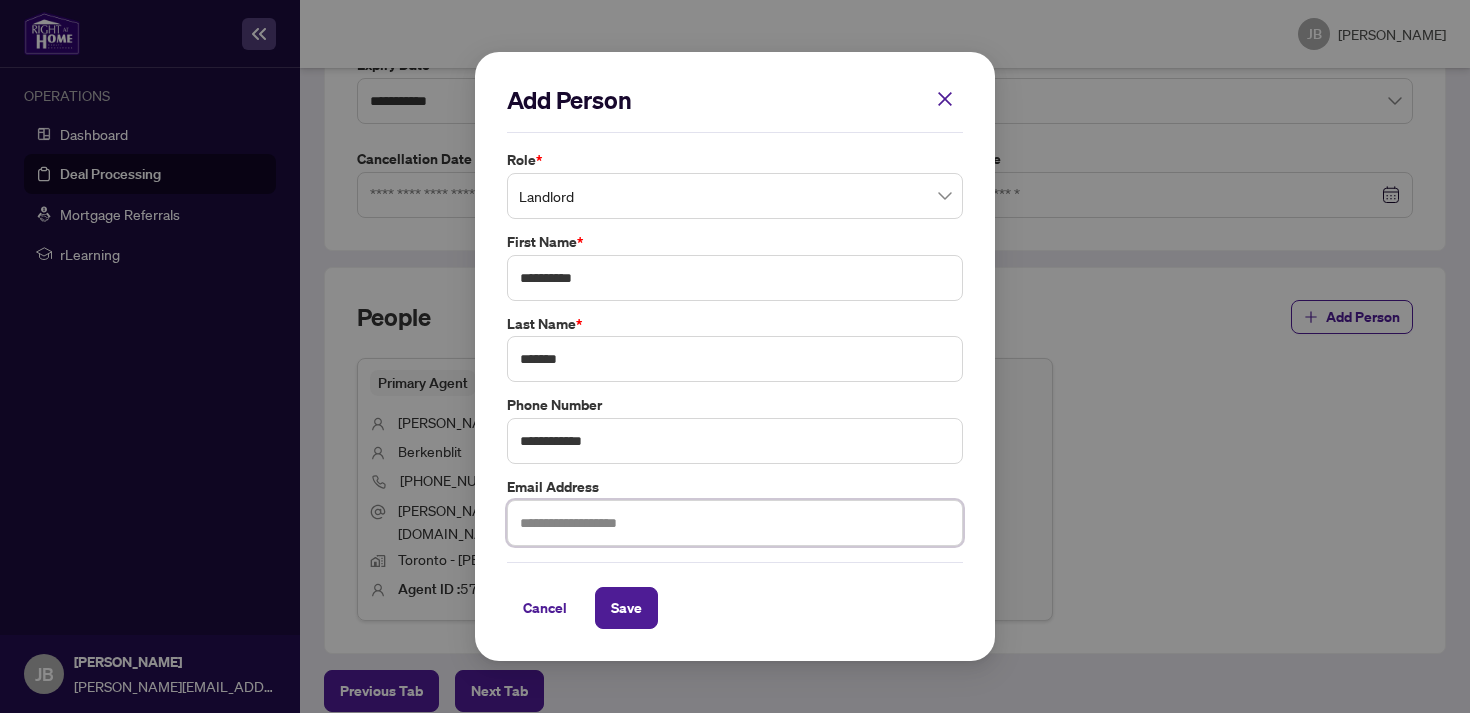 click at bounding box center [735, 523] 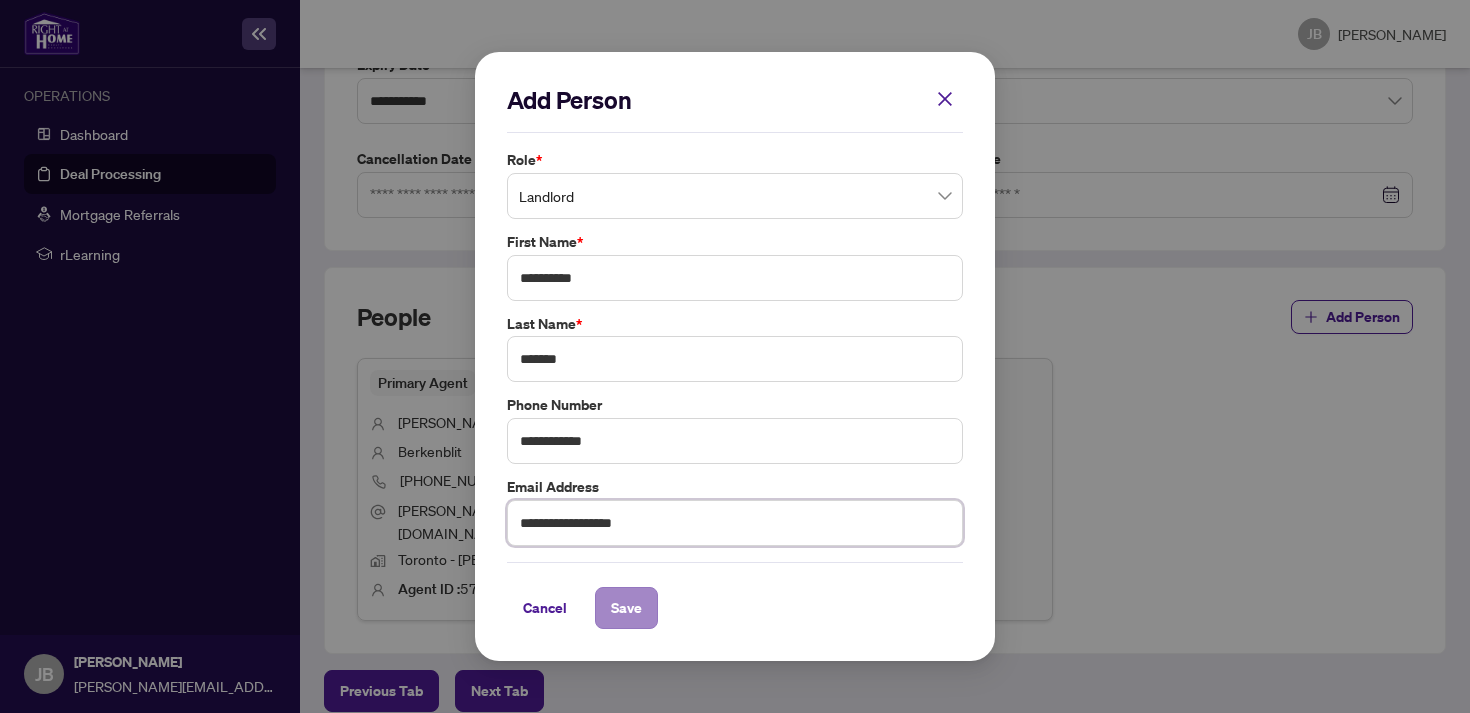 type on "**********" 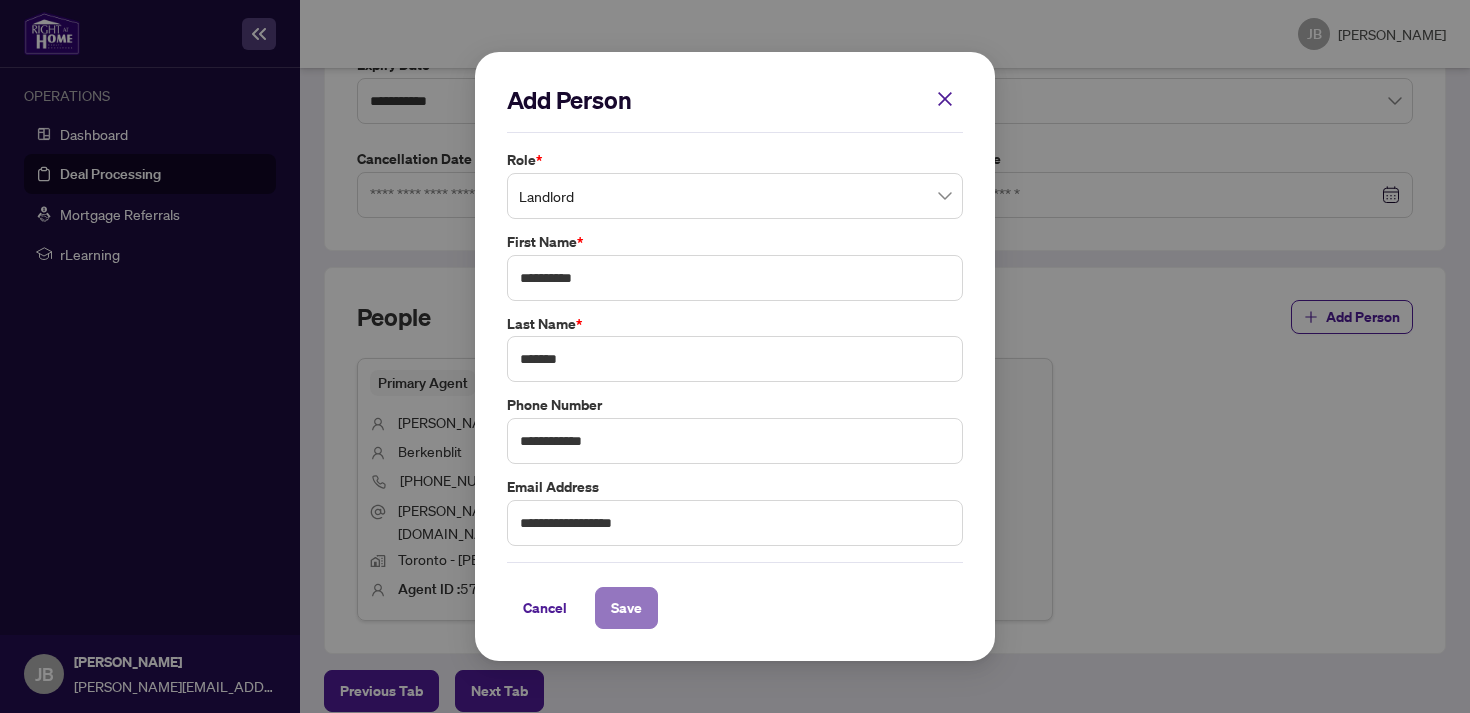 click on "Save" at bounding box center (626, 608) 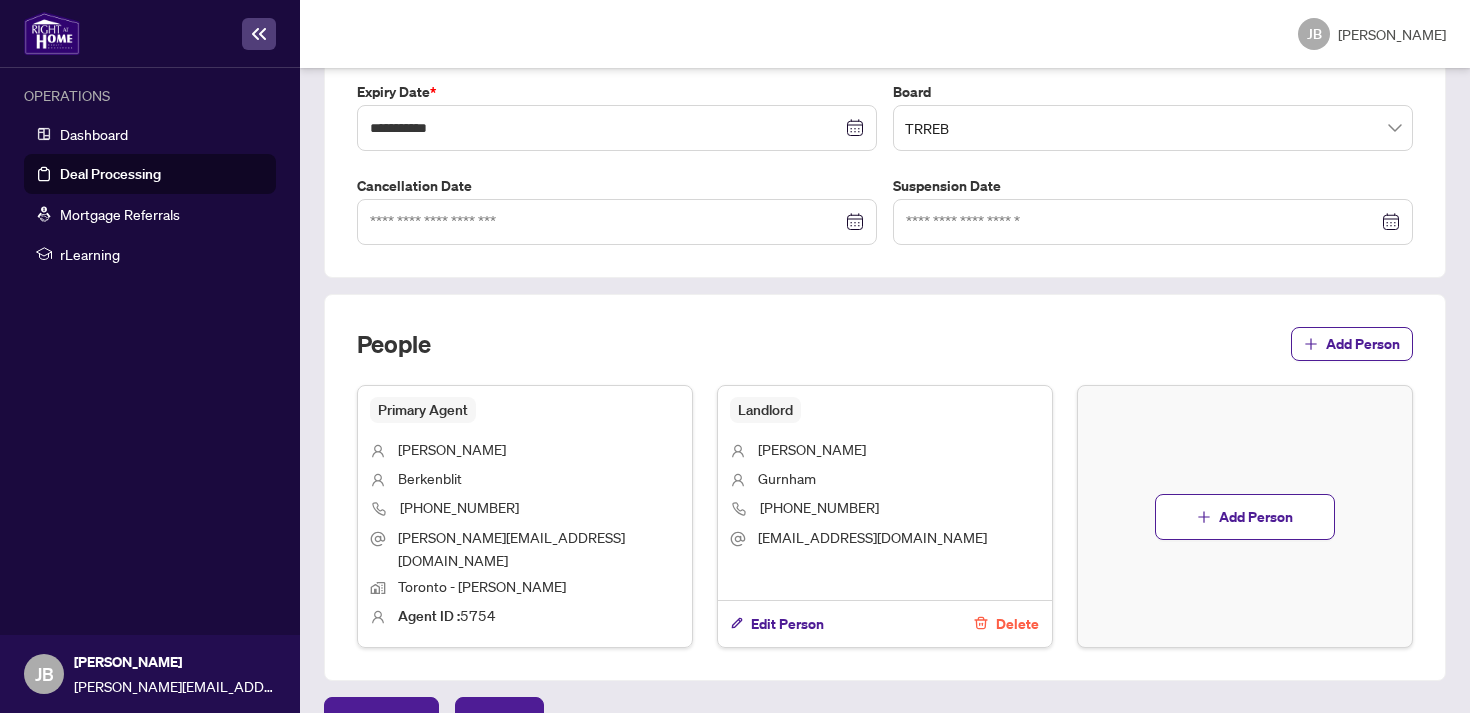 scroll, scrollTop: 637, scrollLeft: 0, axis: vertical 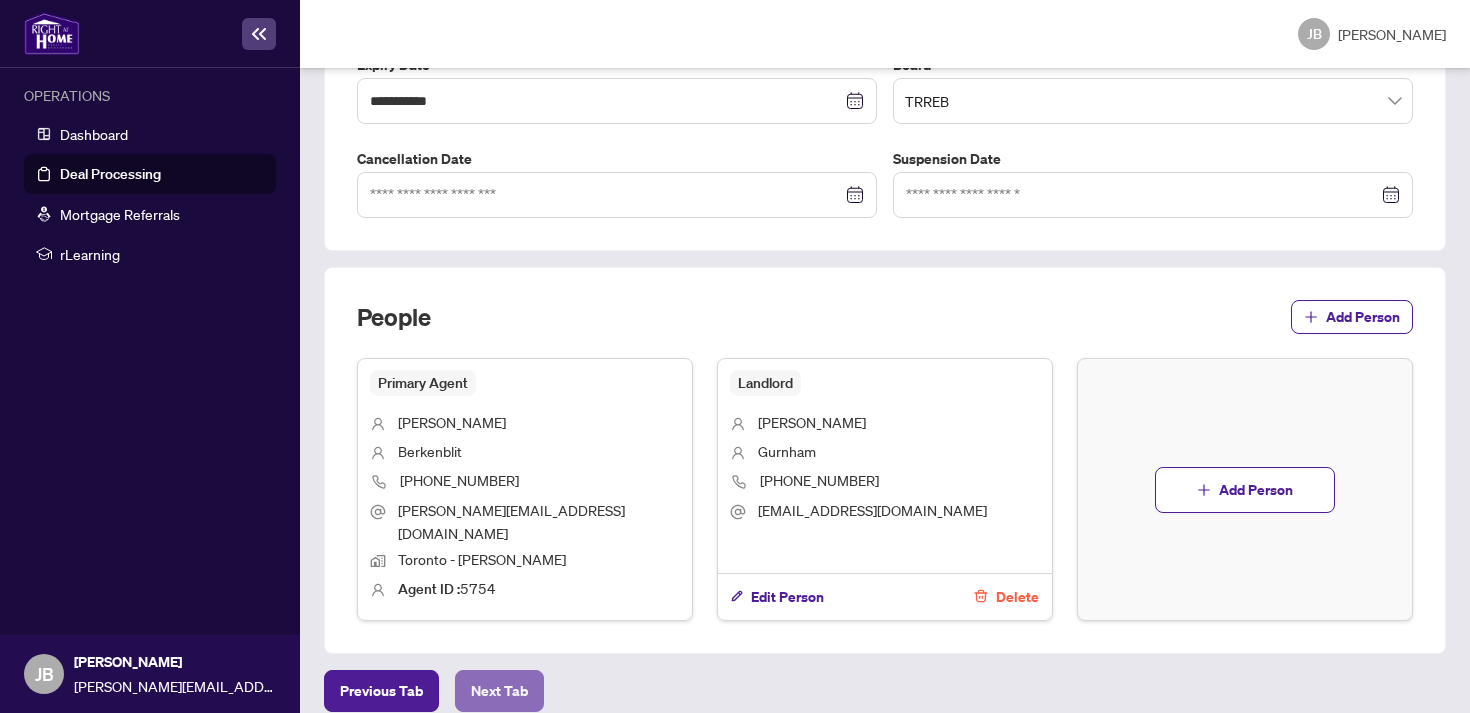click on "Next Tab" at bounding box center [499, 691] 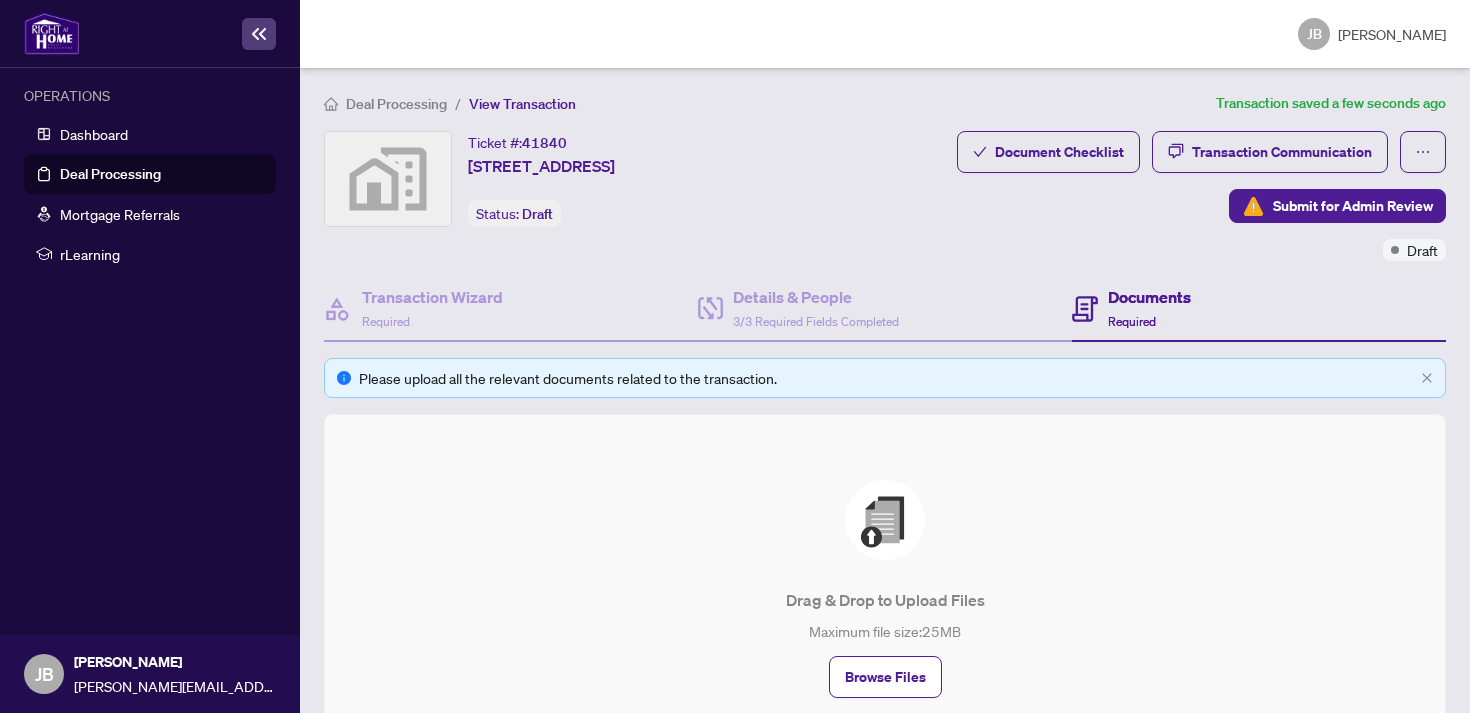 scroll, scrollTop: 131, scrollLeft: 0, axis: vertical 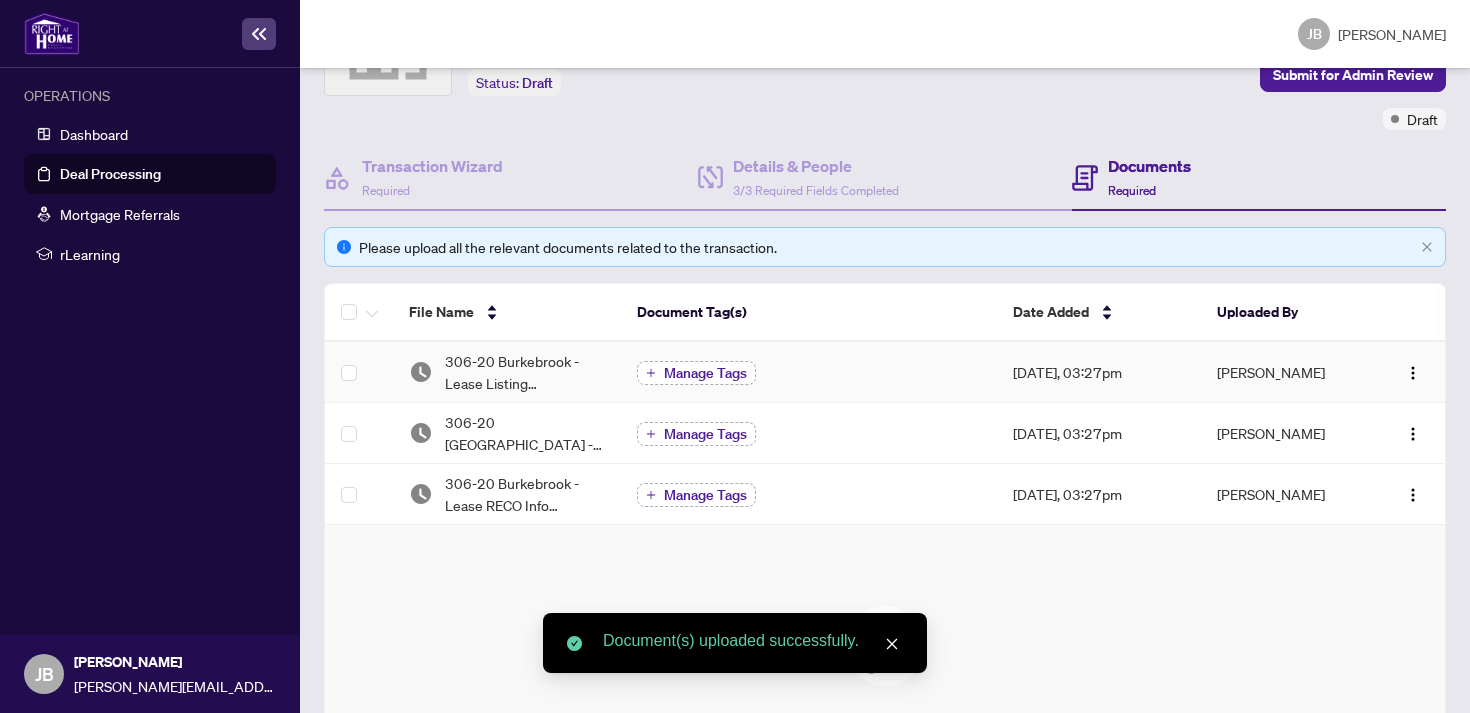 click on "Manage Tags" at bounding box center (705, 373) 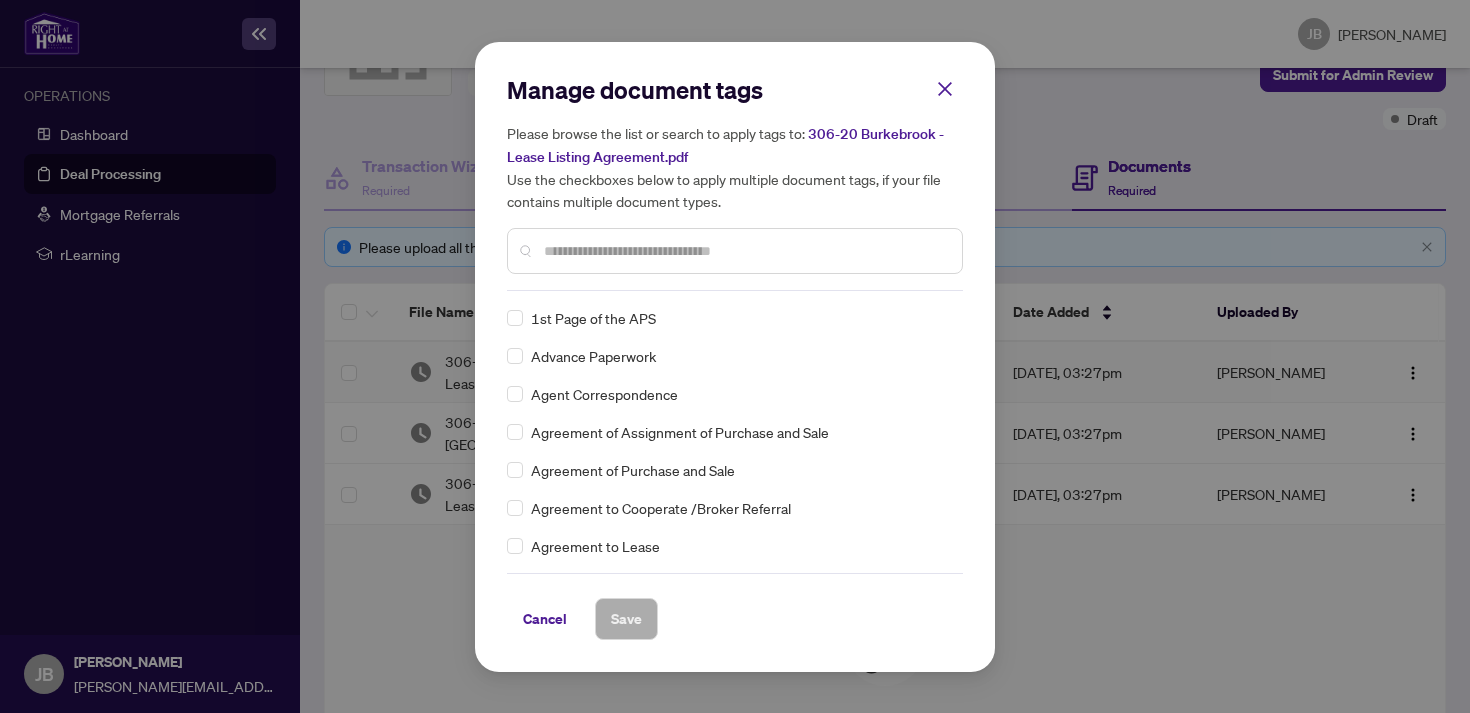 click at bounding box center (745, 251) 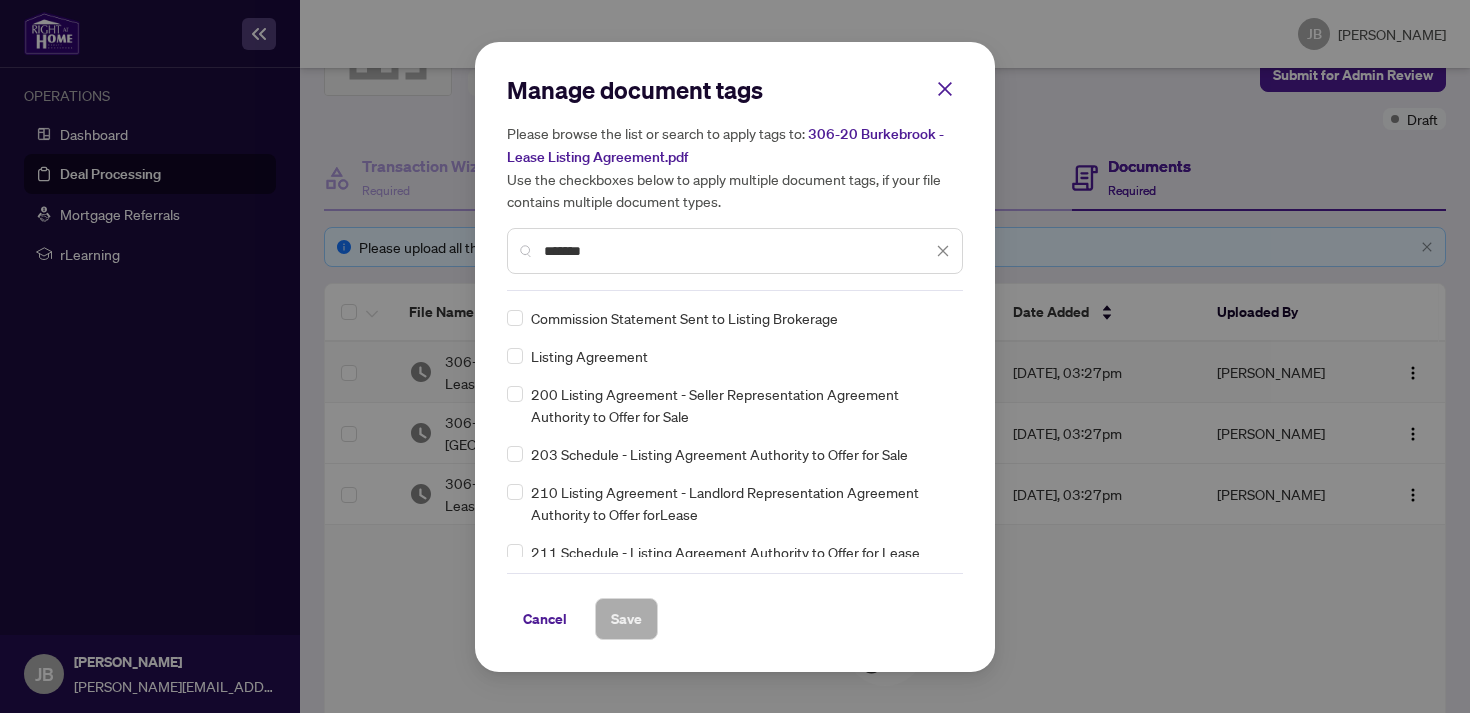 type on "*******" 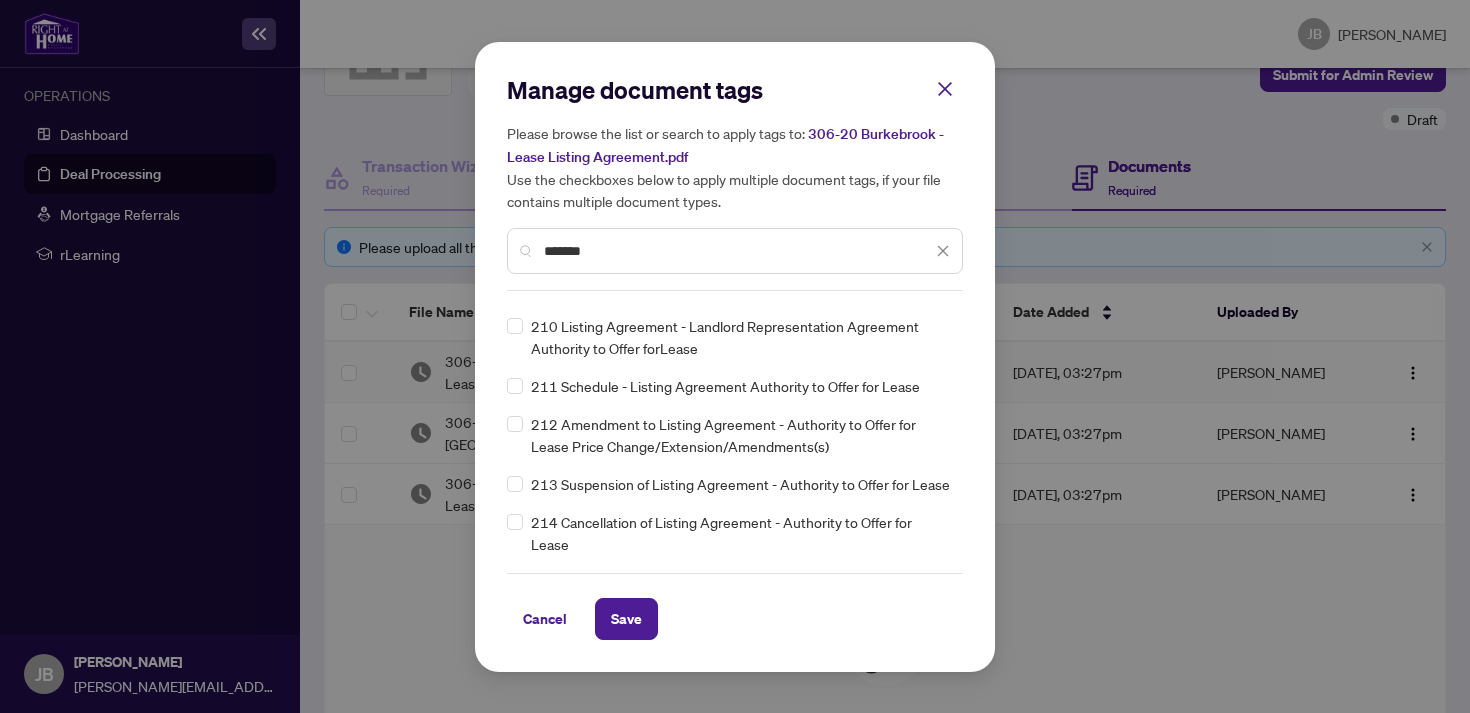 scroll, scrollTop: 168, scrollLeft: 0, axis: vertical 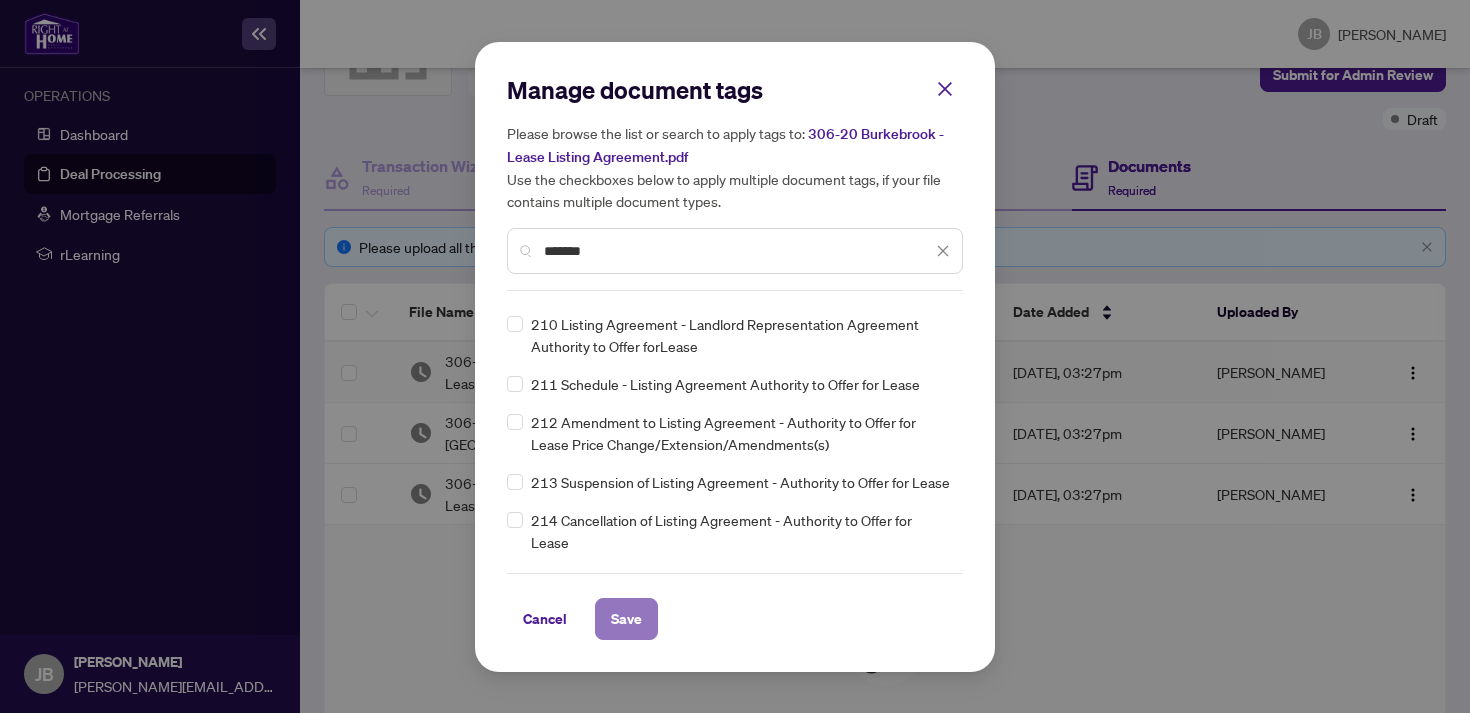 click on "Save" at bounding box center (626, 619) 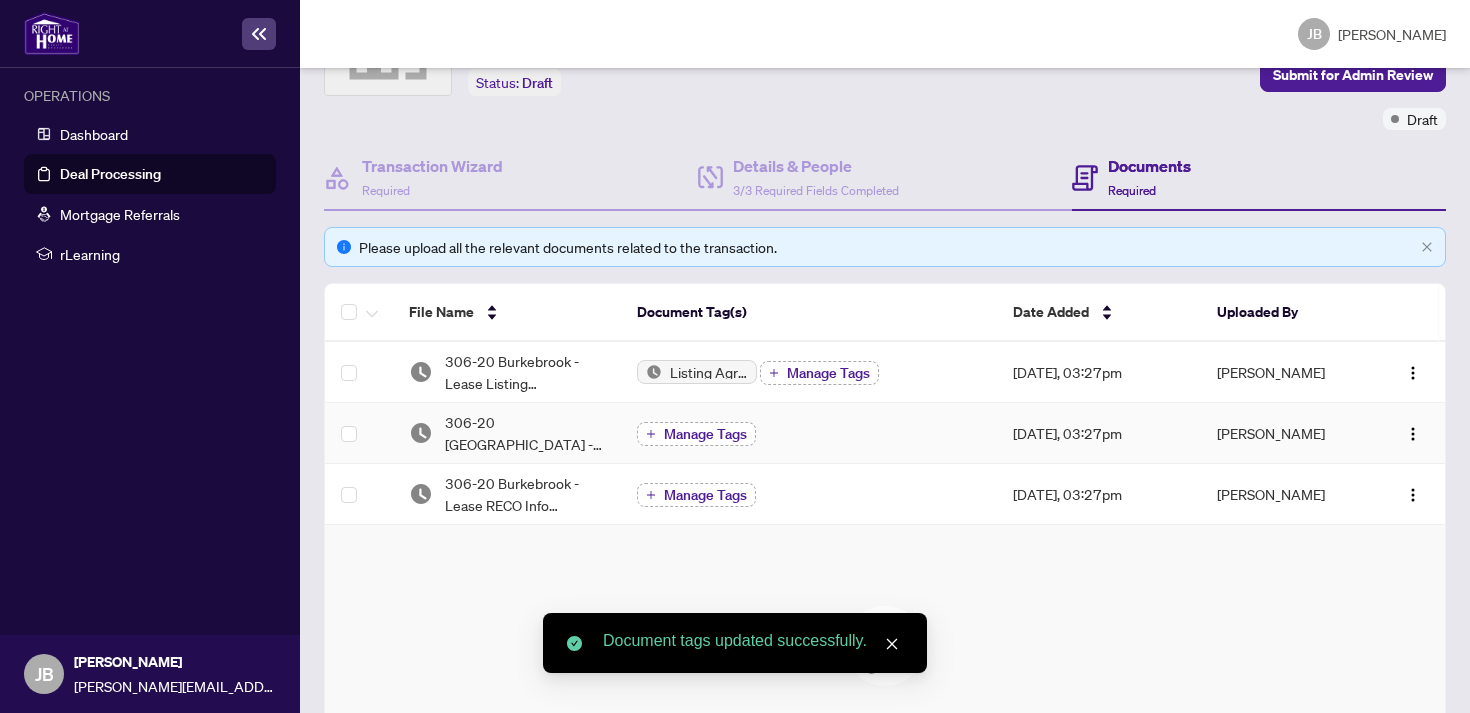 click on "Manage Tags" at bounding box center [705, 434] 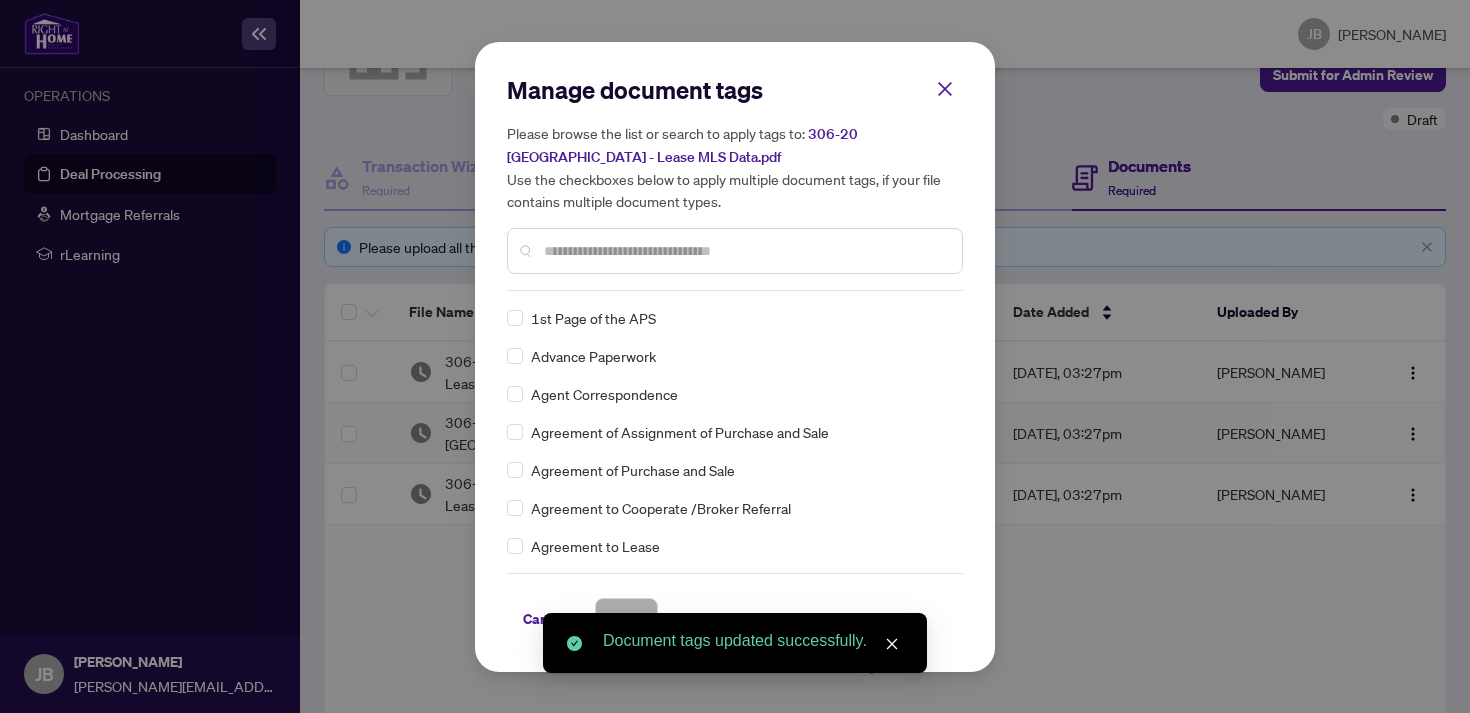 click on "Manage document tags Please browse the list or search to apply tags to:   306-20 Burkebrook - Lease MLS Data.pdf   Use the checkboxes below to apply multiple document tags, if your file contains multiple document types." at bounding box center (735, 182) 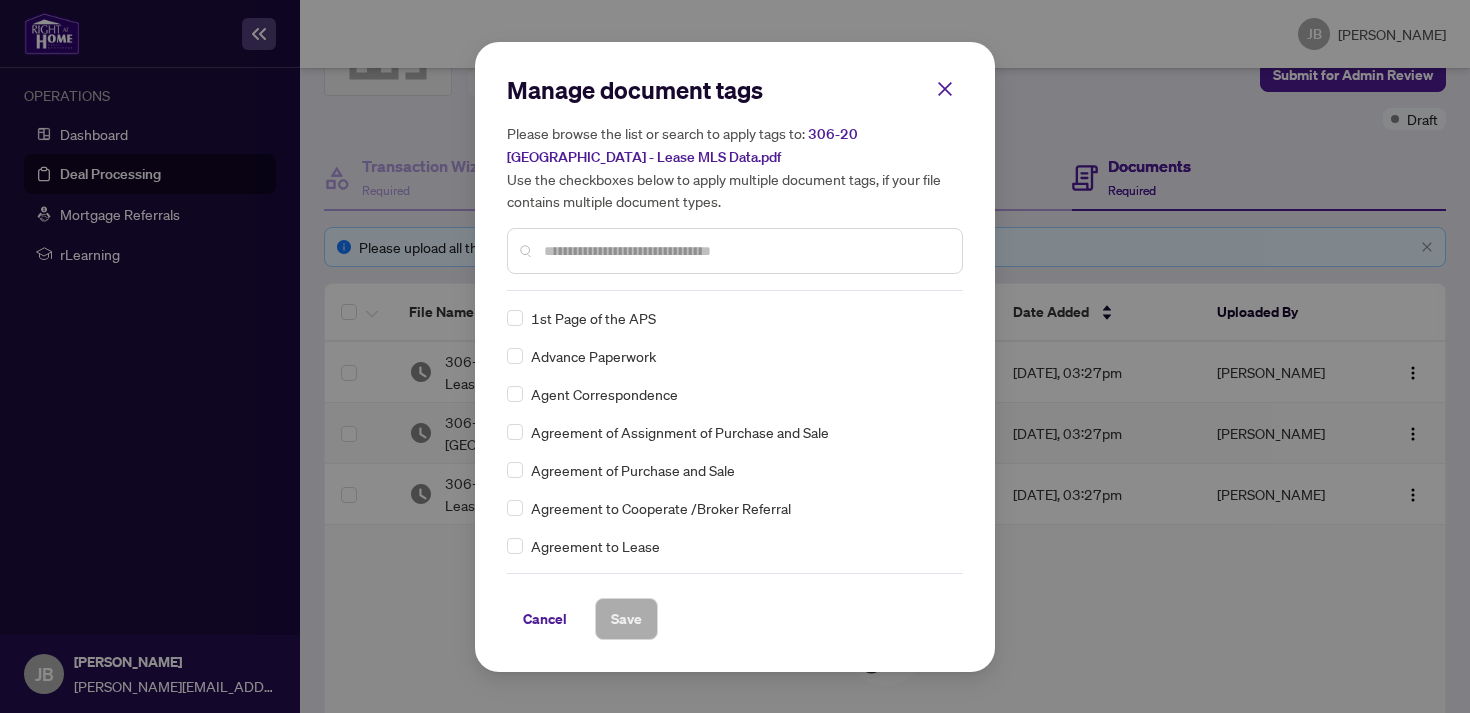 click at bounding box center (745, 251) 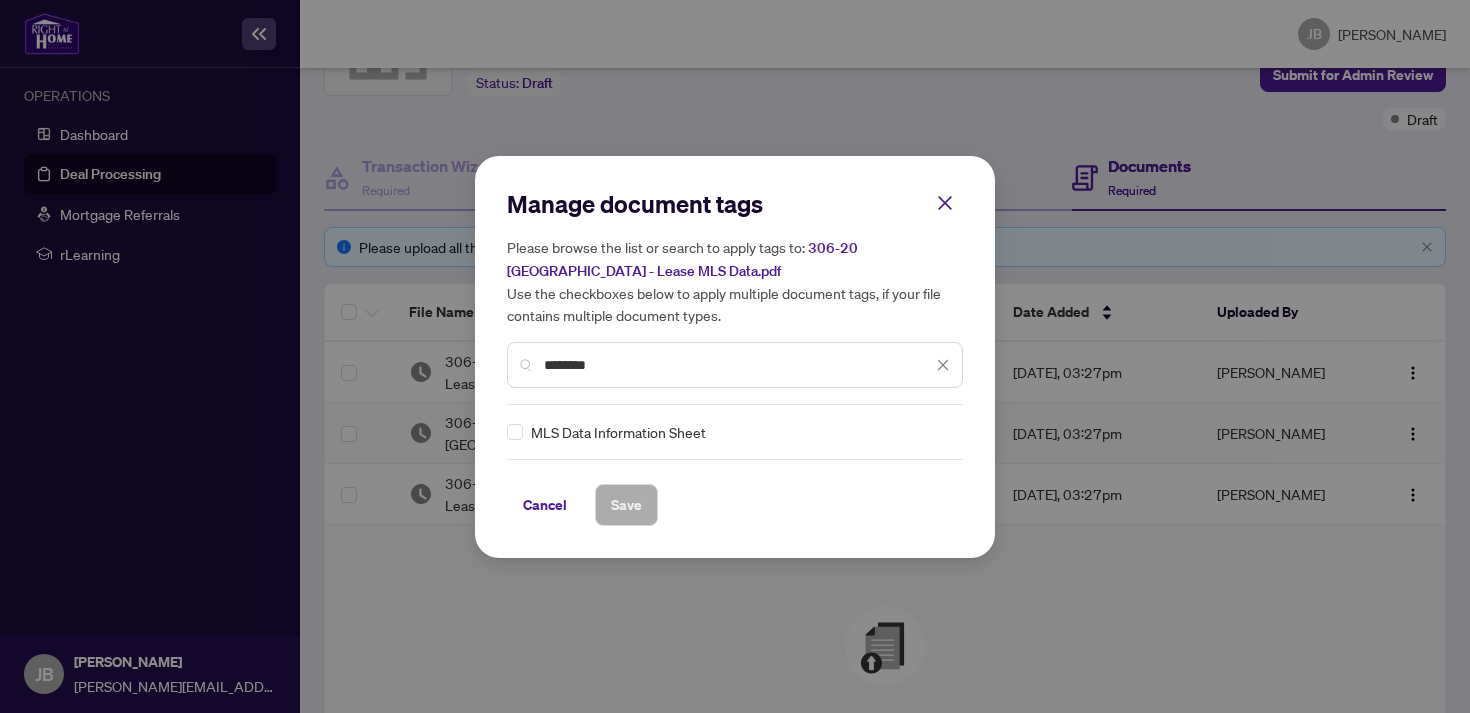 type on "********" 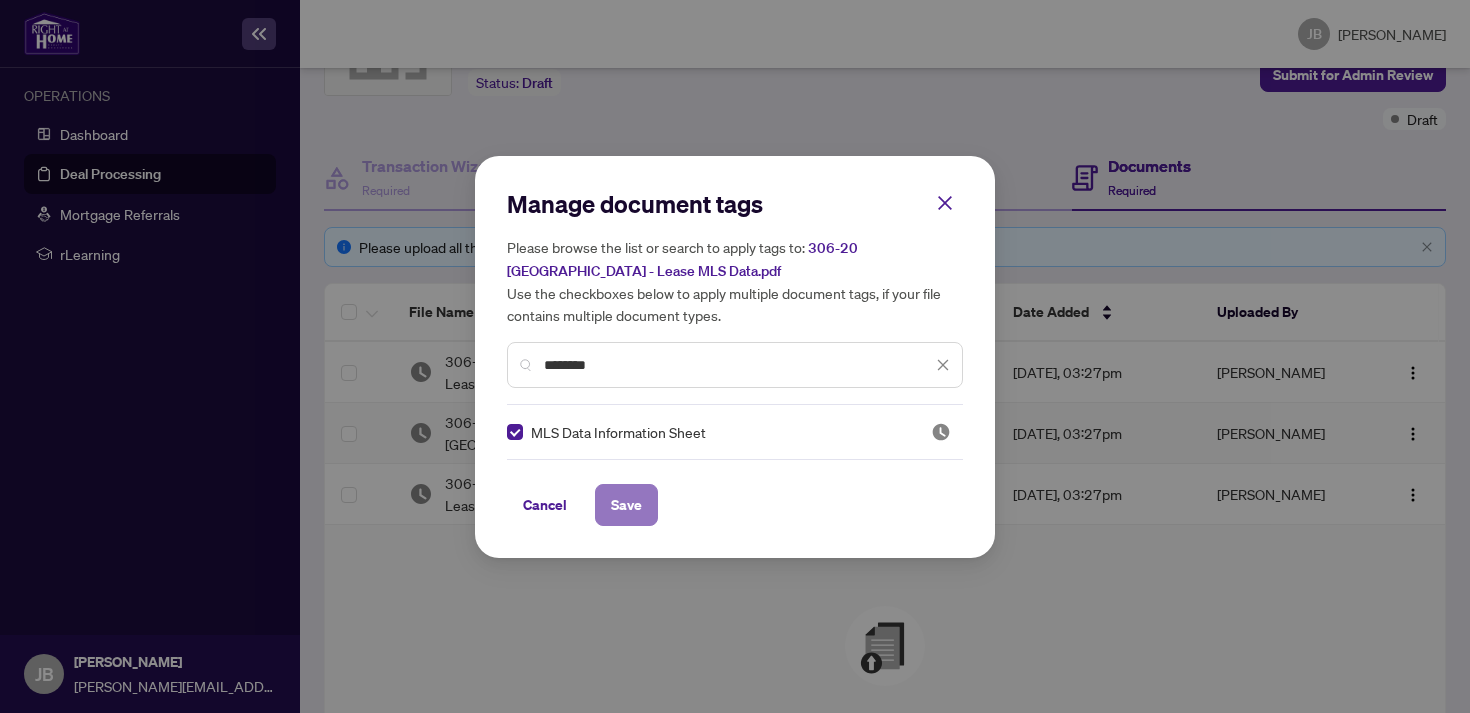 click on "Save" at bounding box center [626, 505] 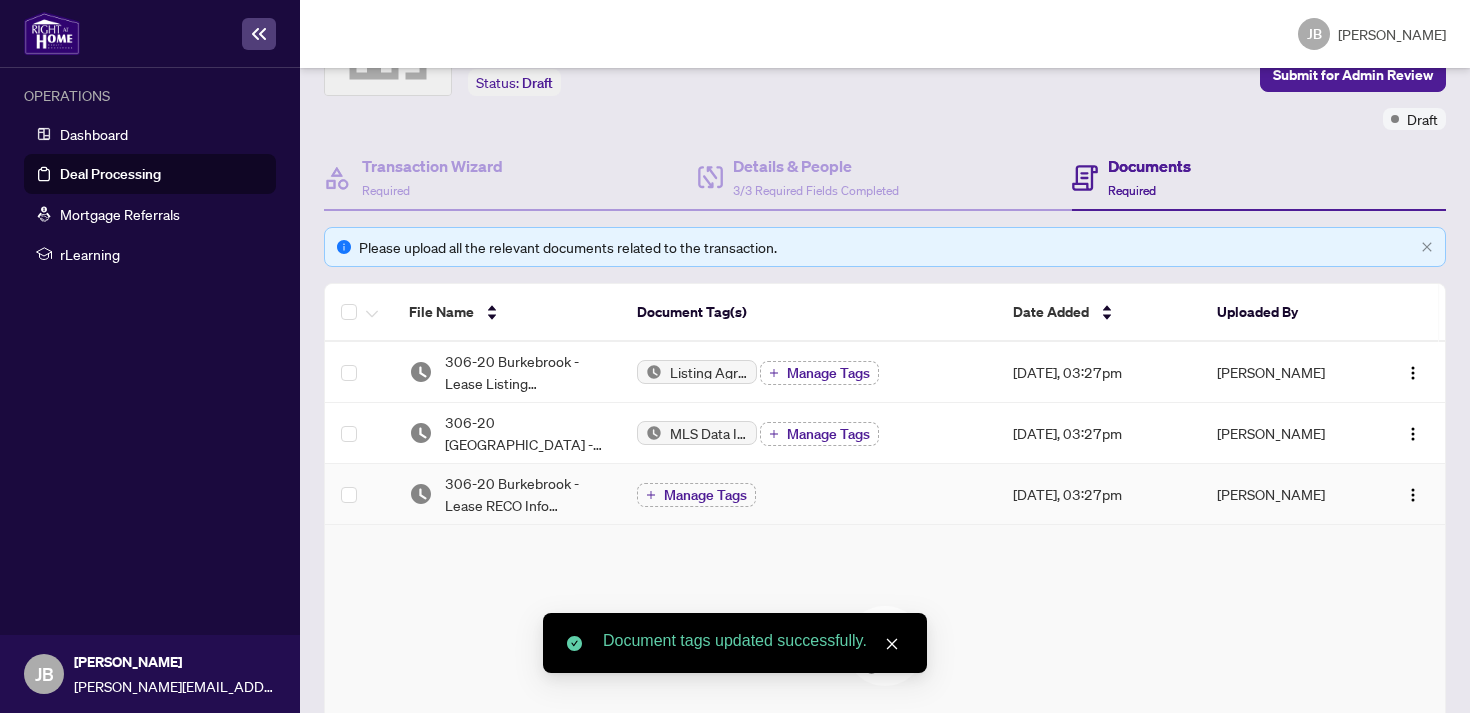 click on "Manage Tags" at bounding box center (809, 495) 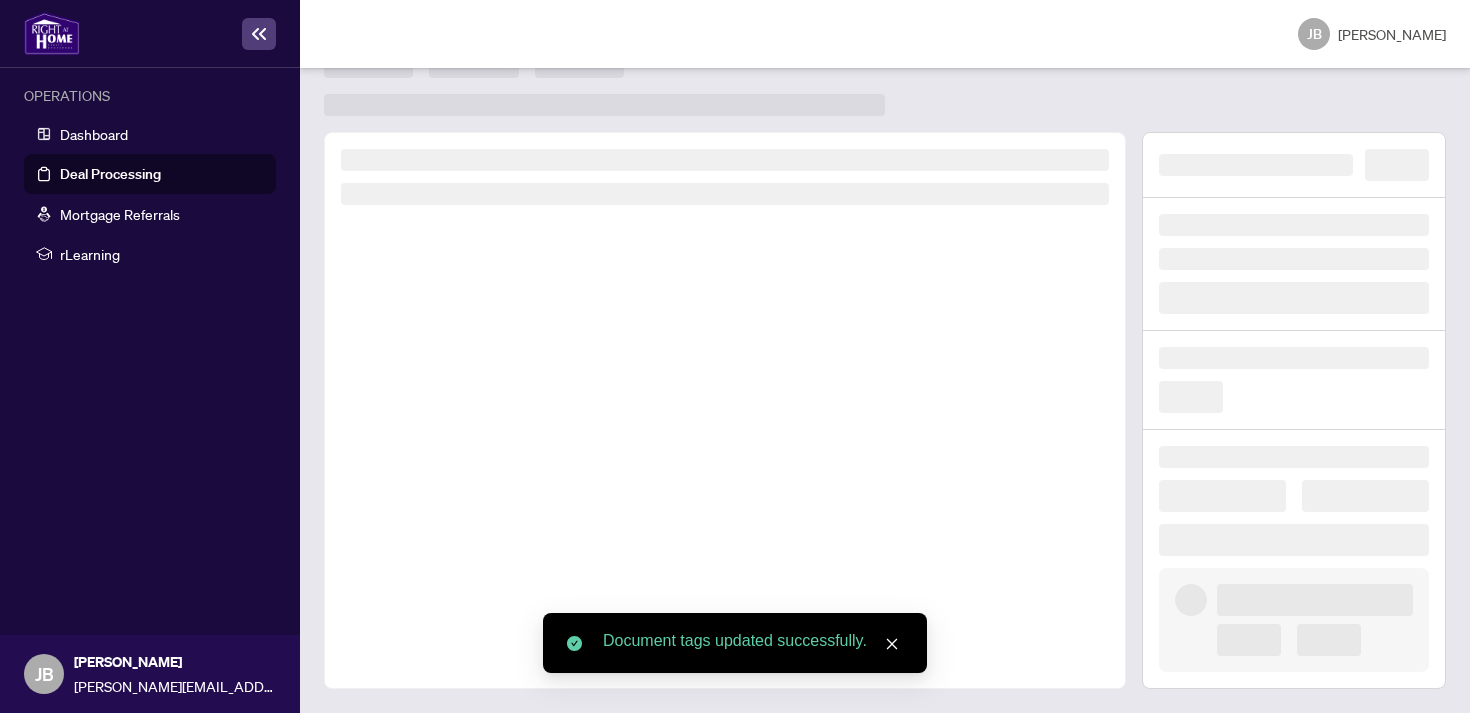 scroll, scrollTop: 0, scrollLeft: 0, axis: both 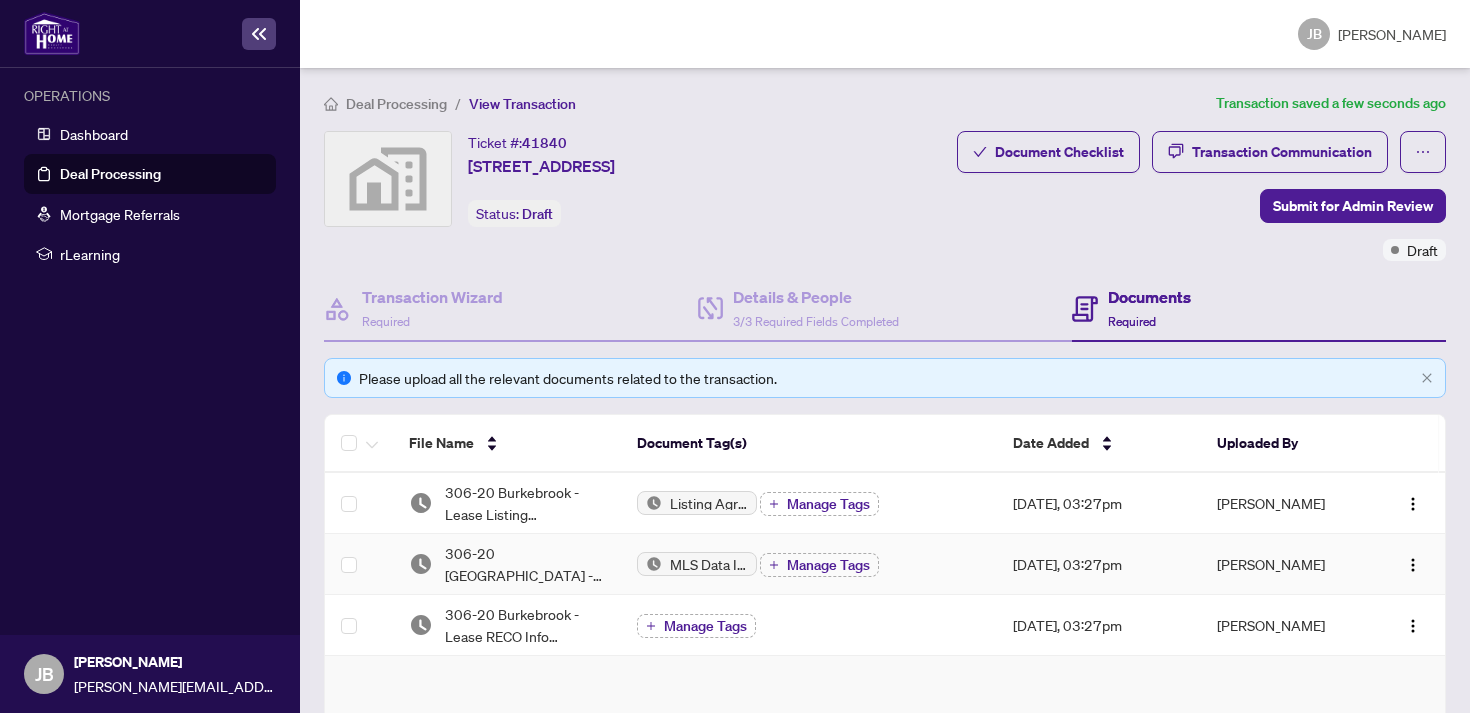 click on "Manage Tags" at bounding box center [696, 626] 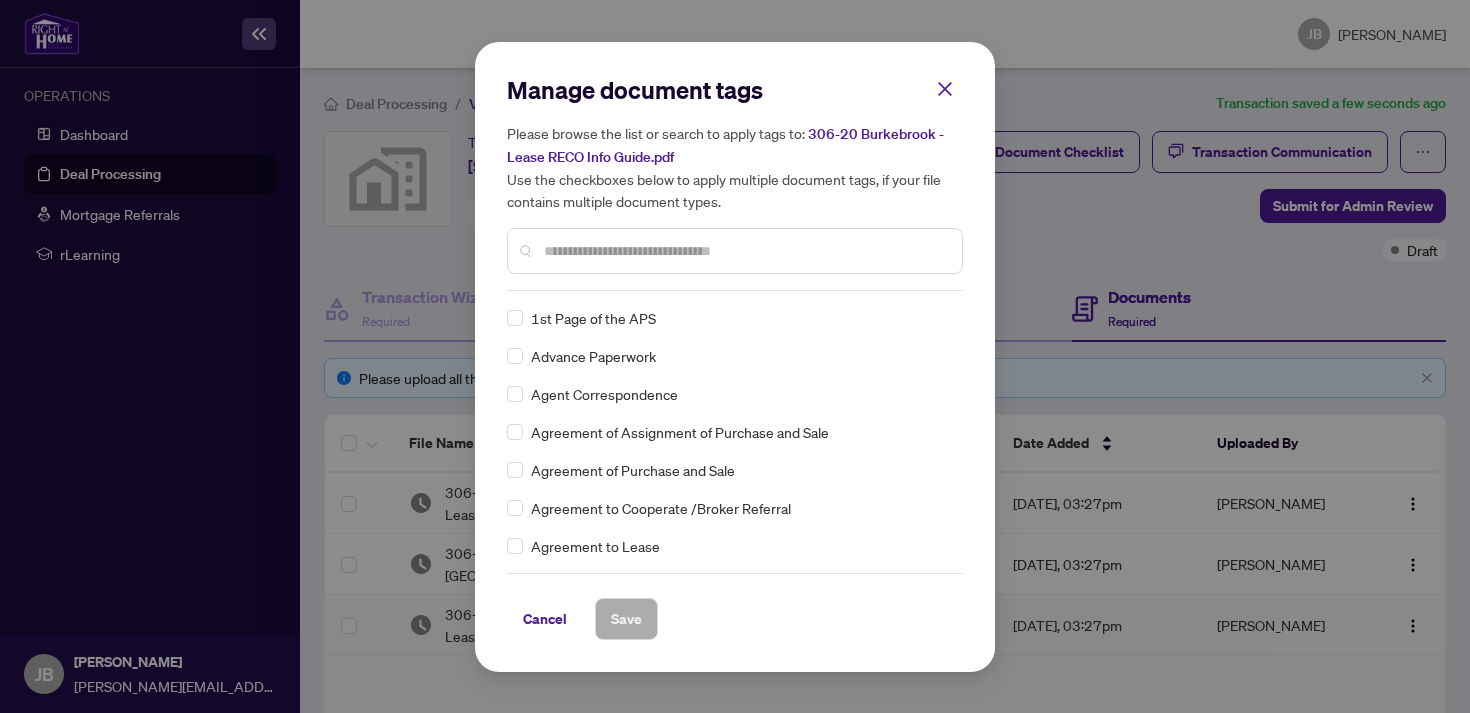 click on "Manage document tags Please browse the list or search to apply tags to:   306-20 Burkebrook - Lease RECO Info Guide.pdf   Use the checkboxes below to apply multiple document tags, if your file contains multiple document types.   1st Page of the APS Advance Paperwork Agent Correspondence Agreement of Assignment of Purchase and Sale Agreement of Purchase and Sale Agreement to Cooperate /Broker Referral Agreement to Lease Articles of Incorporation Back to Vendor Letter Belongs to Another Transaction Builder's Consent Buyer Designated Representation Agreement Buyer Designated Representation Agreement Buyers Lawyer Information Certificate of Estate Trustee(s) Client Refused to Sign Closing Date Change Co-op Brokerage Commission Statement Co-op EFT Co-operating Indemnity Agreement Commission Adjustment Commission Agreement Commission Calculation Commission Statement Sent Commission Statement Sent to Landlord Commission Statement Sent to Lawyer Commission Statement Sent to Listing Brokerage Commission Waiver Letter" at bounding box center (735, 357) 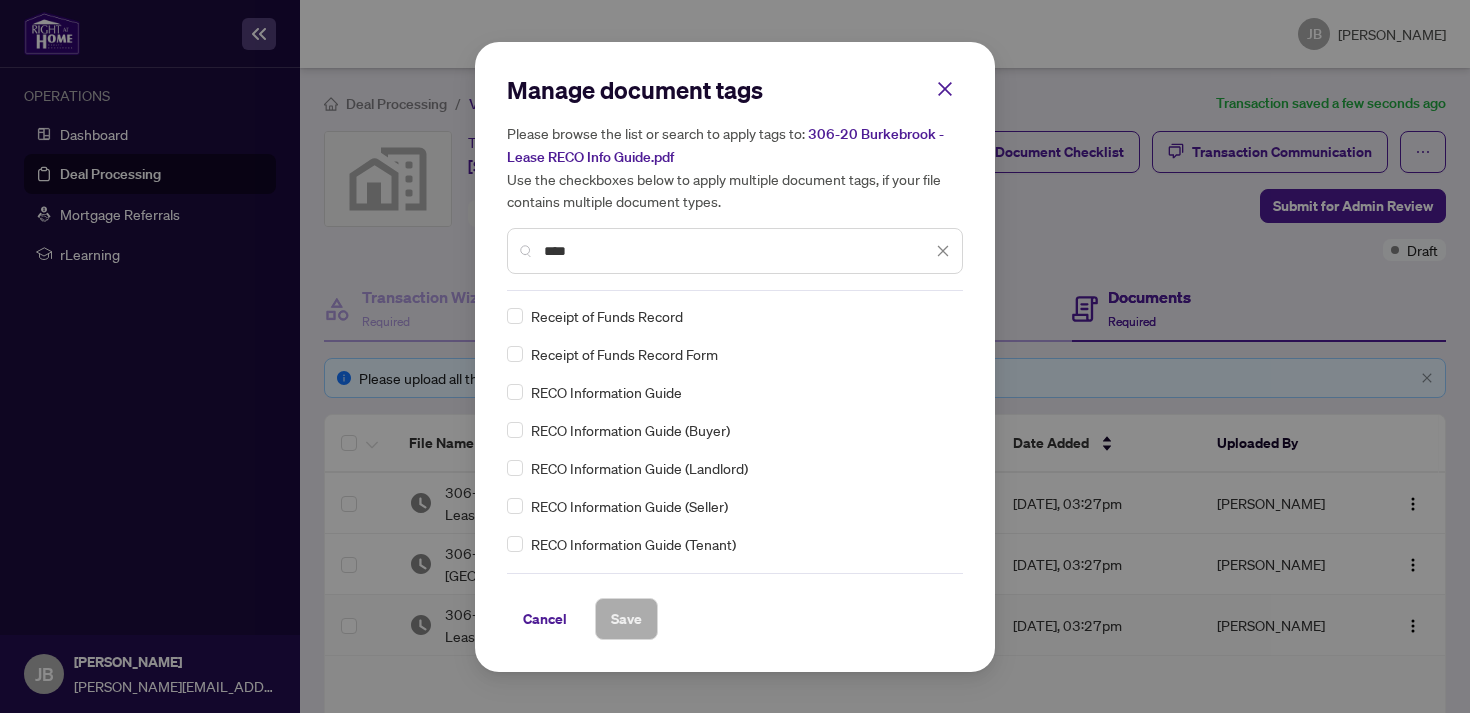 scroll, scrollTop: 117, scrollLeft: 0, axis: vertical 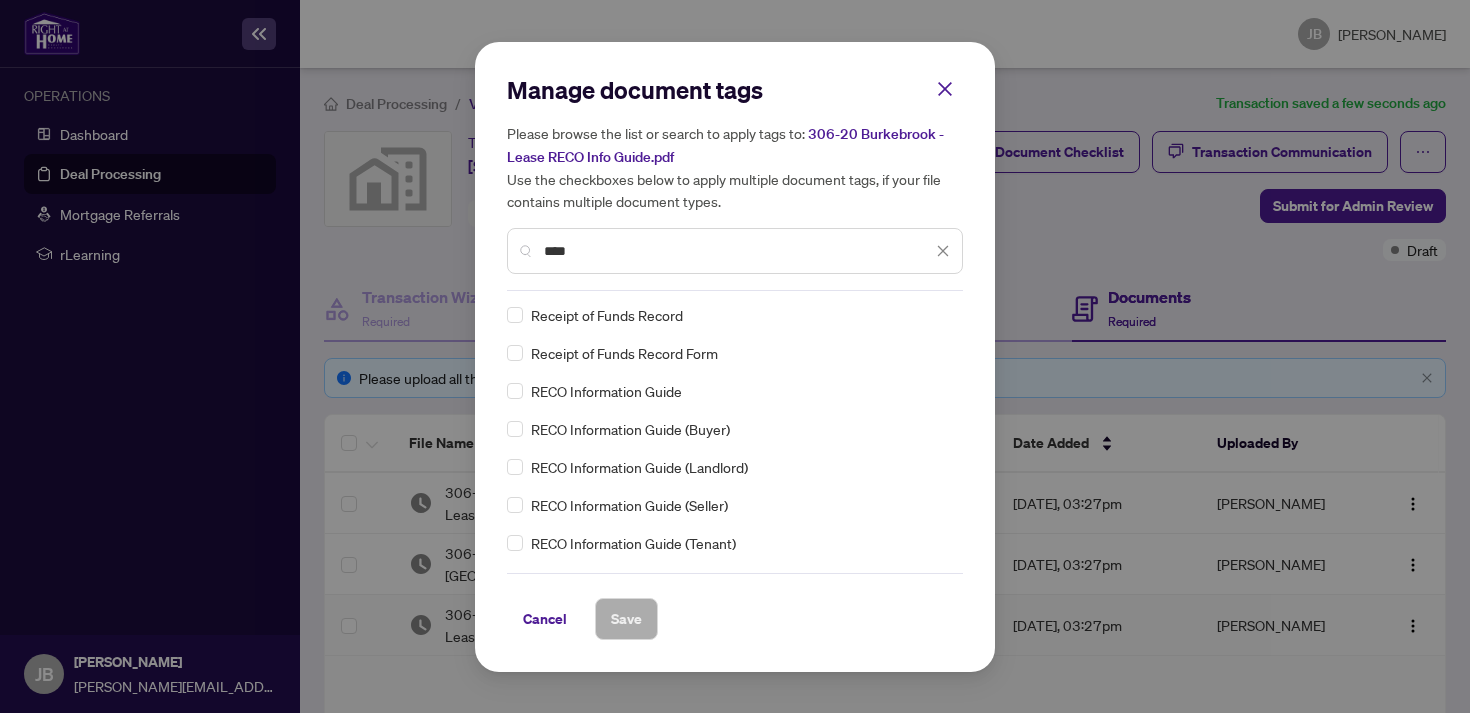 type on "****" 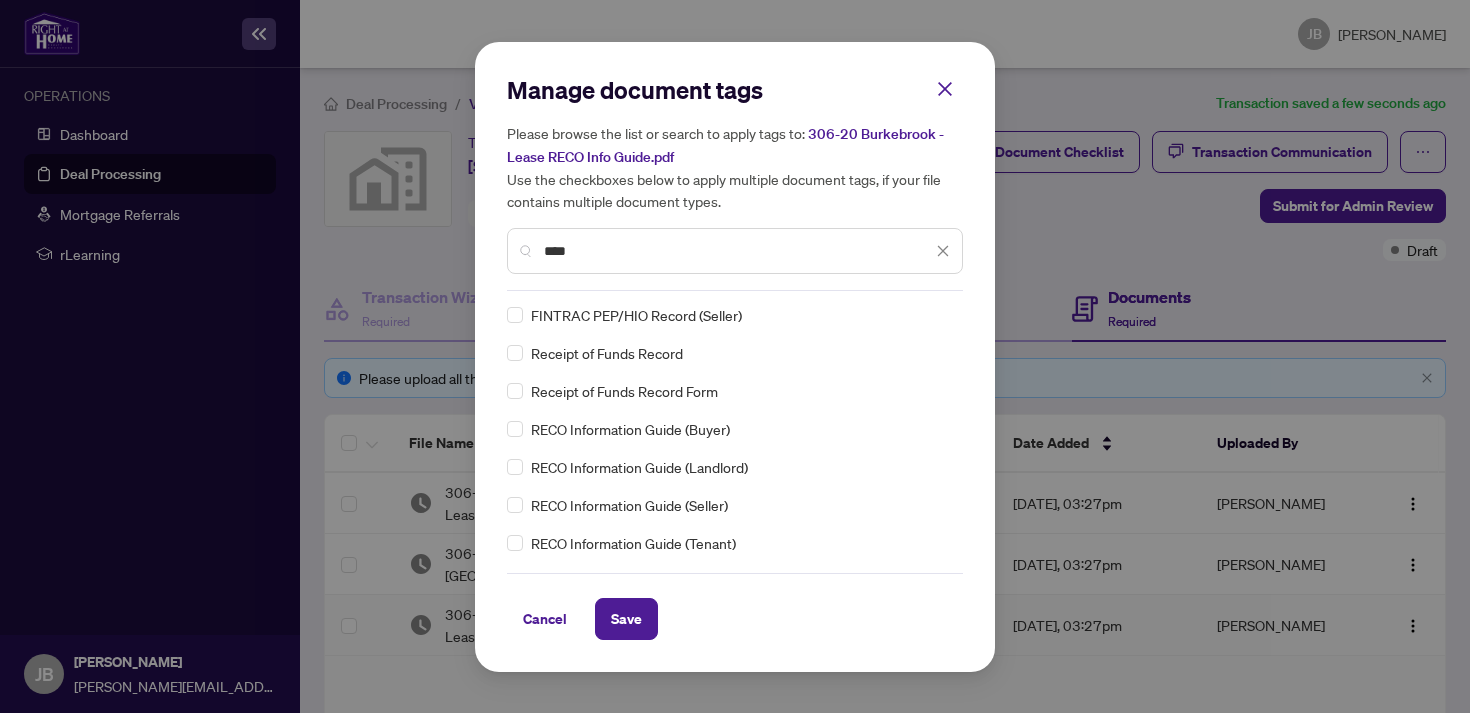 scroll, scrollTop: 0, scrollLeft: 0, axis: both 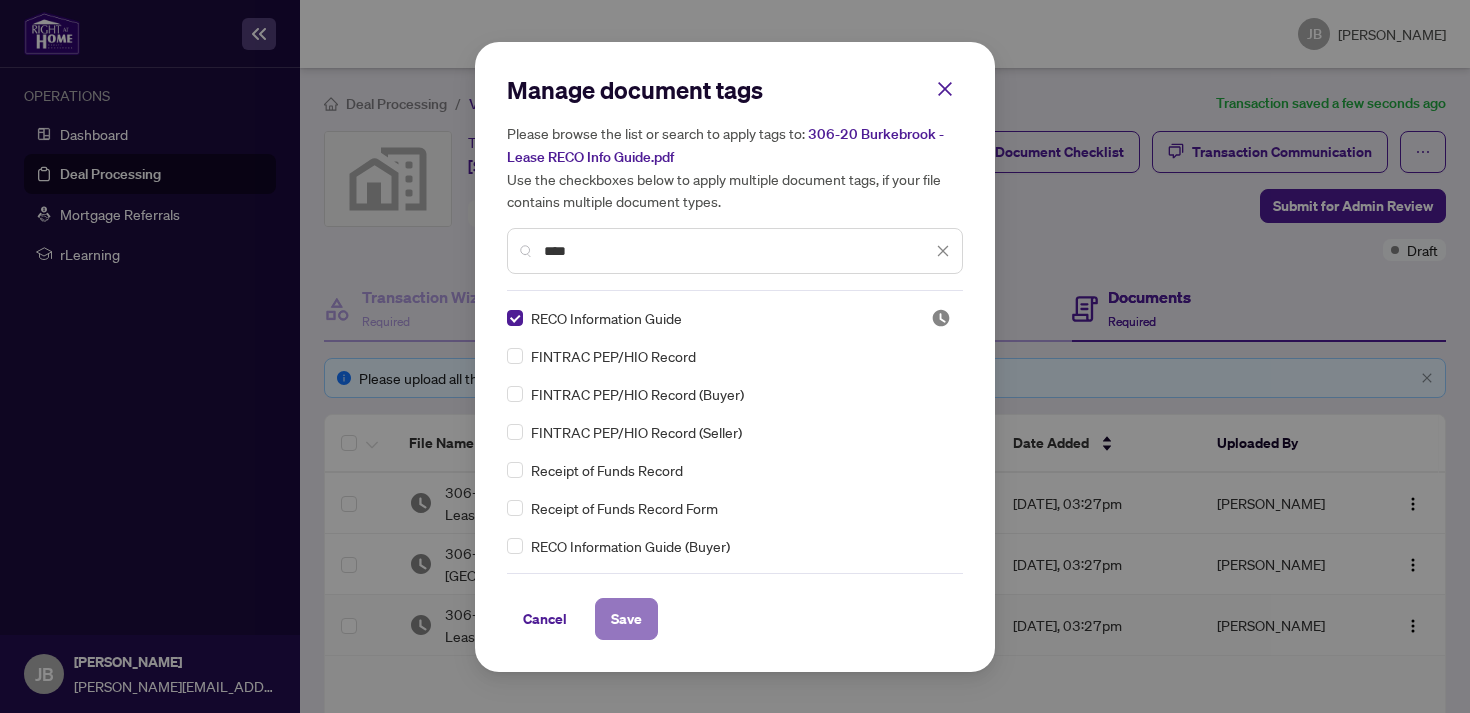 click on "Save" at bounding box center [626, 619] 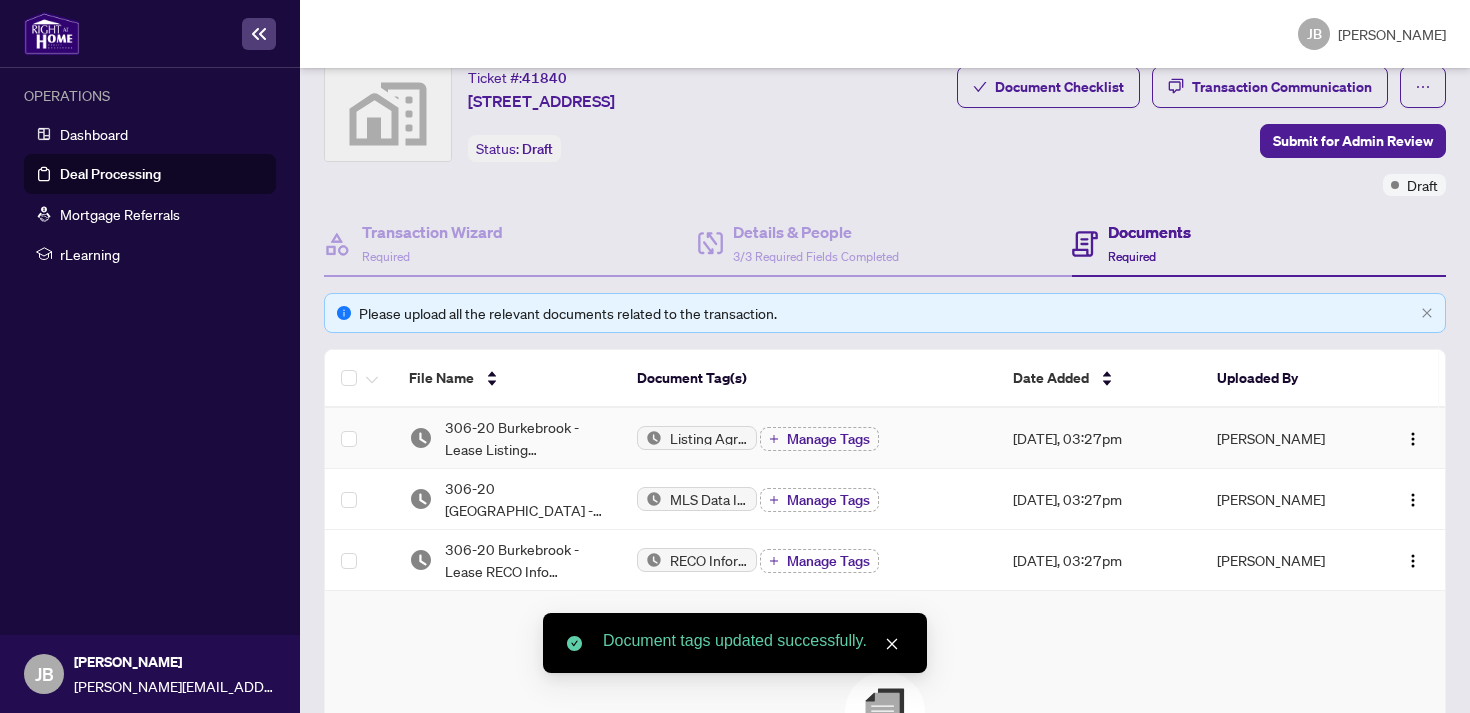 scroll, scrollTop: 51, scrollLeft: 0, axis: vertical 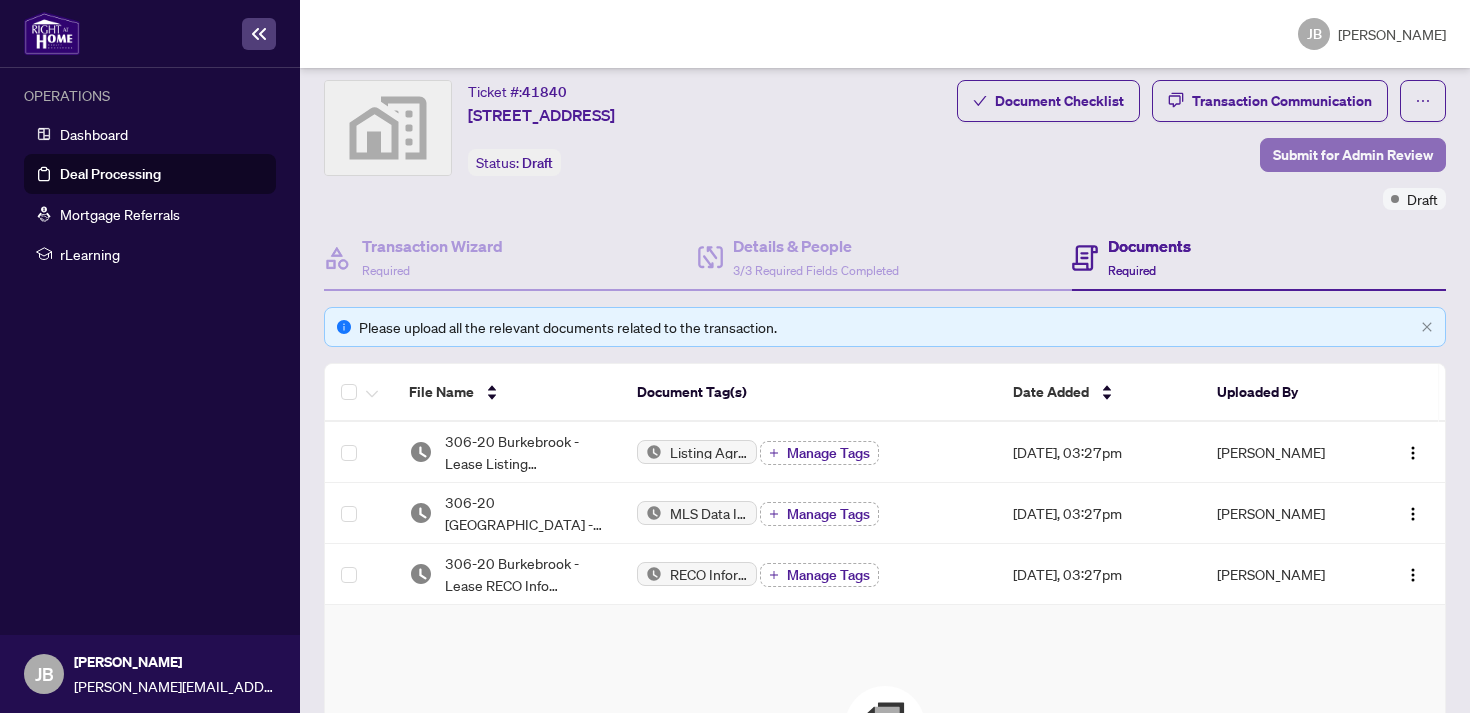 click on "Submit for Admin Review" at bounding box center (1353, 155) 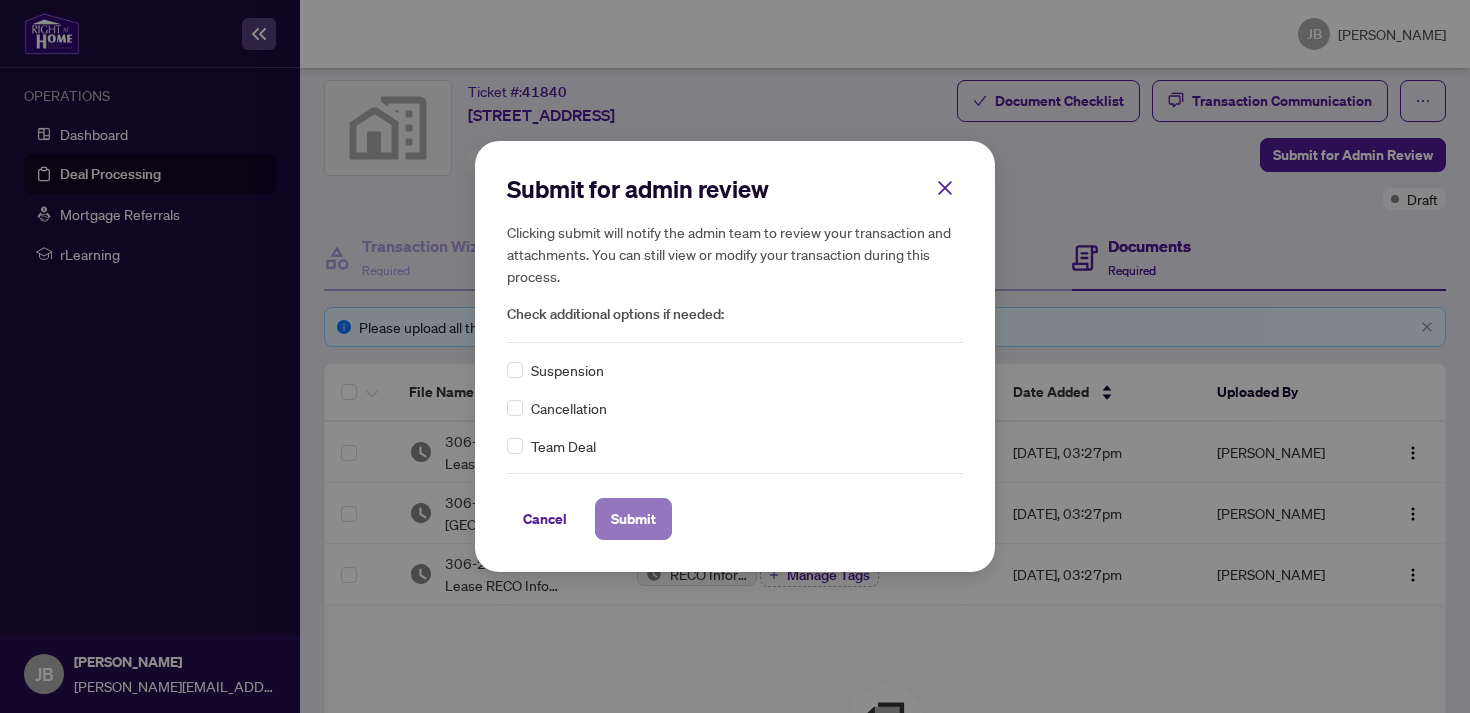 click on "Submit" at bounding box center (633, 519) 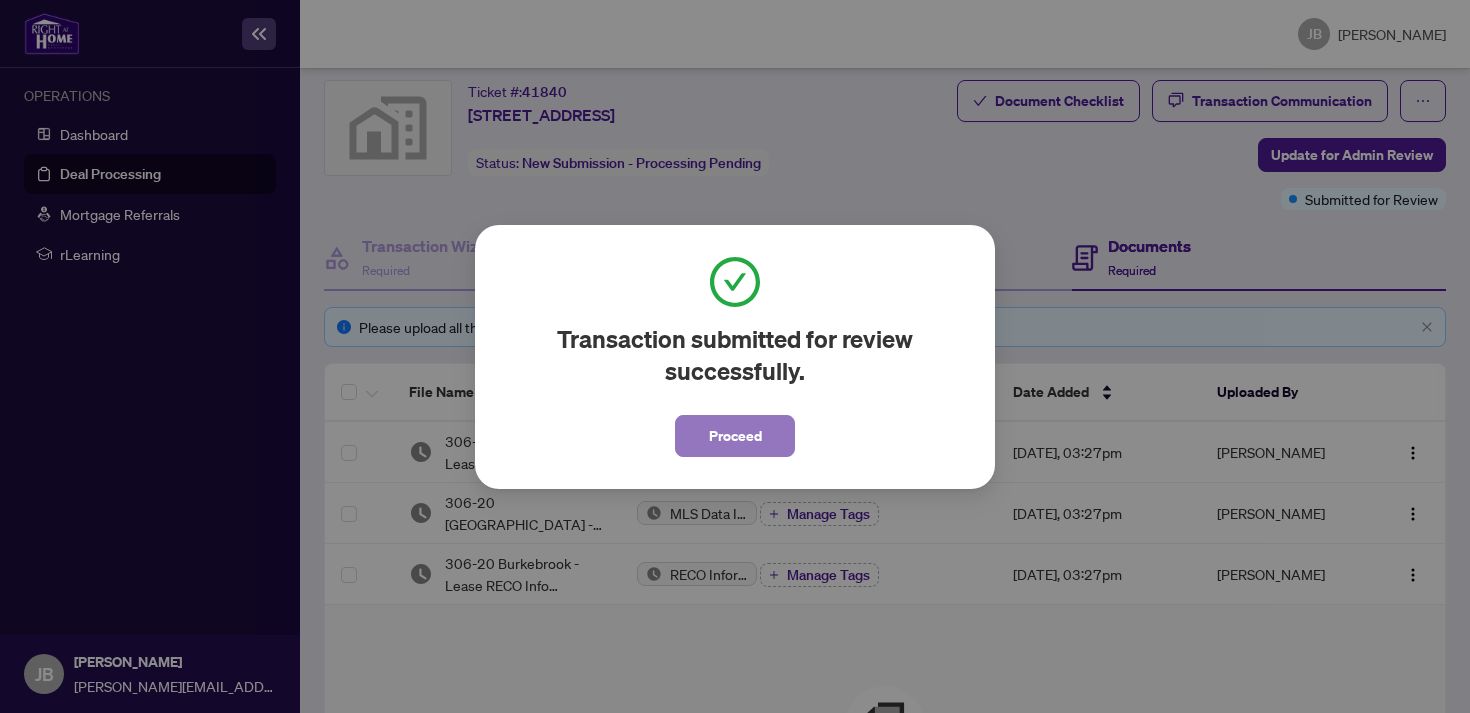 click on "Proceed" at bounding box center (735, 436) 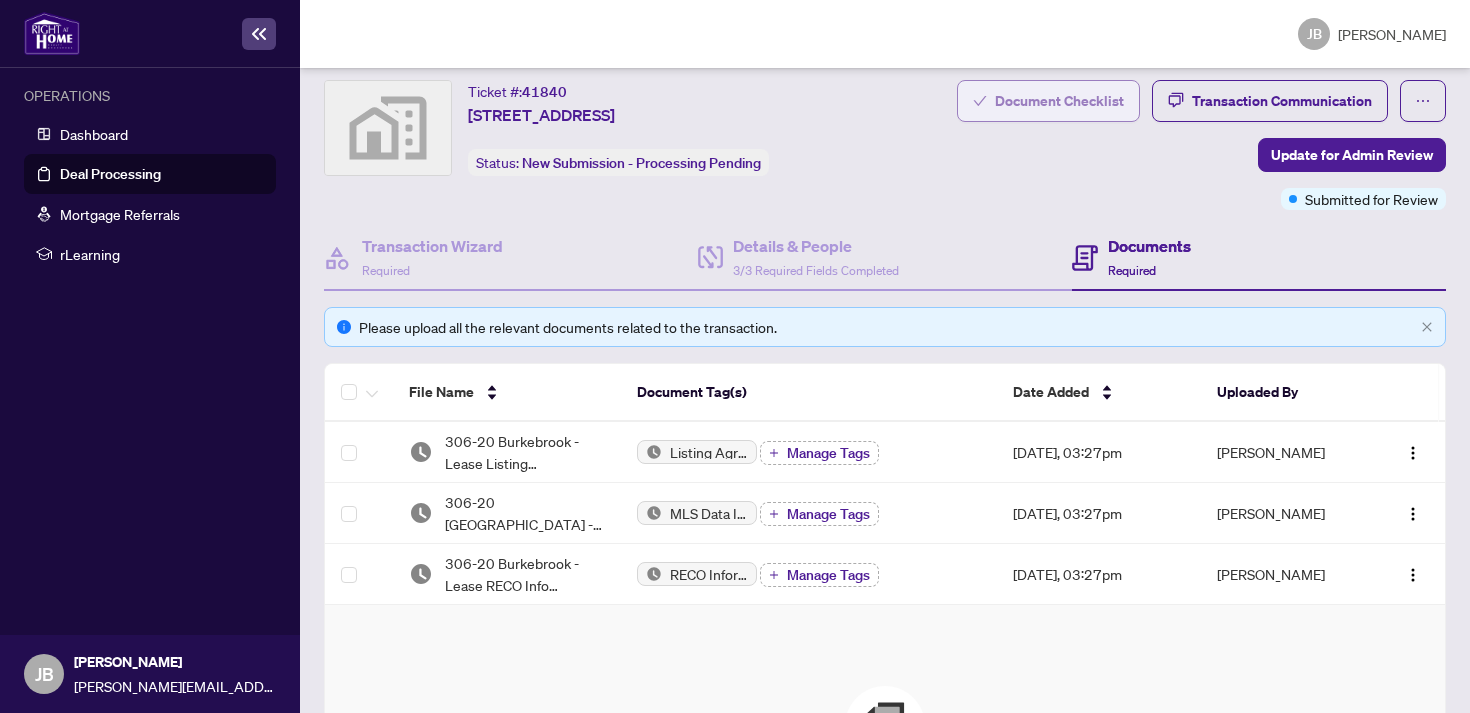 click on "Document Checklist" at bounding box center (1059, 101) 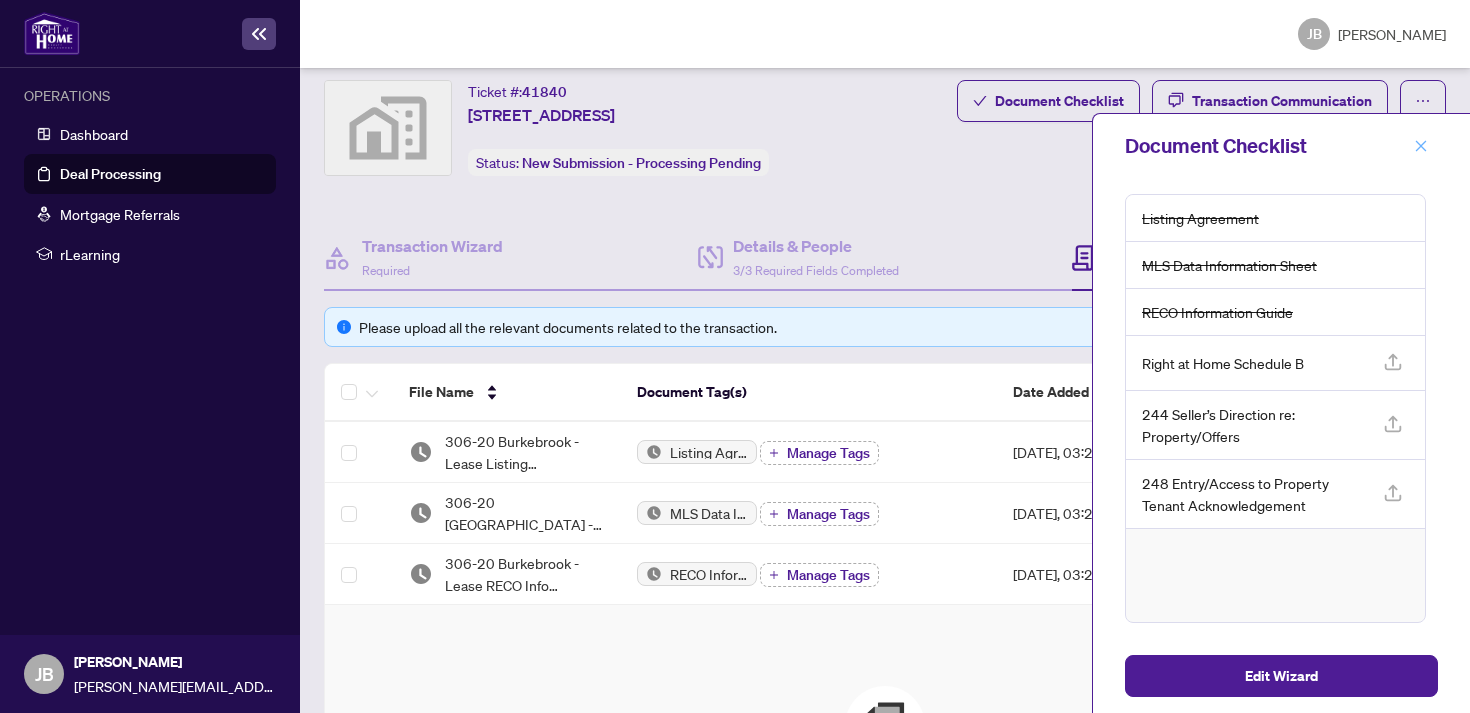 click at bounding box center (1421, 146) 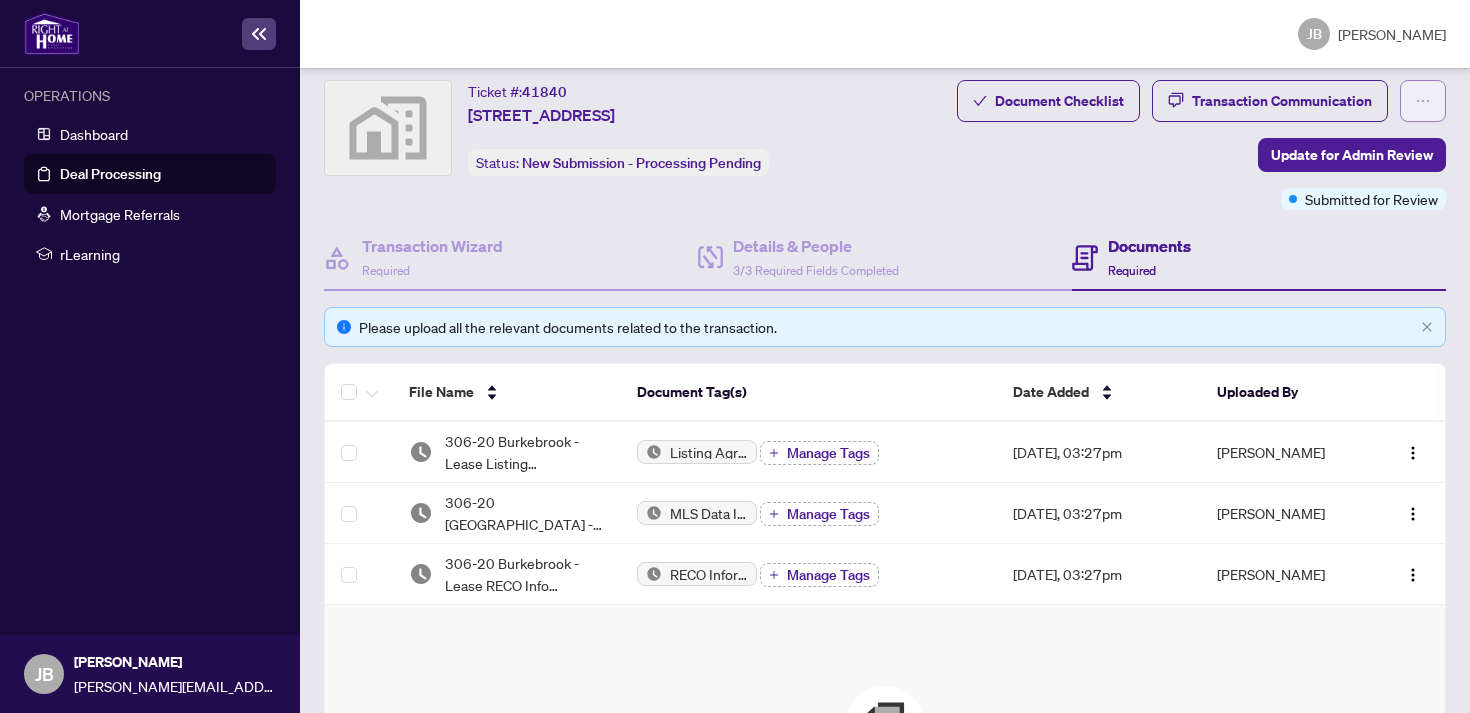 click 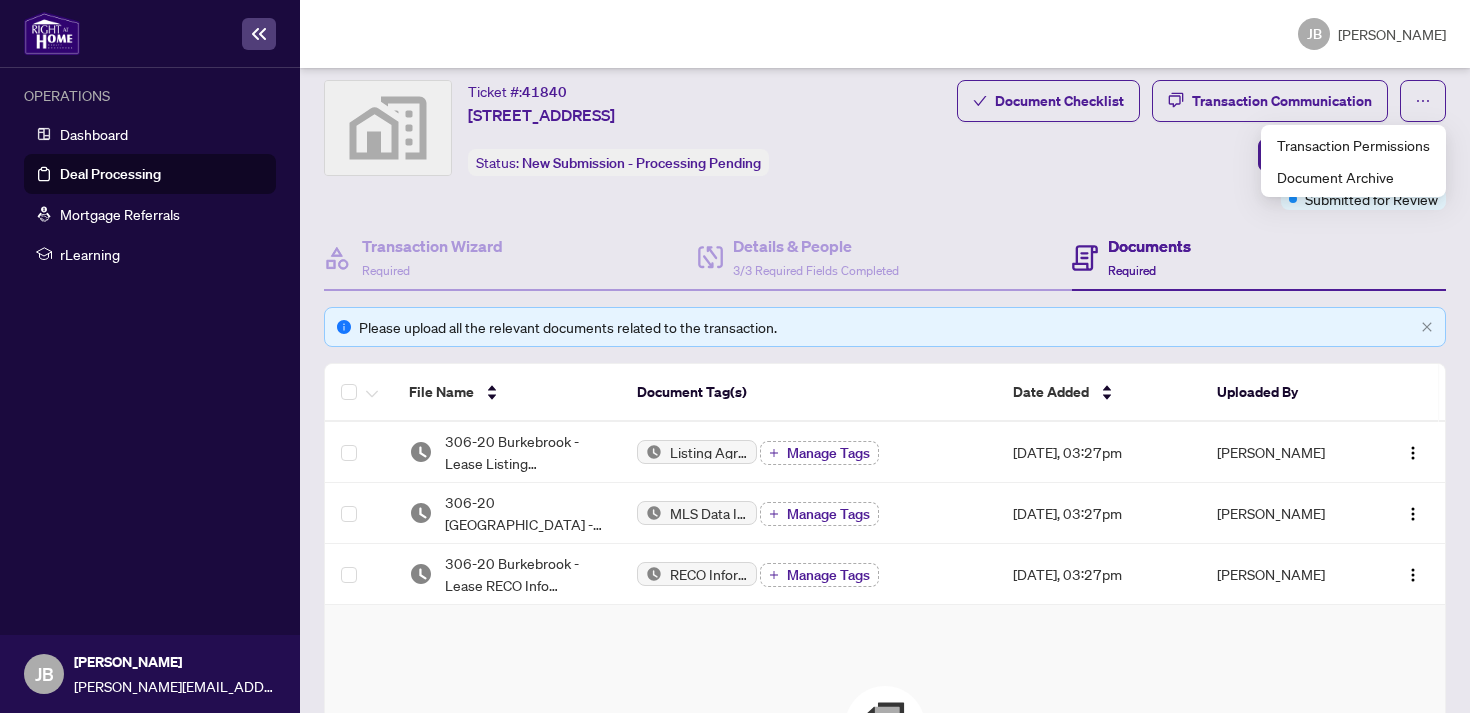click on "Document Checklist Transaction Communication Update for Admin Review Submitted for Review" at bounding box center [1201, 145] 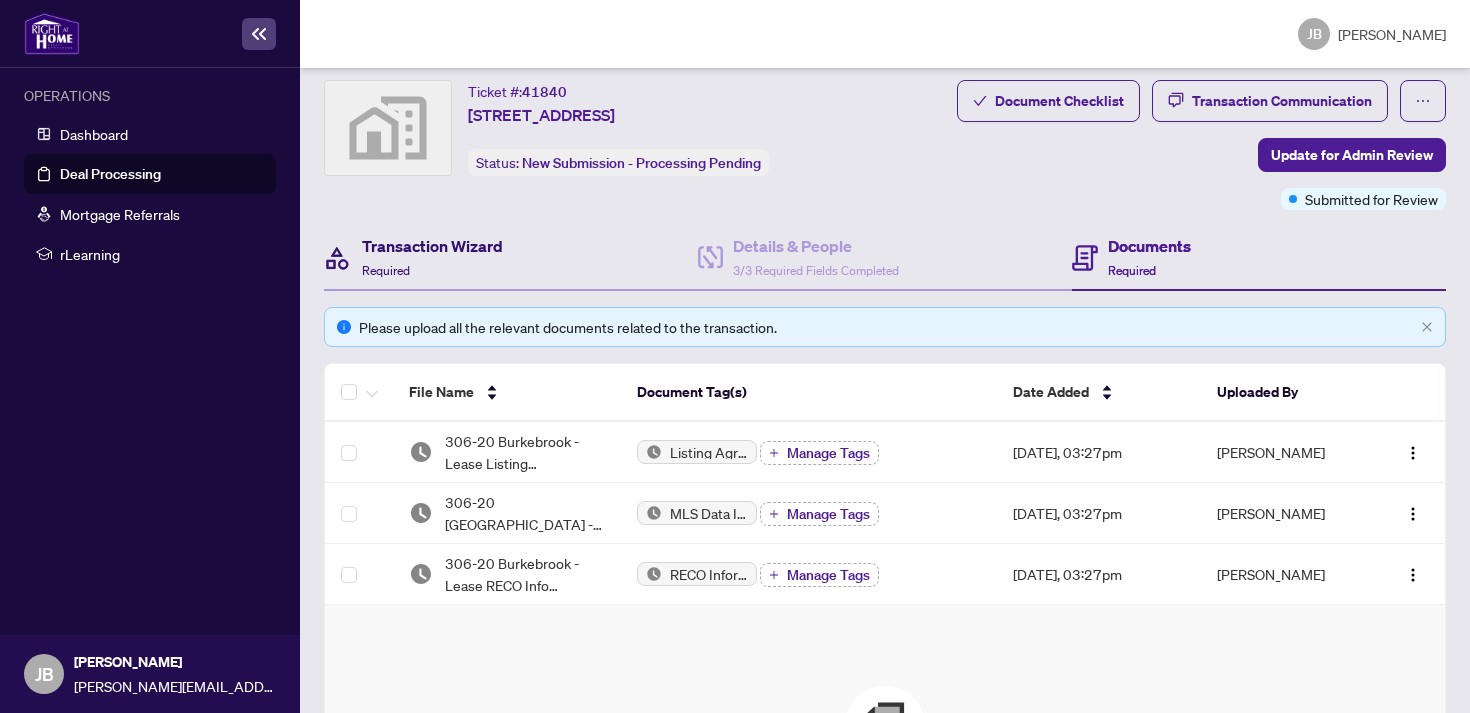 click on "Transaction Wizard" at bounding box center [432, 246] 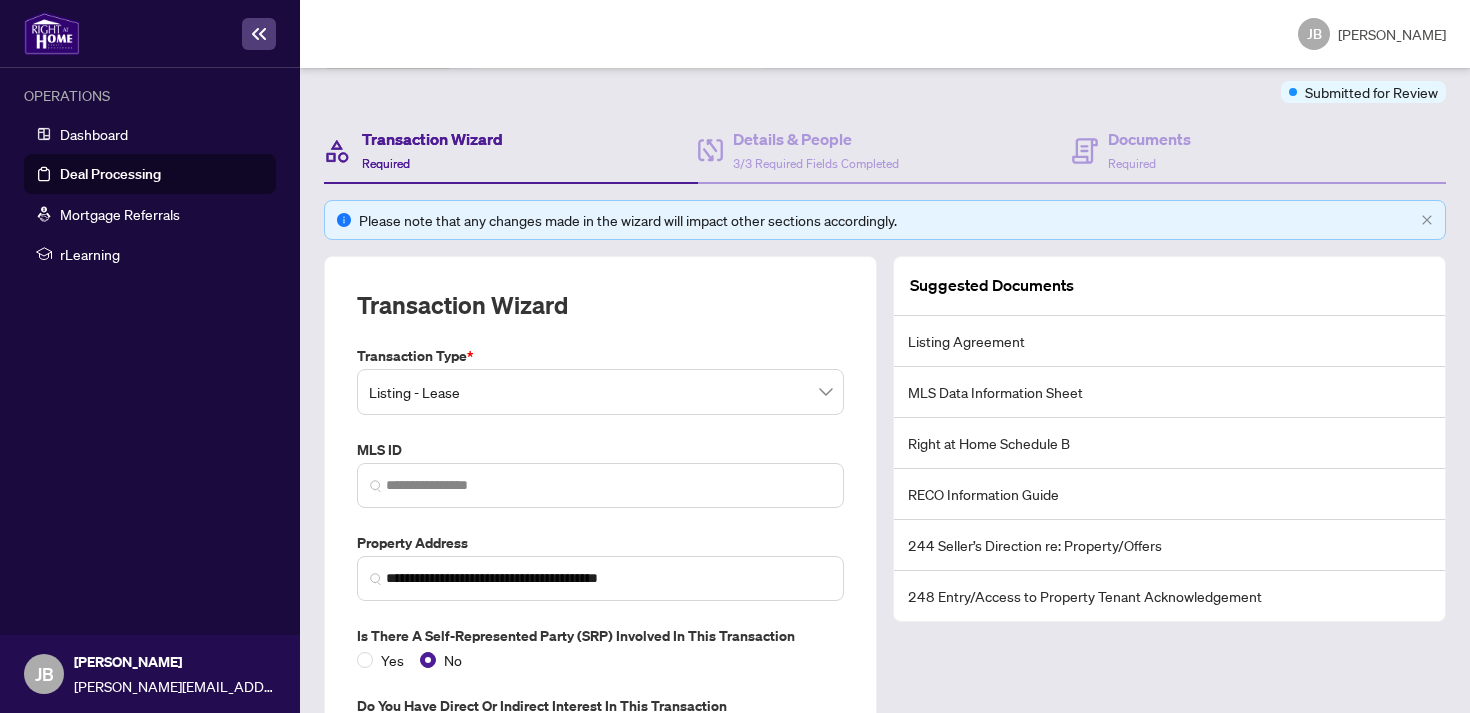 scroll, scrollTop: 0, scrollLeft: 0, axis: both 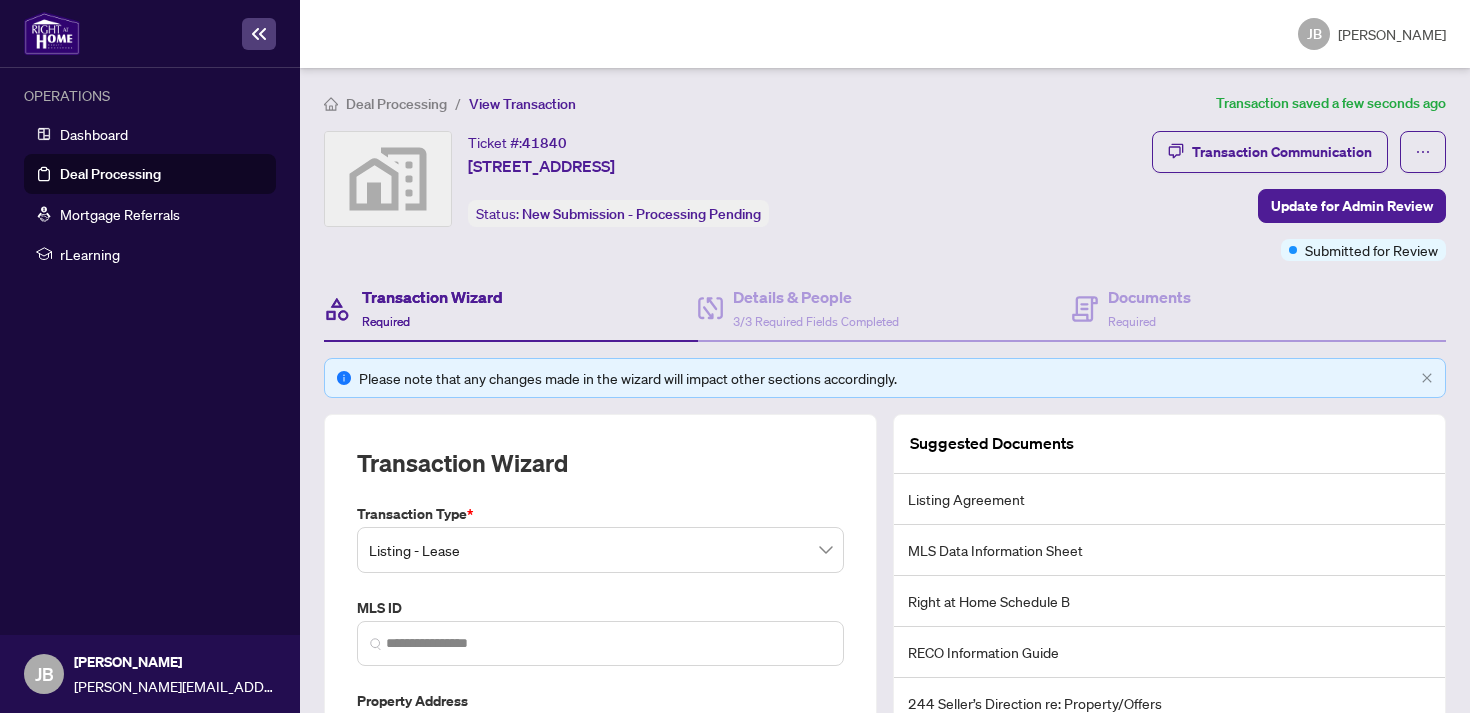 click on "Deal Processing" at bounding box center [110, 174] 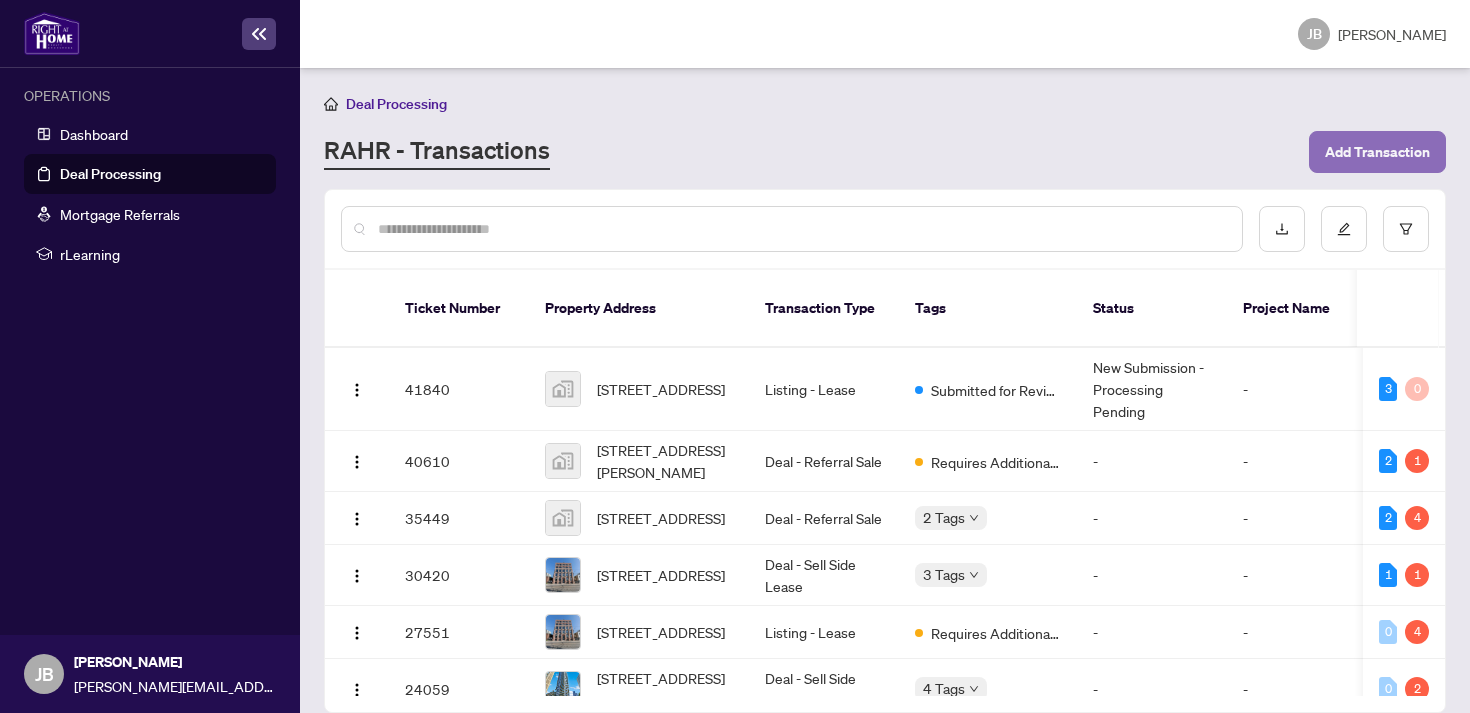 click on "Add Transaction" at bounding box center (1377, 152) 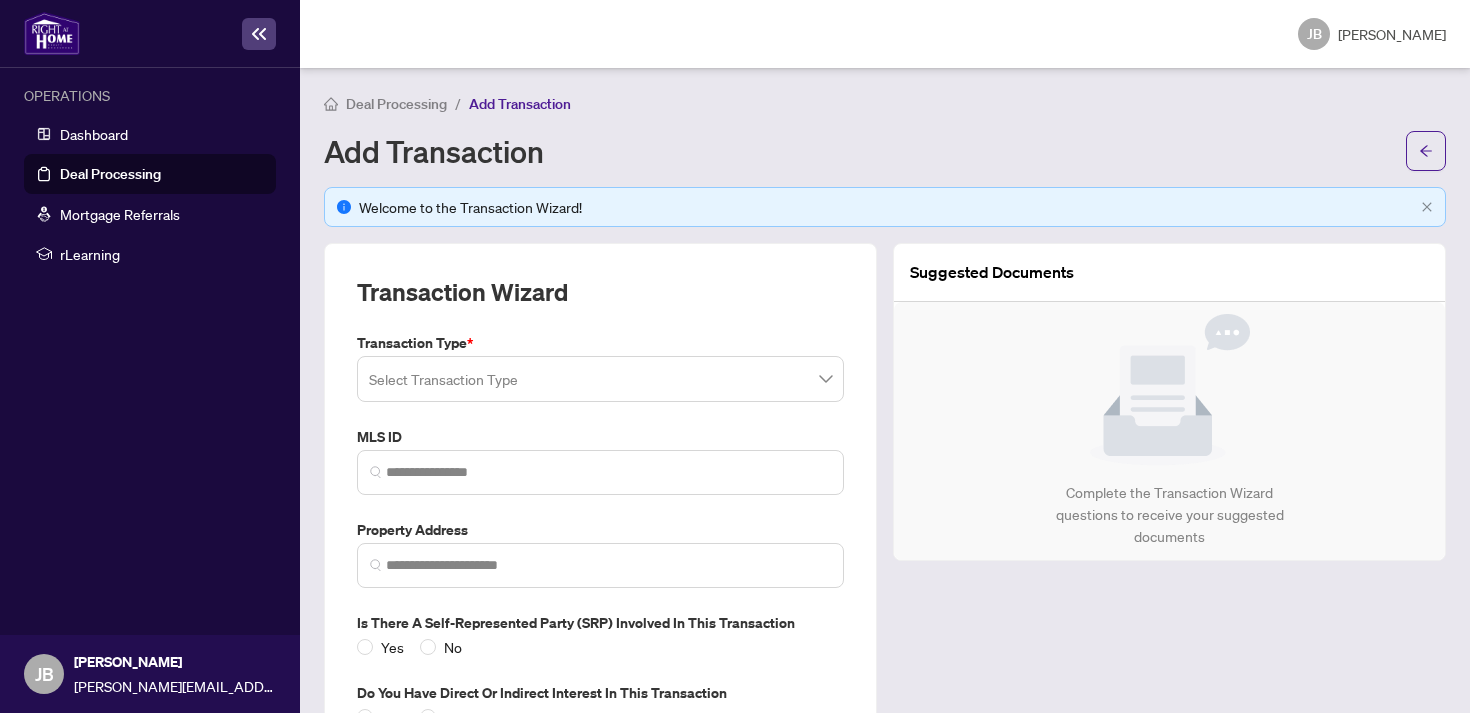 click at bounding box center [600, 379] 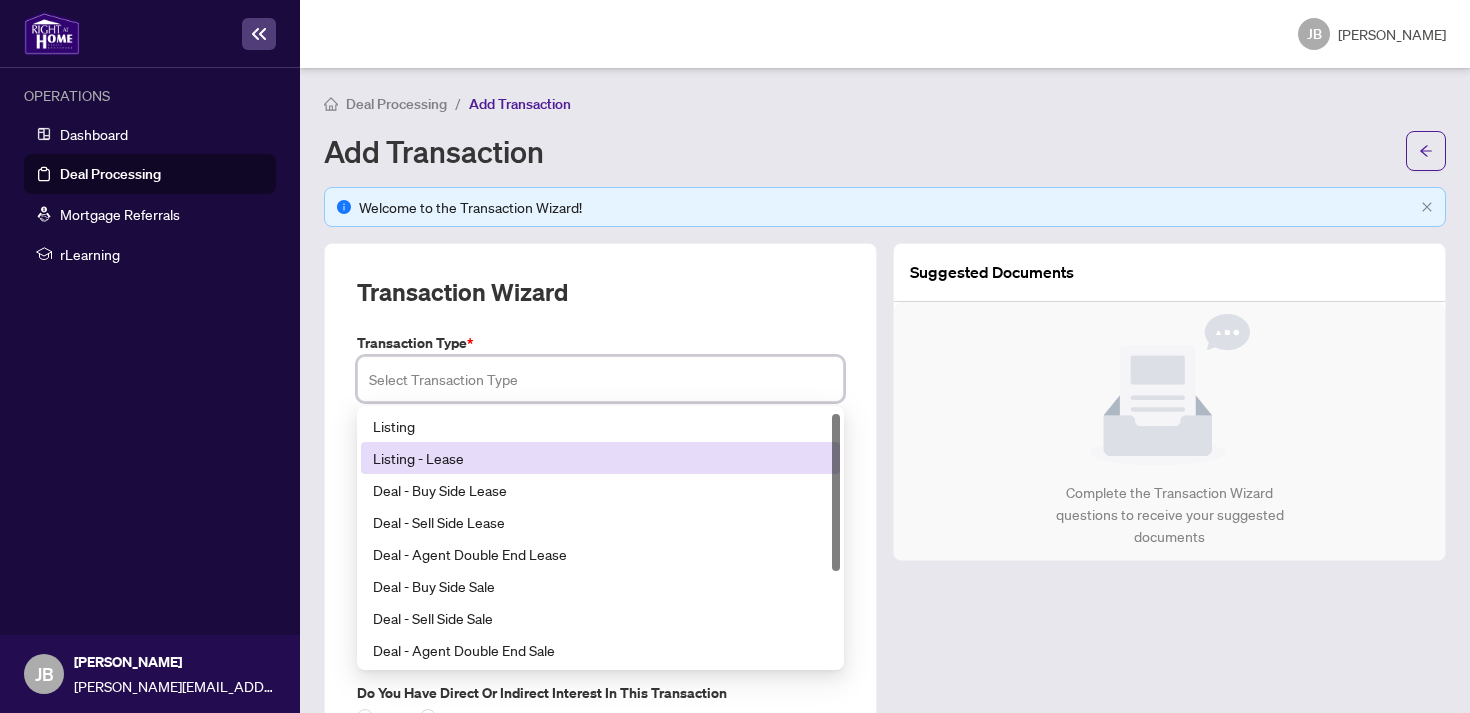 scroll, scrollTop: 0, scrollLeft: 0, axis: both 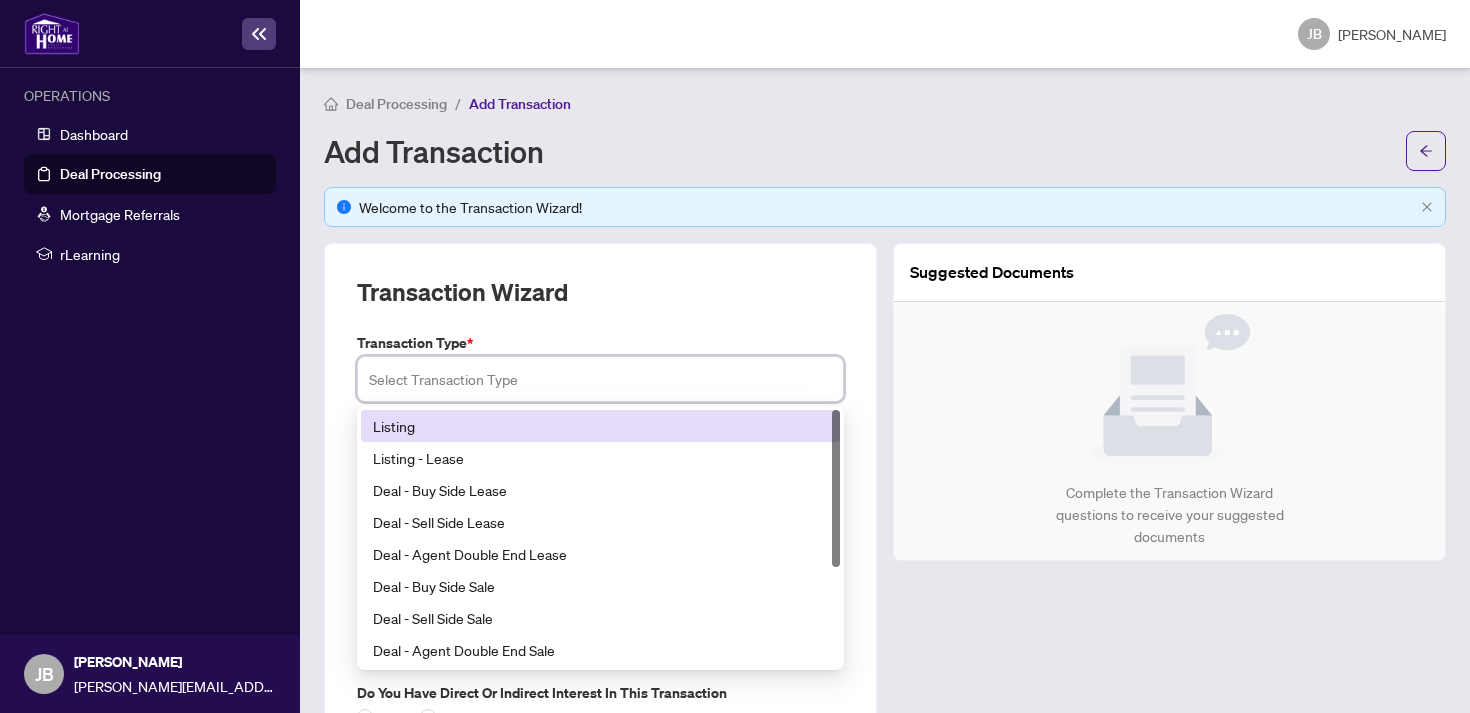 click on "Listing" at bounding box center [600, 426] 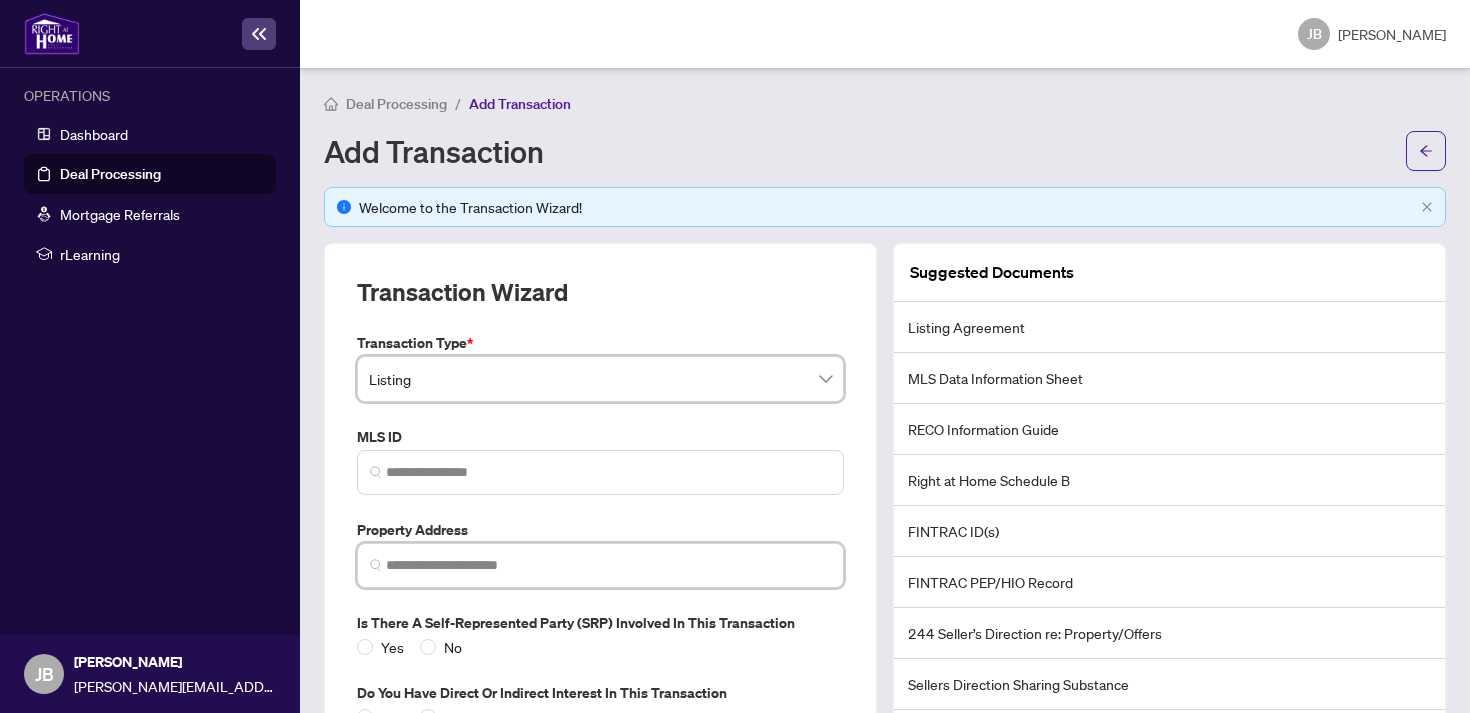 click at bounding box center (608, 565) 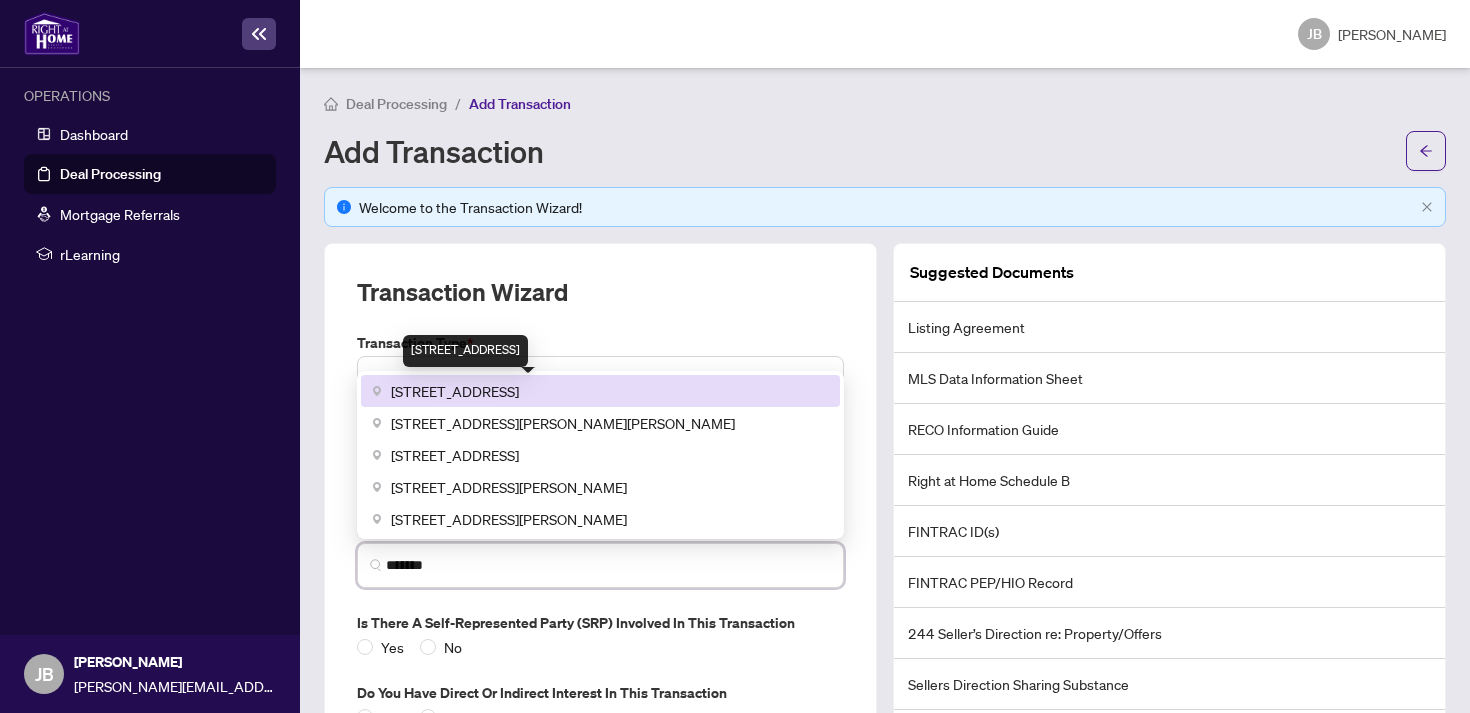 click on "[STREET_ADDRESS]" at bounding box center (455, 391) 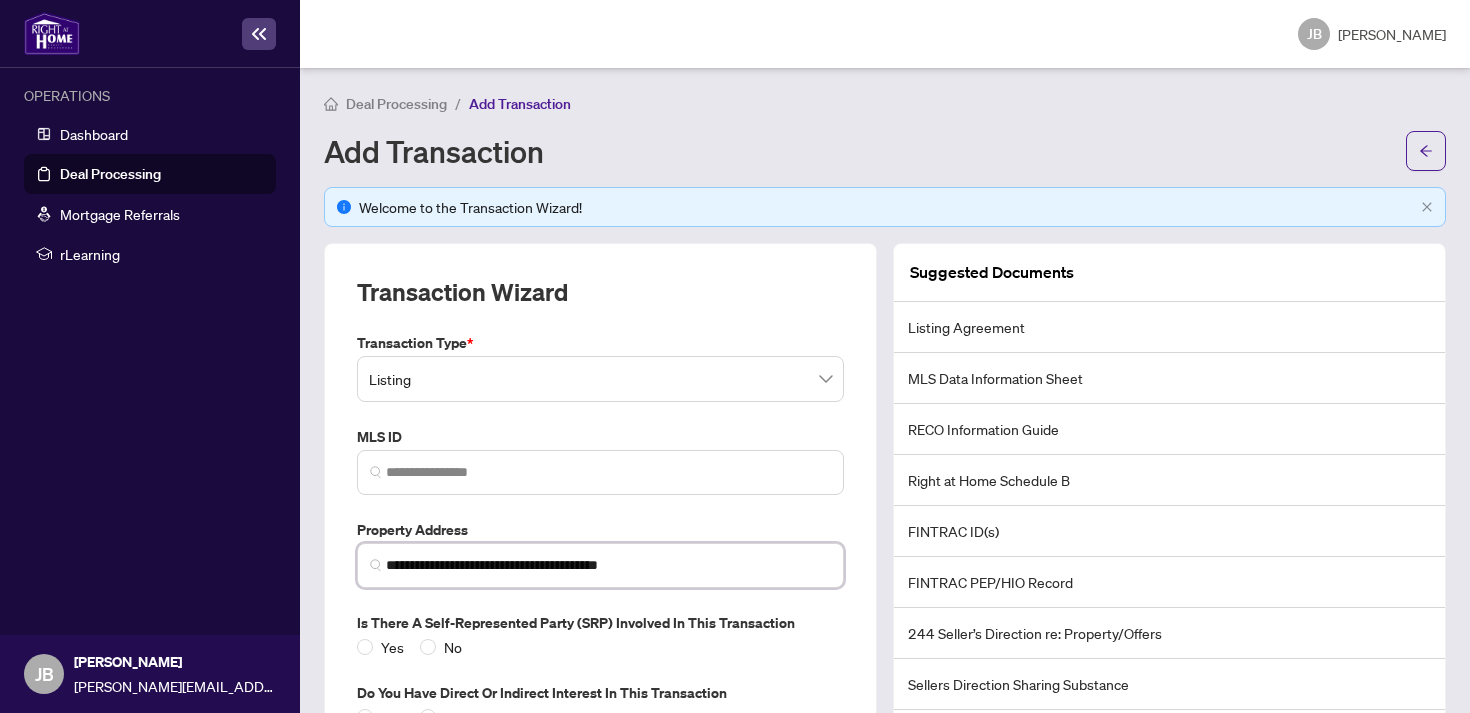 scroll, scrollTop: 162, scrollLeft: 0, axis: vertical 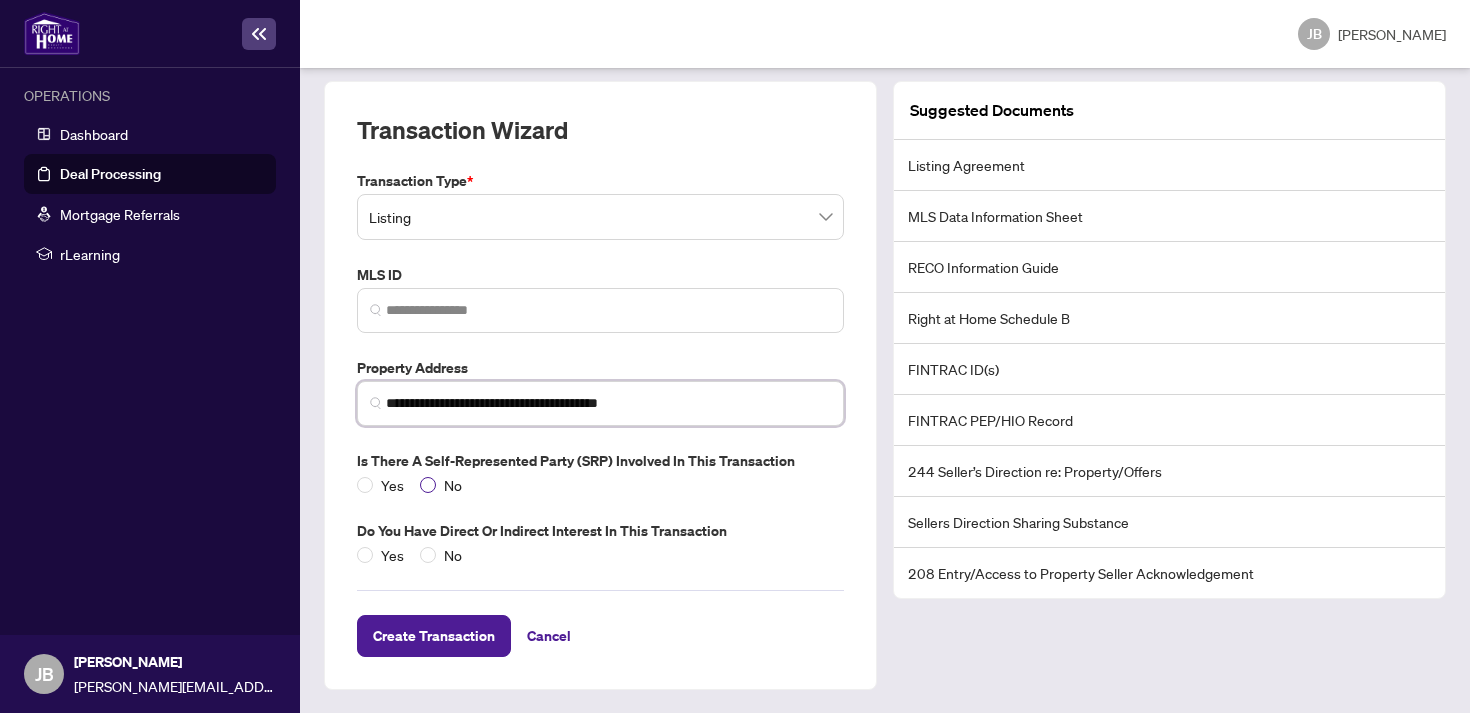 type on "**********" 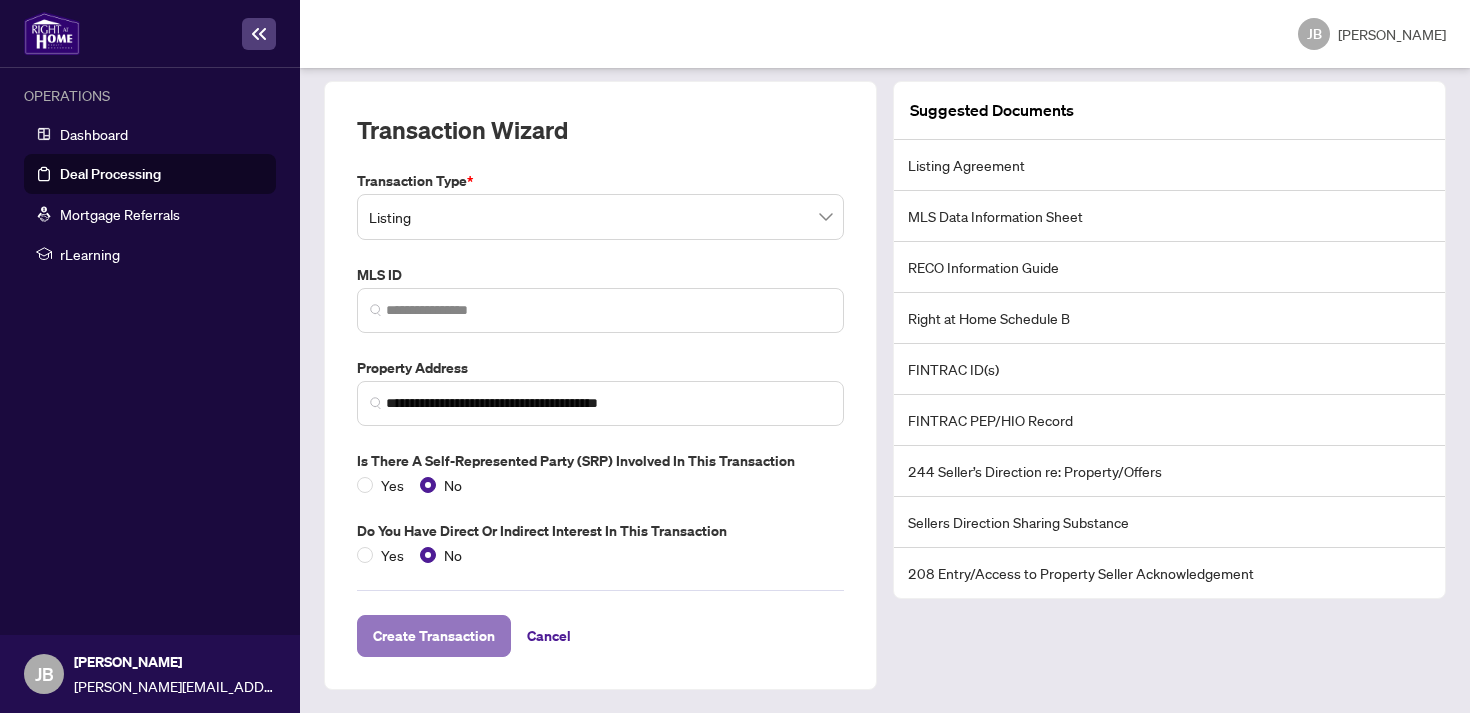 click on "Create Transaction" at bounding box center [434, 636] 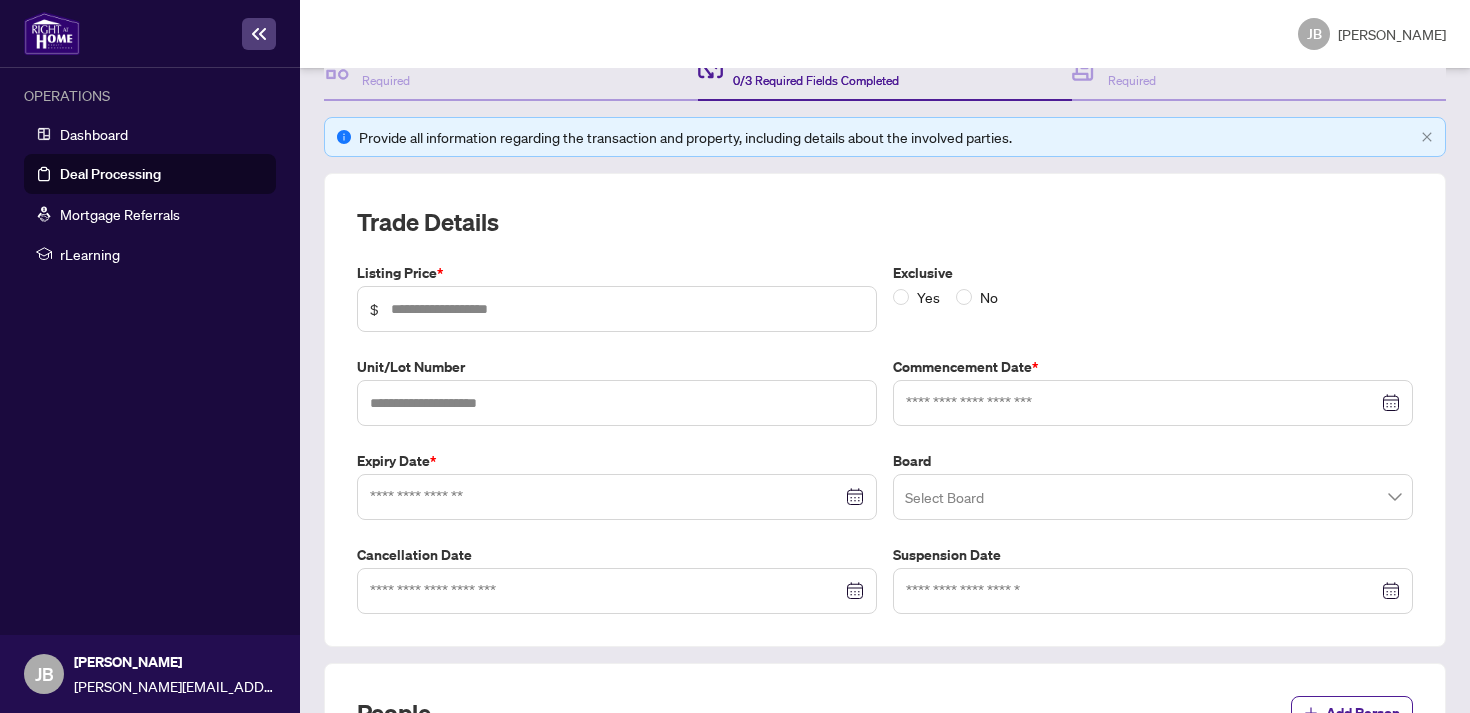 scroll, scrollTop: 257, scrollLeft: 0, axis: vertical 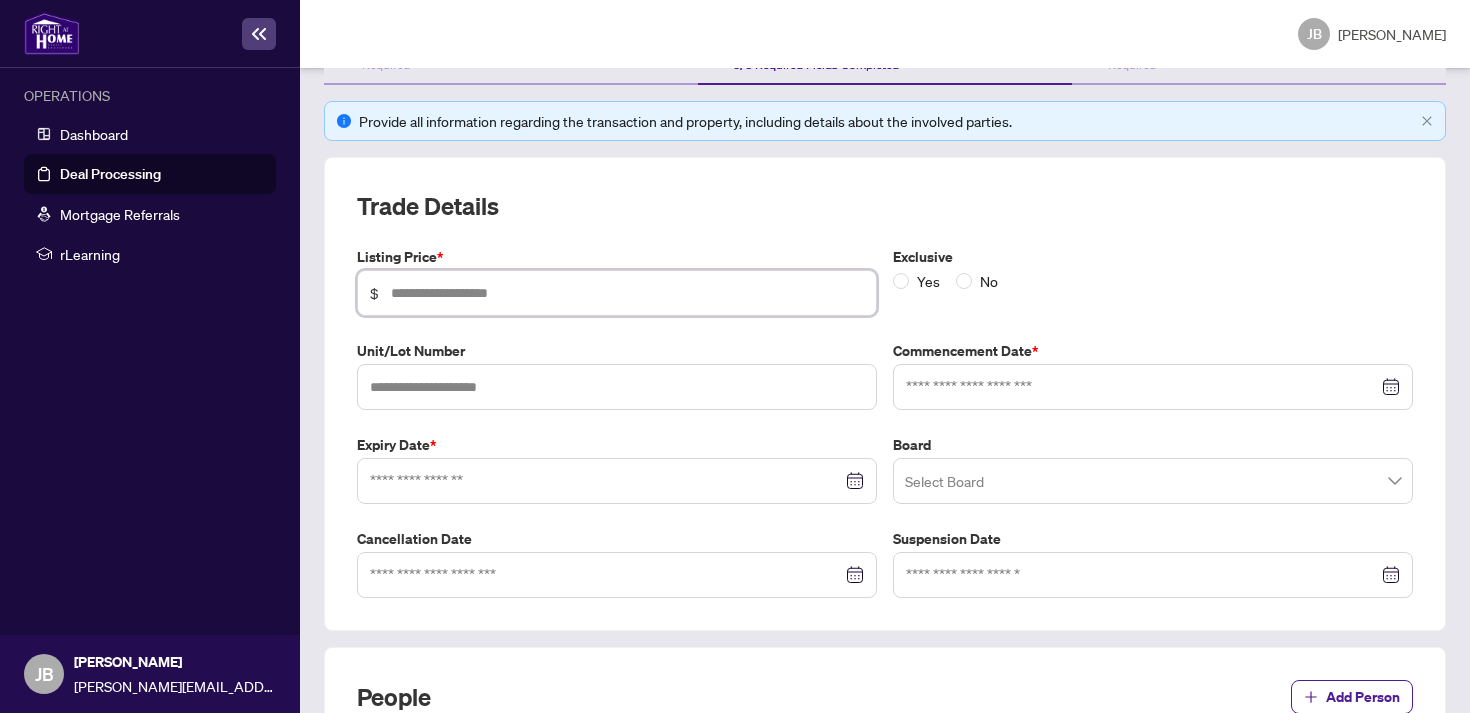 click at bounding box center [627, 293] 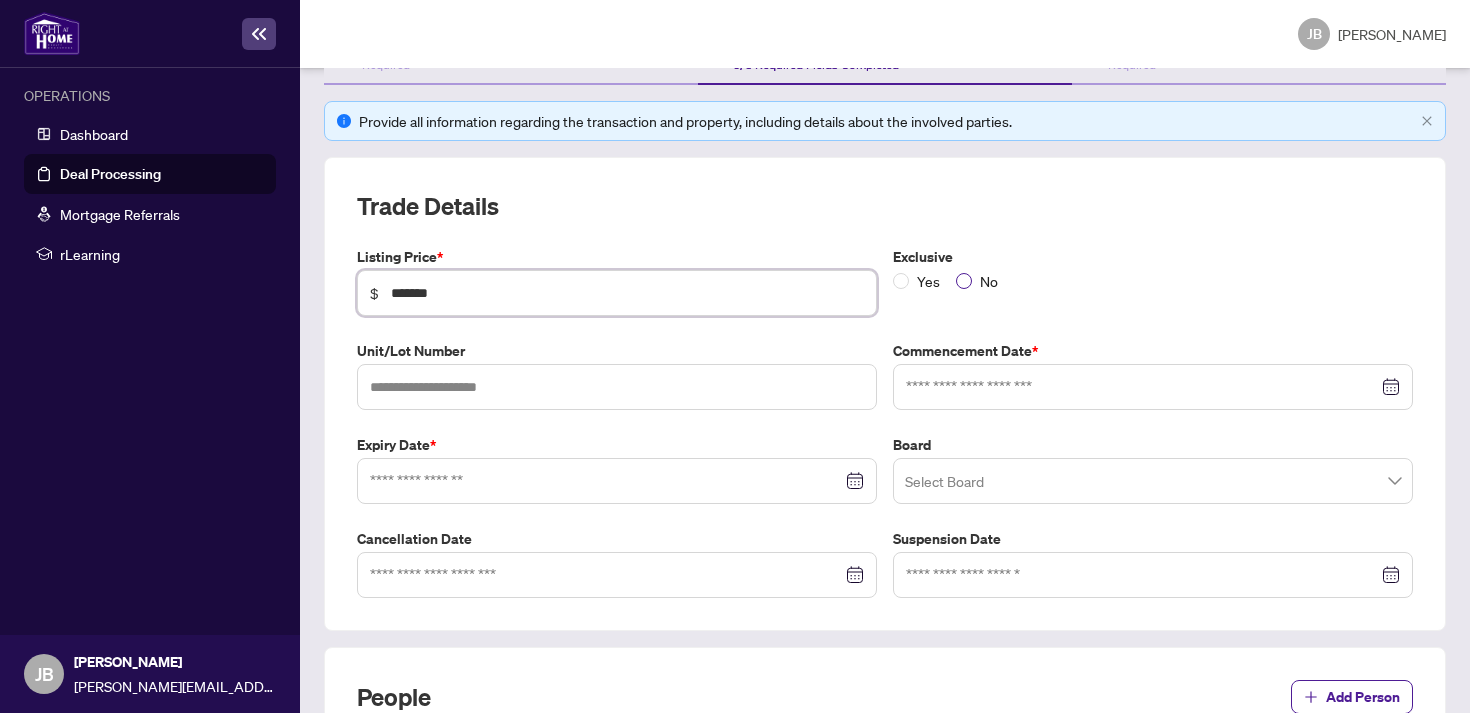 type on "*******" 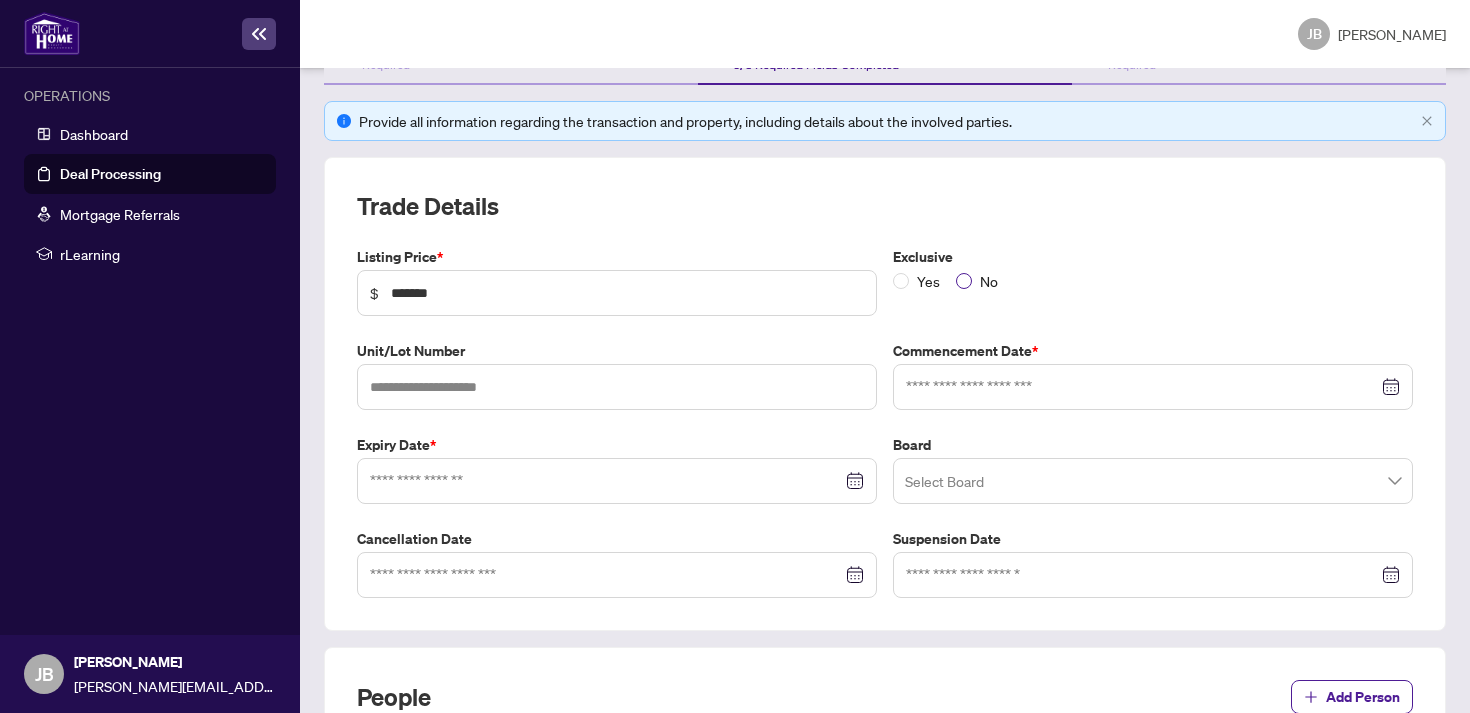 click on "No" at bounding box center (989, 281) 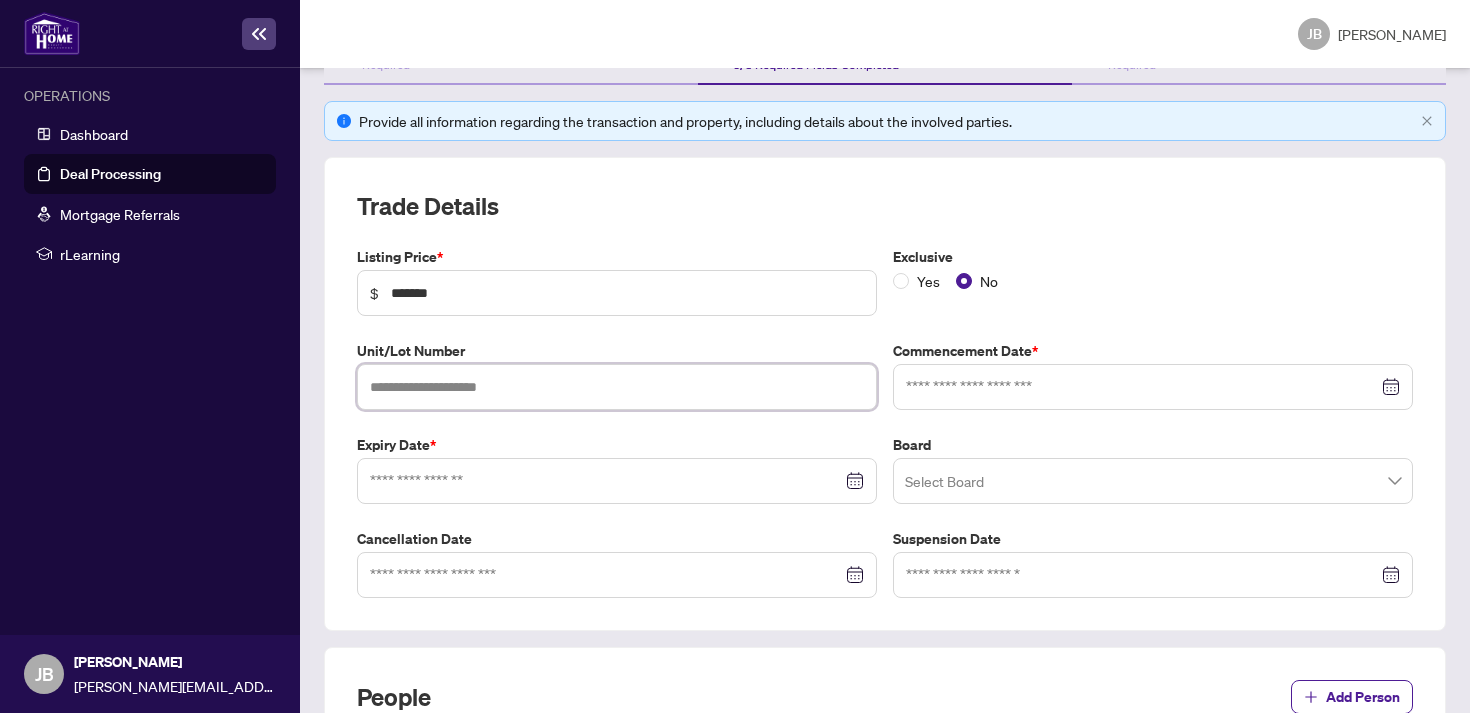click at bounding box center (617, 387) 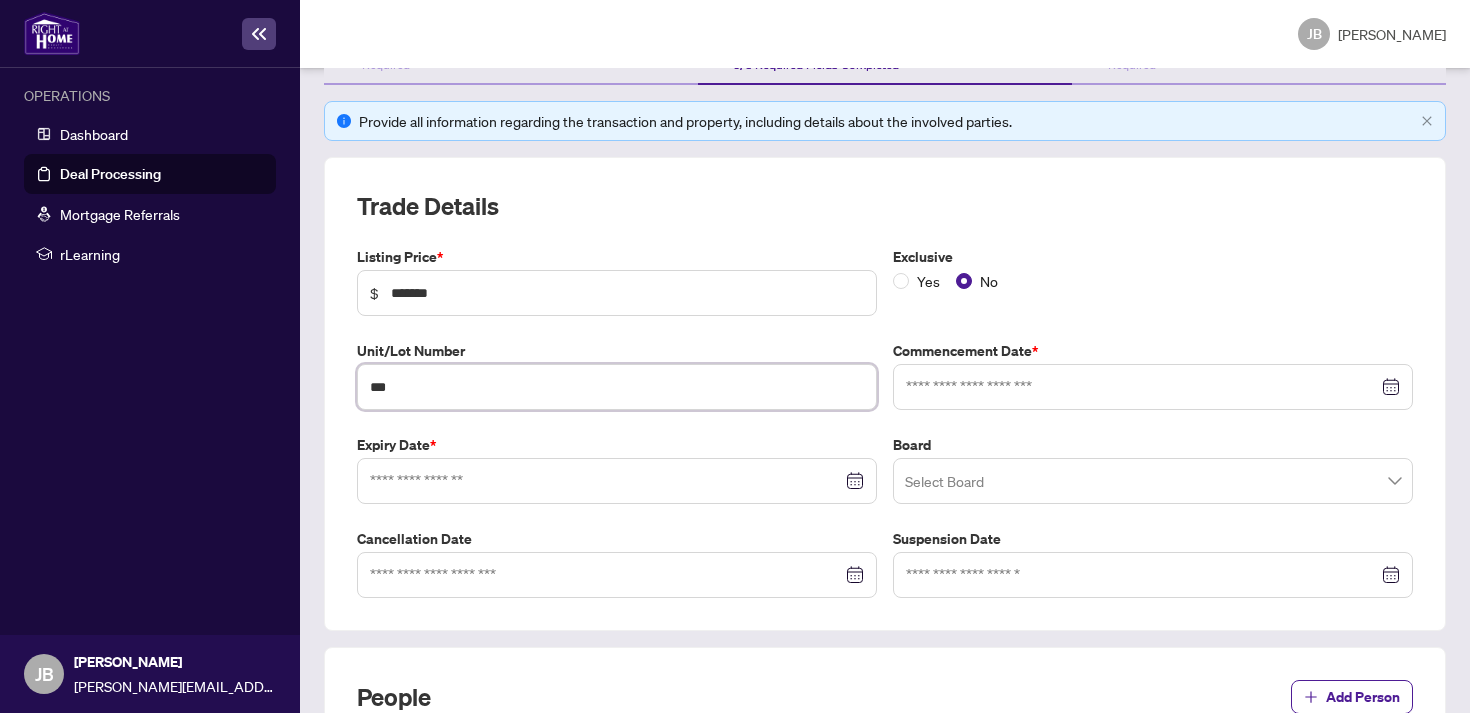 click at bounding box center (1153, 387) 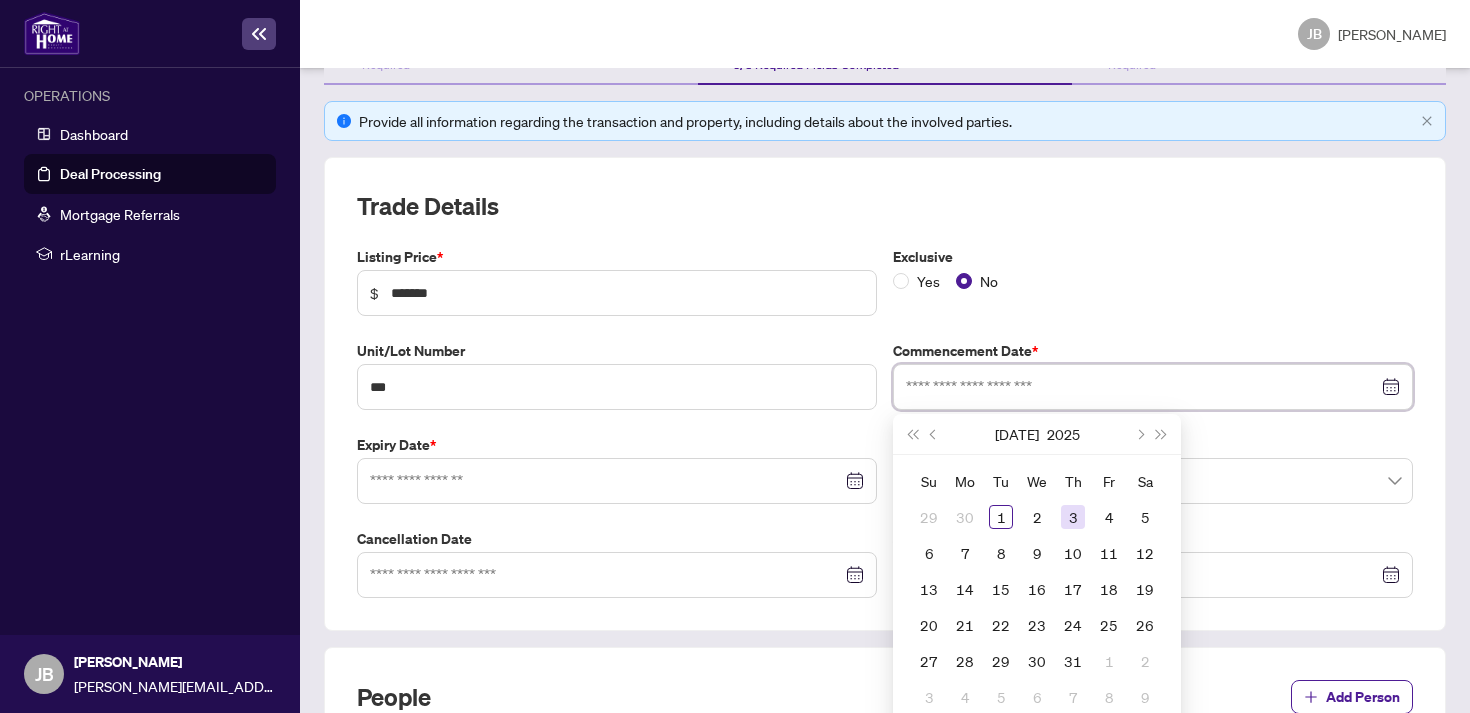 type on "**********" 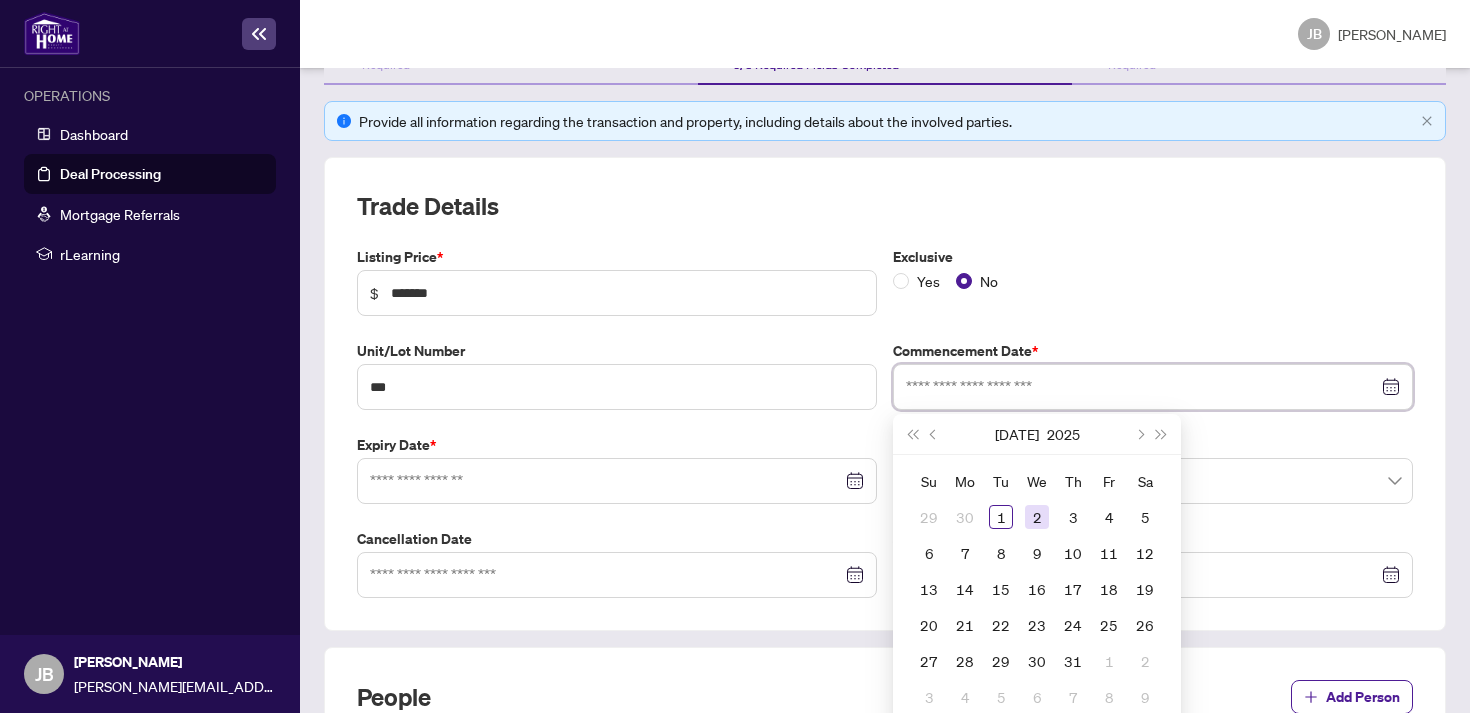 type on "**********" 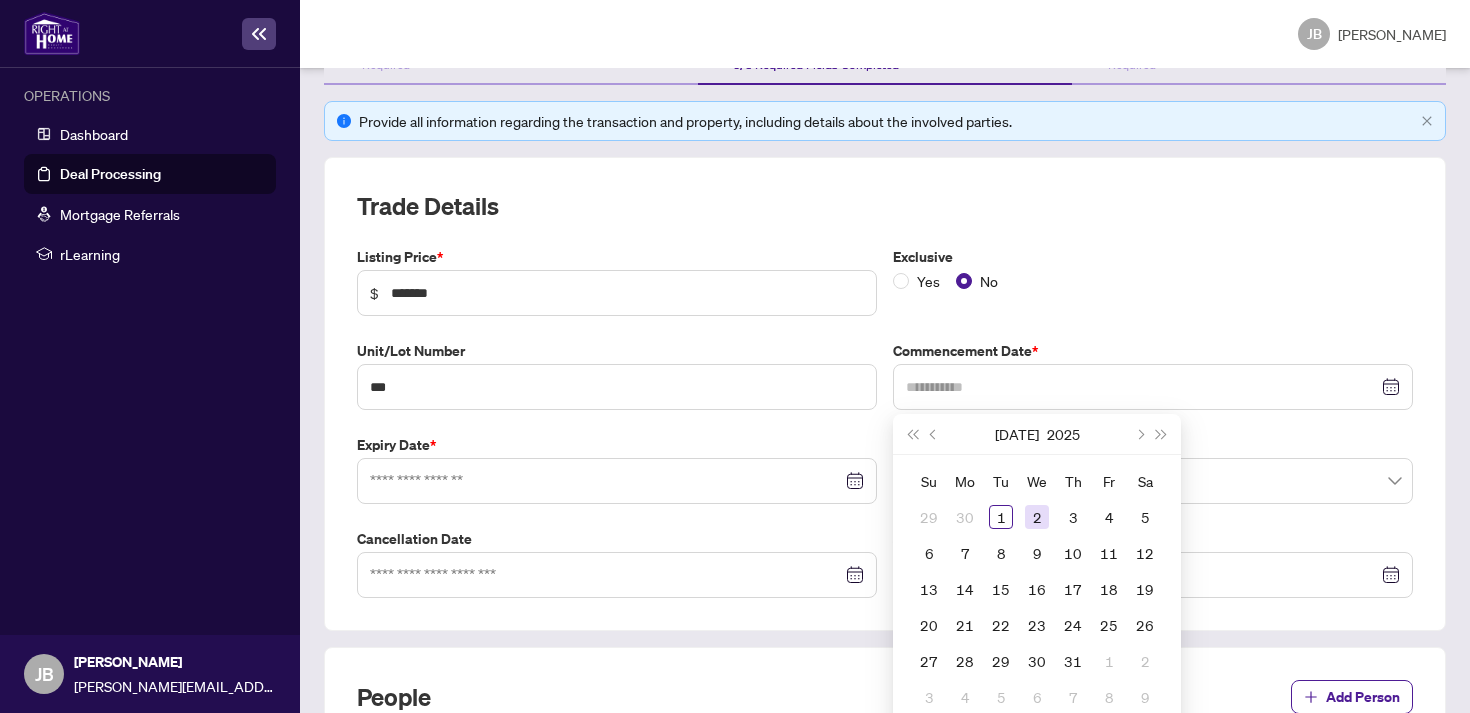 click on "2" at bounding box center [1037, 517] 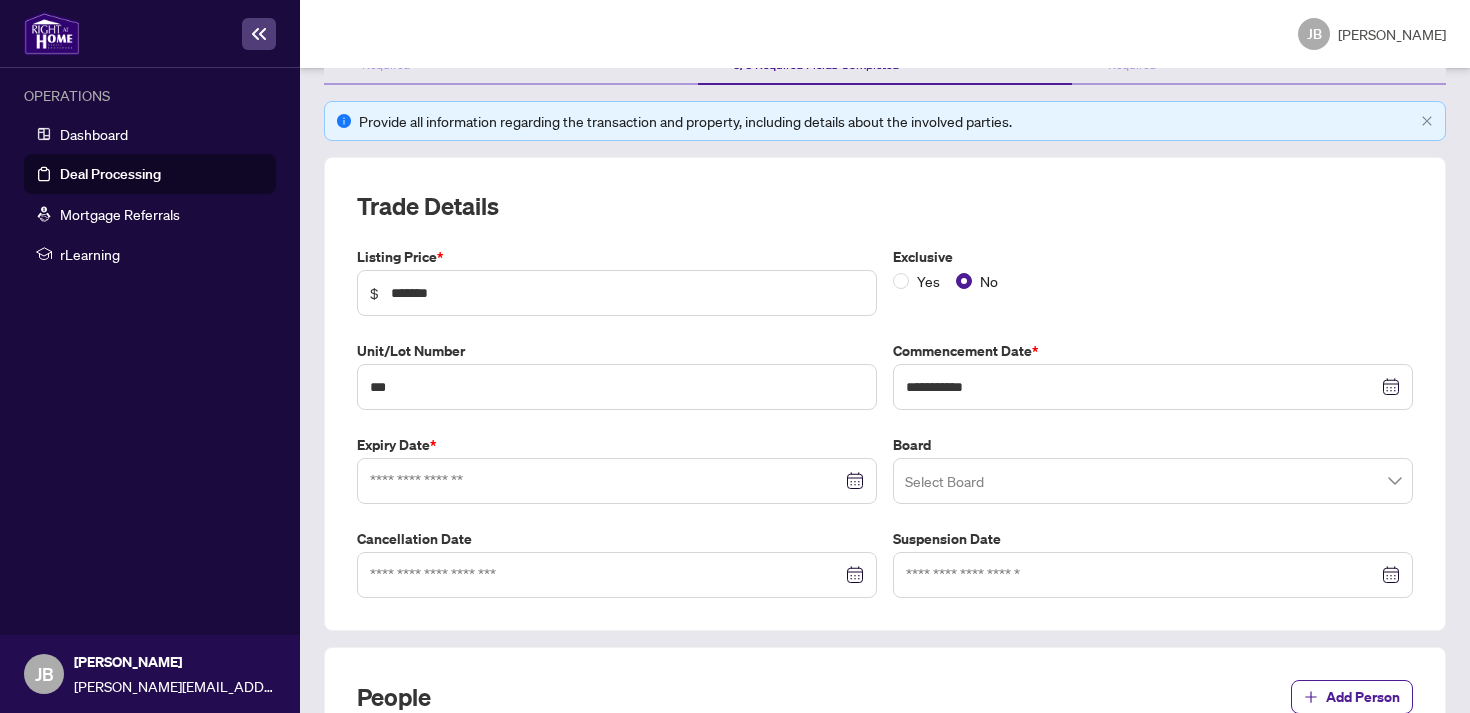 click at bounding box center (617, 481) 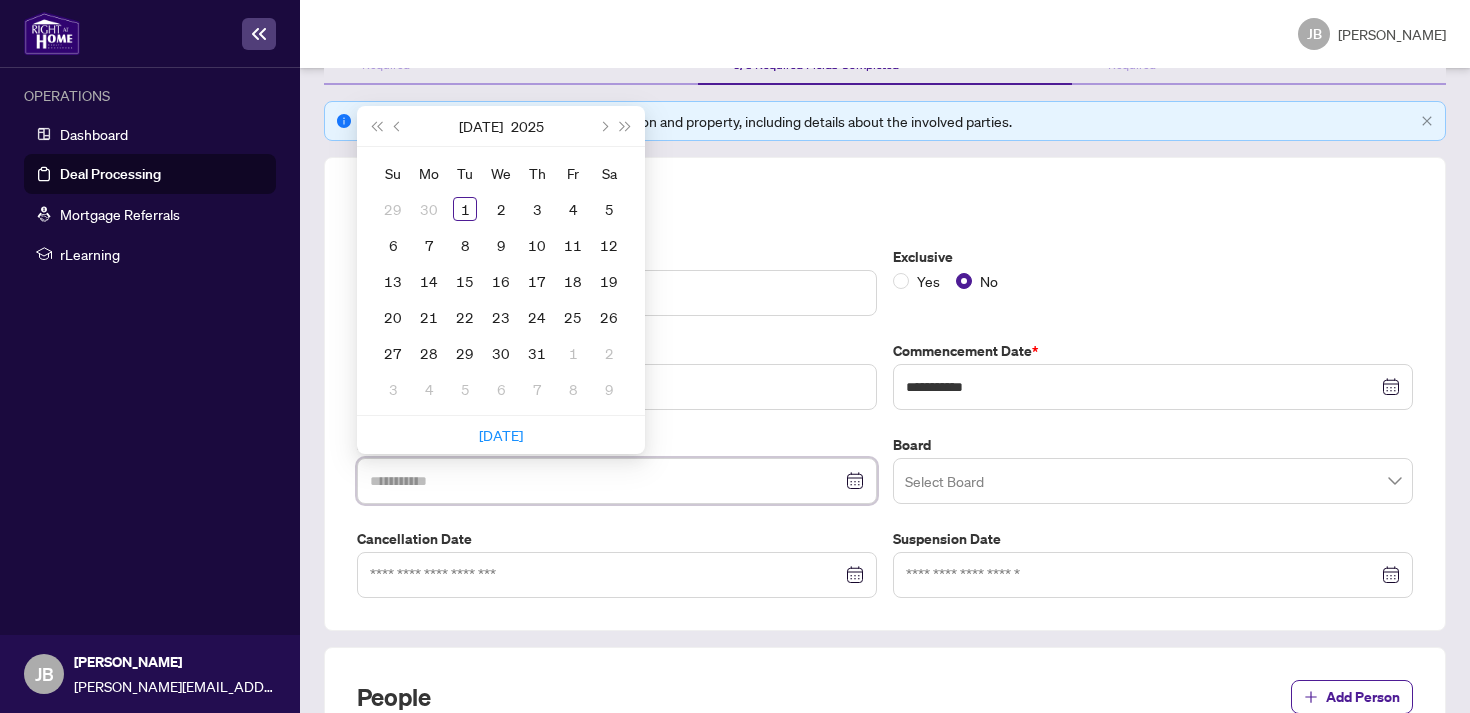 type on "**********" 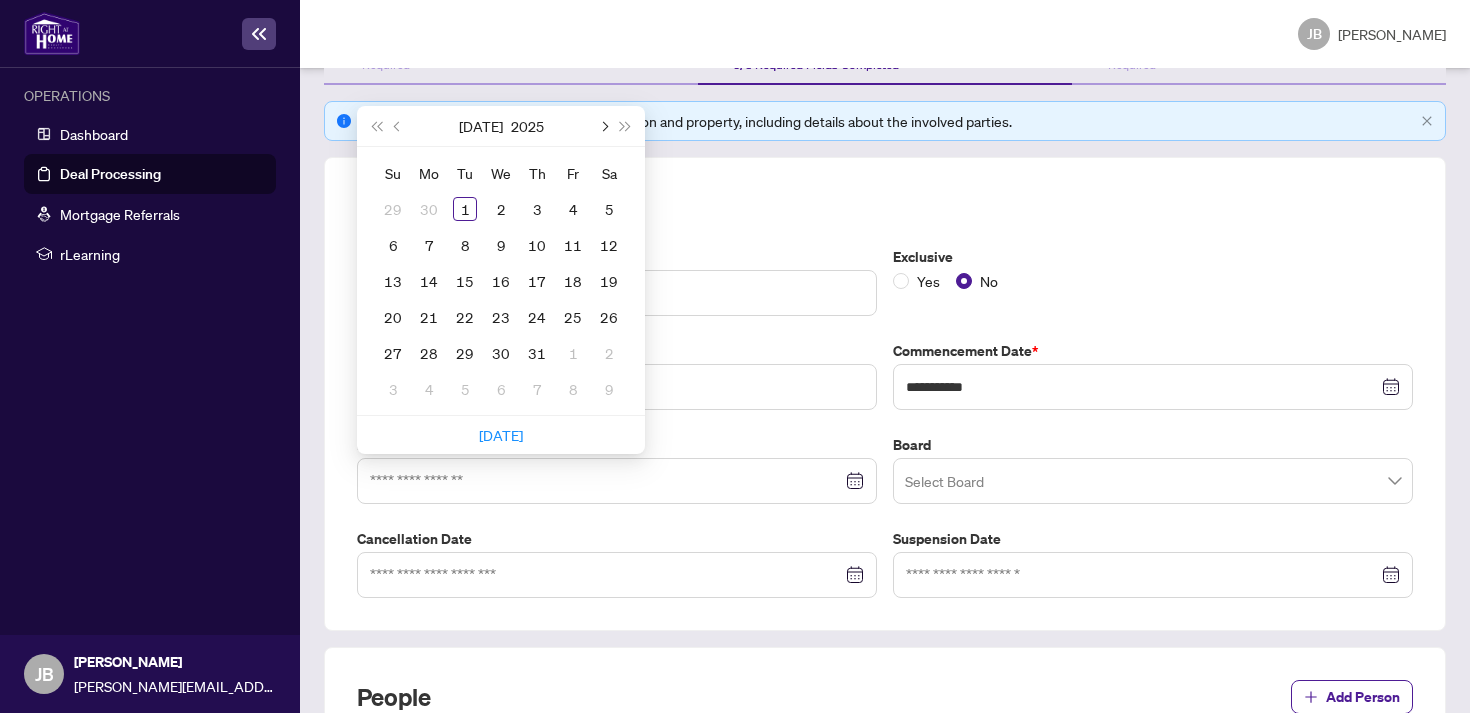 click at bounding box center (603, 126) 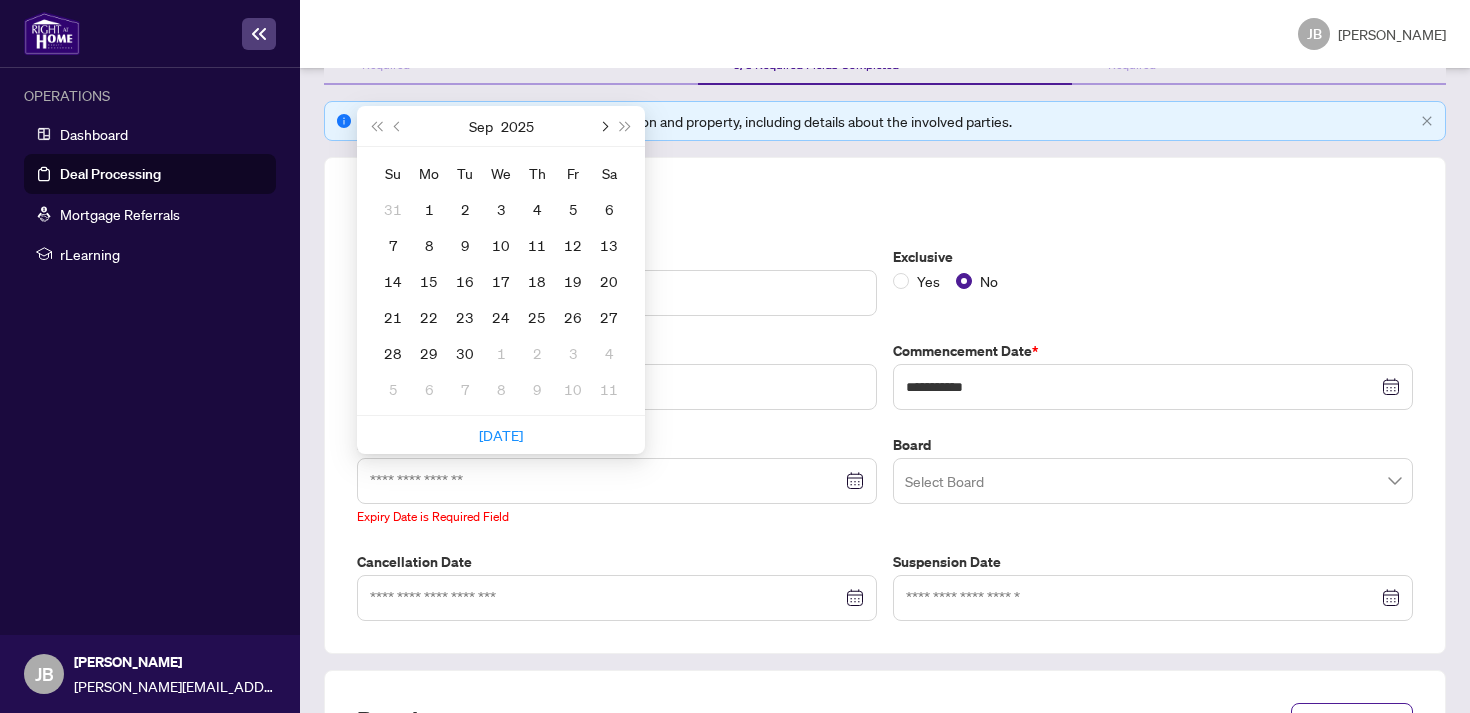 click at bounding box center (603, 126) 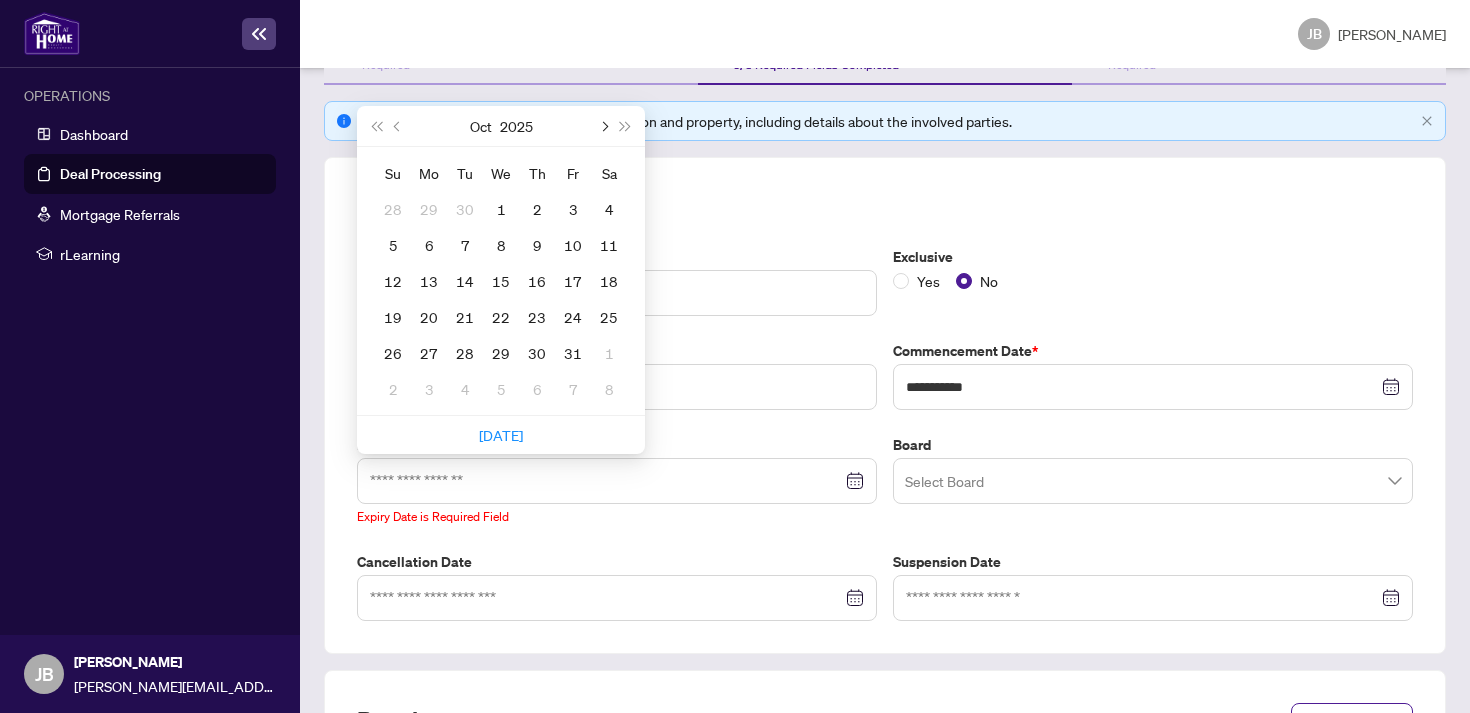 click at bounding box center [603, 126] 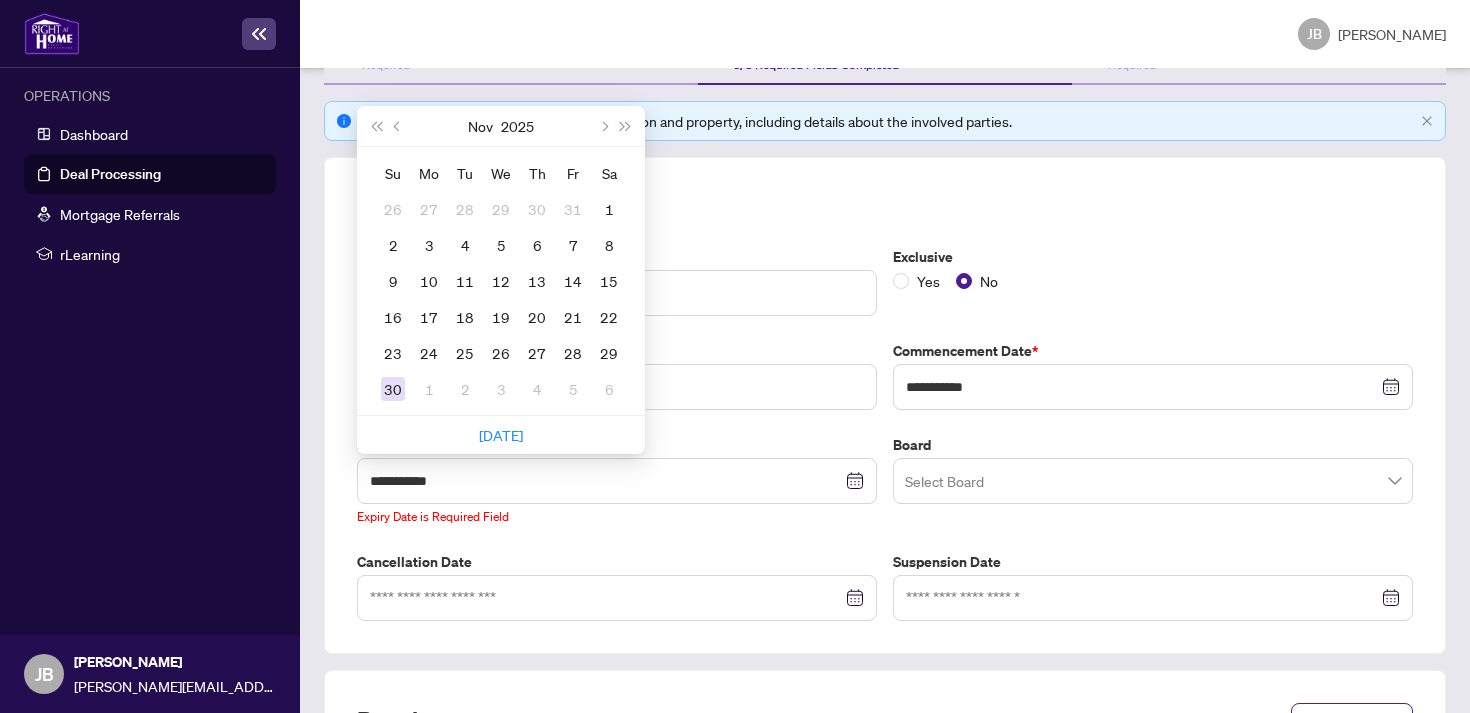 type on "**********" 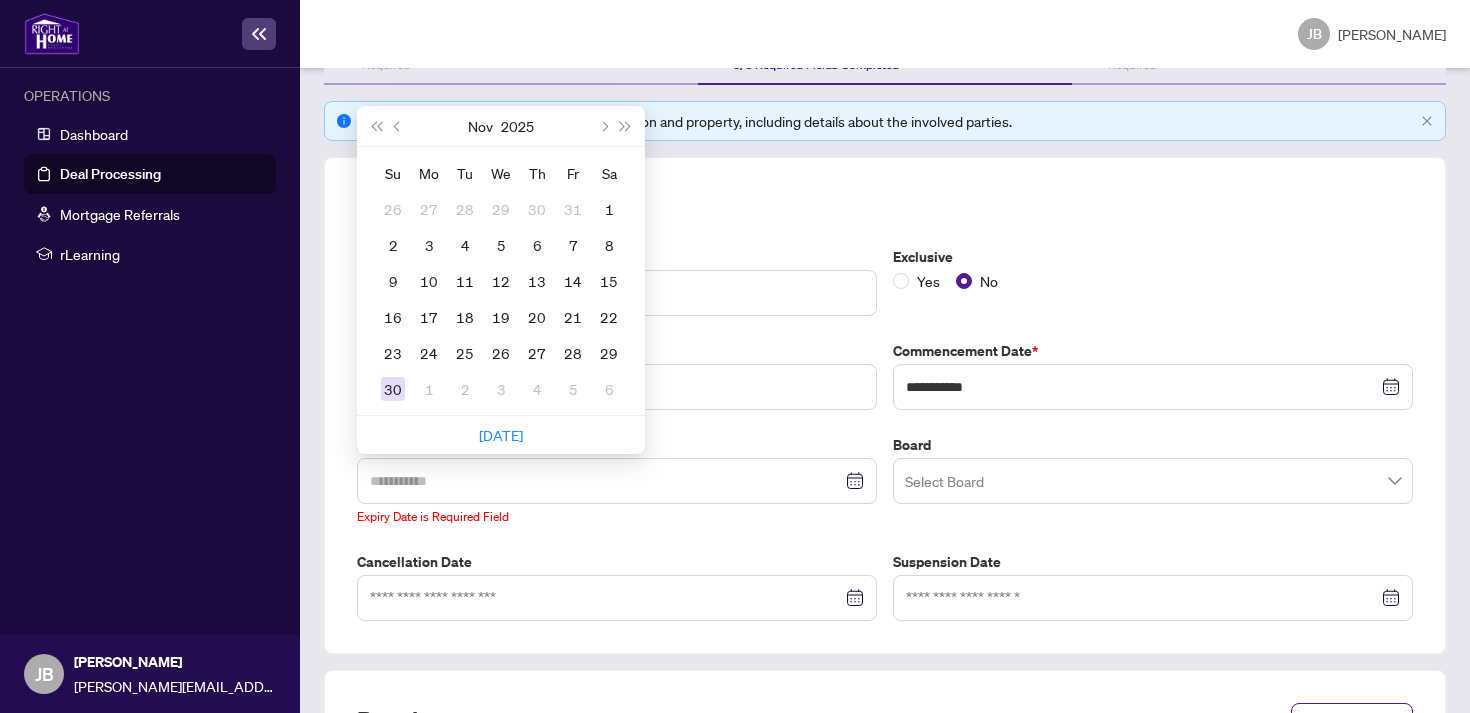 click on "30" at bounding box center [393, 389] 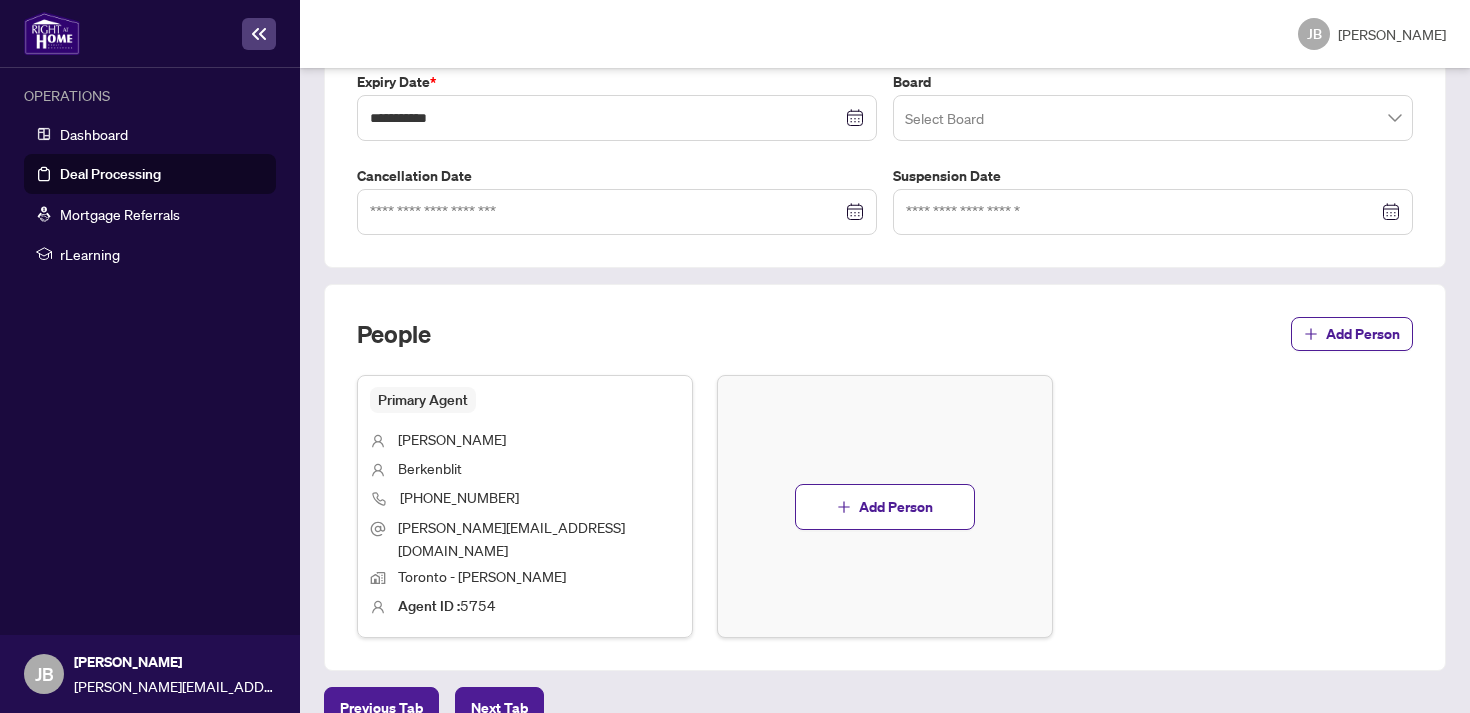 scroll, scrollTop: 621, scrollLeft: 0, axis: vertical 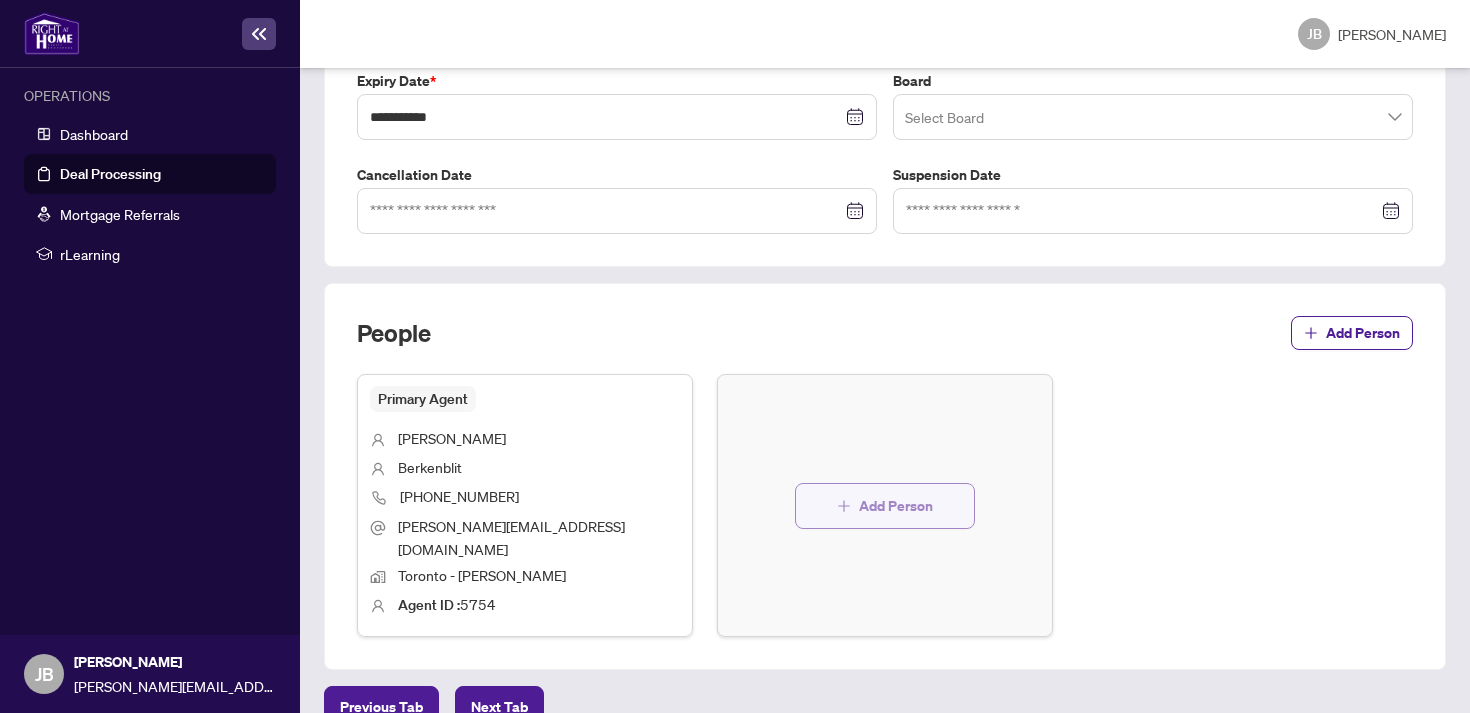 click on "Add Person" at bounding box center [896, 506] 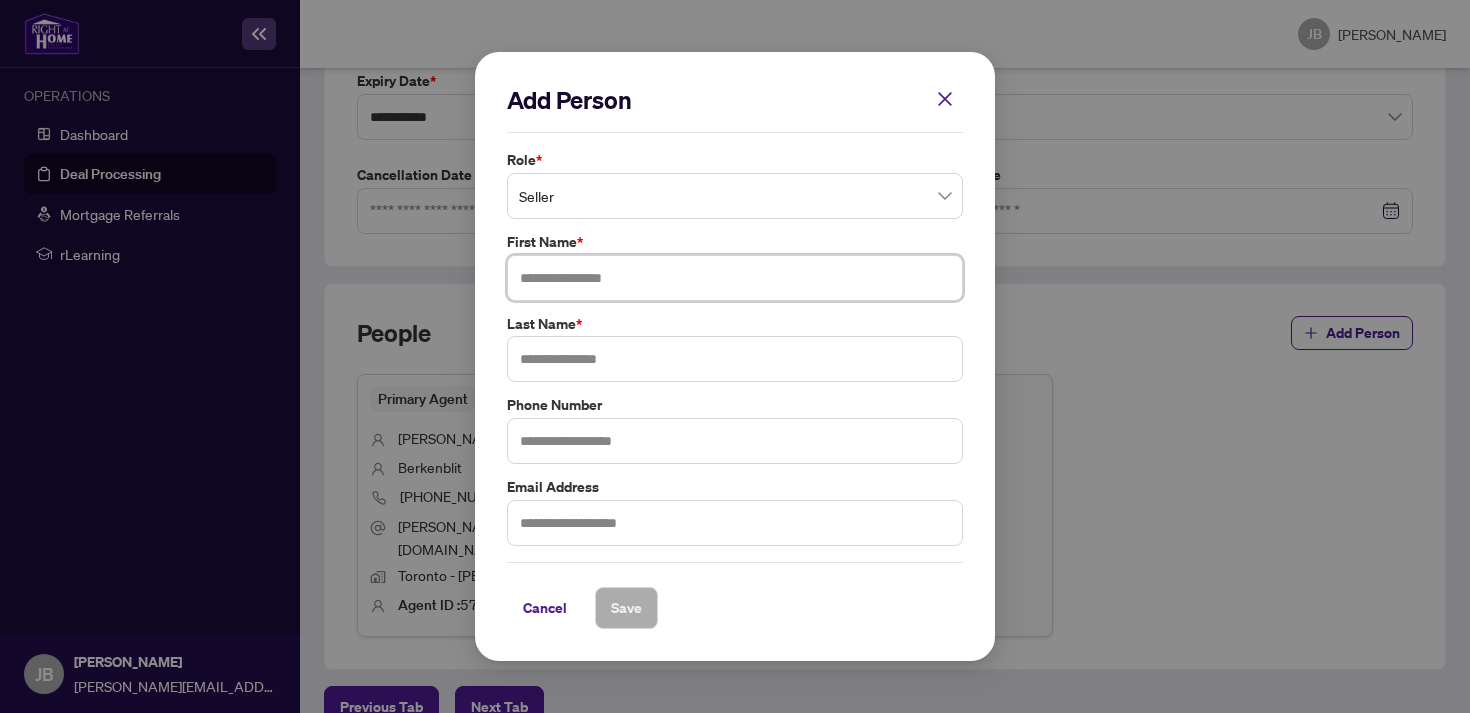 click at bounding box center [735, 278] 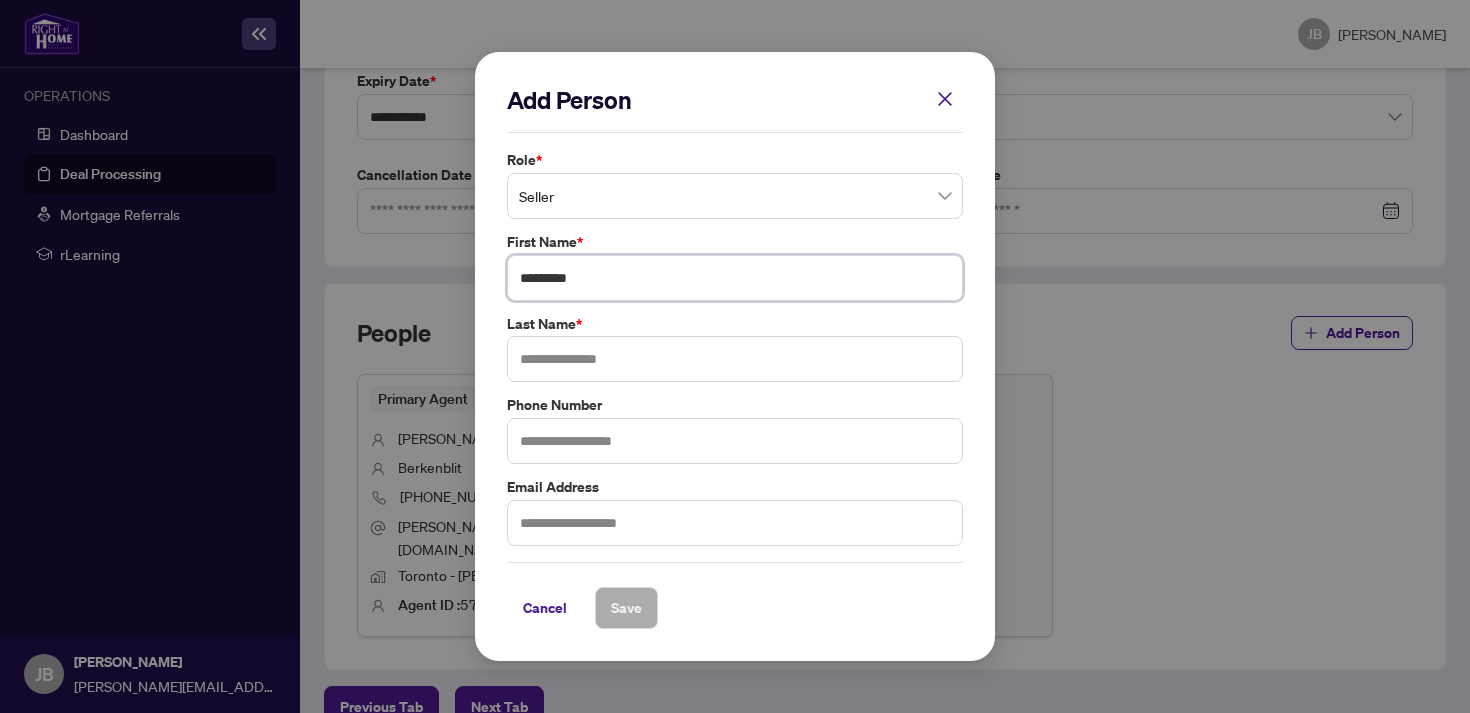 type on "*********" 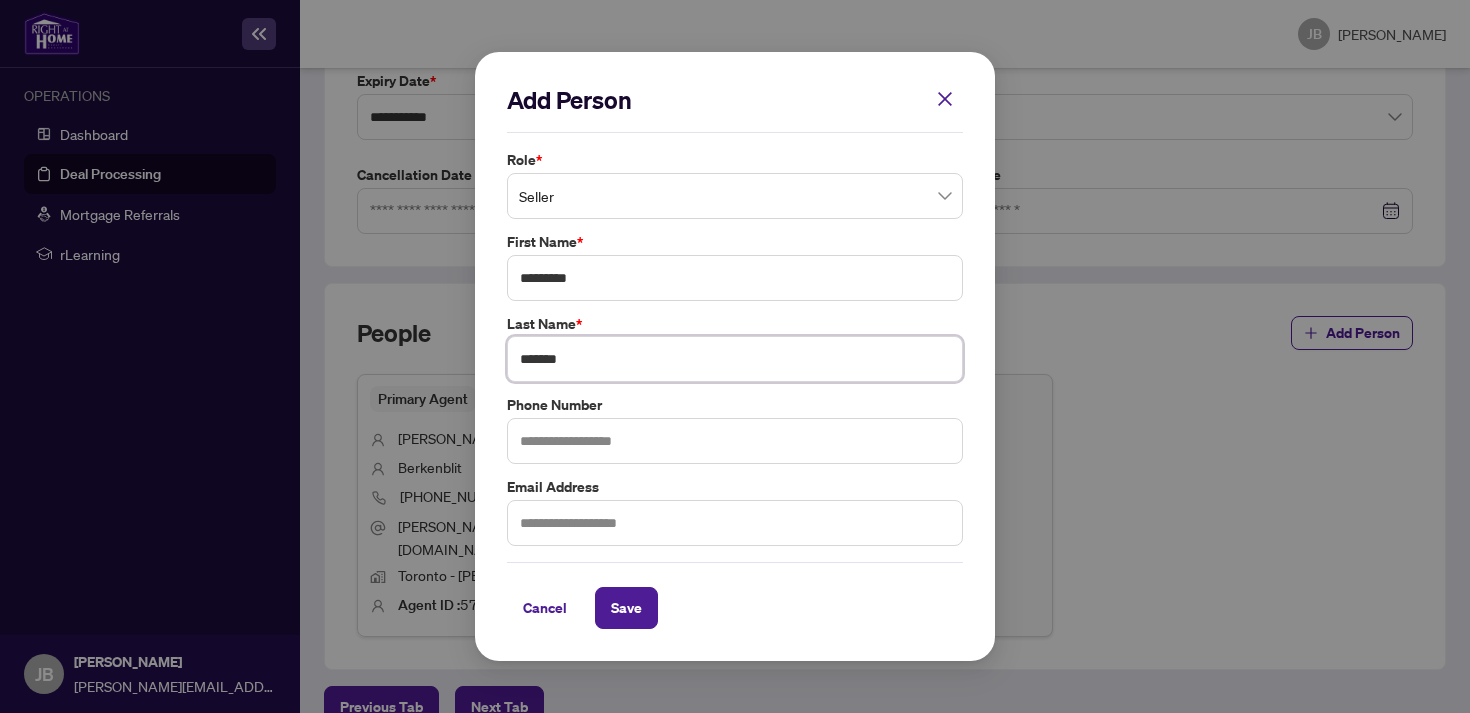 type on "*******" 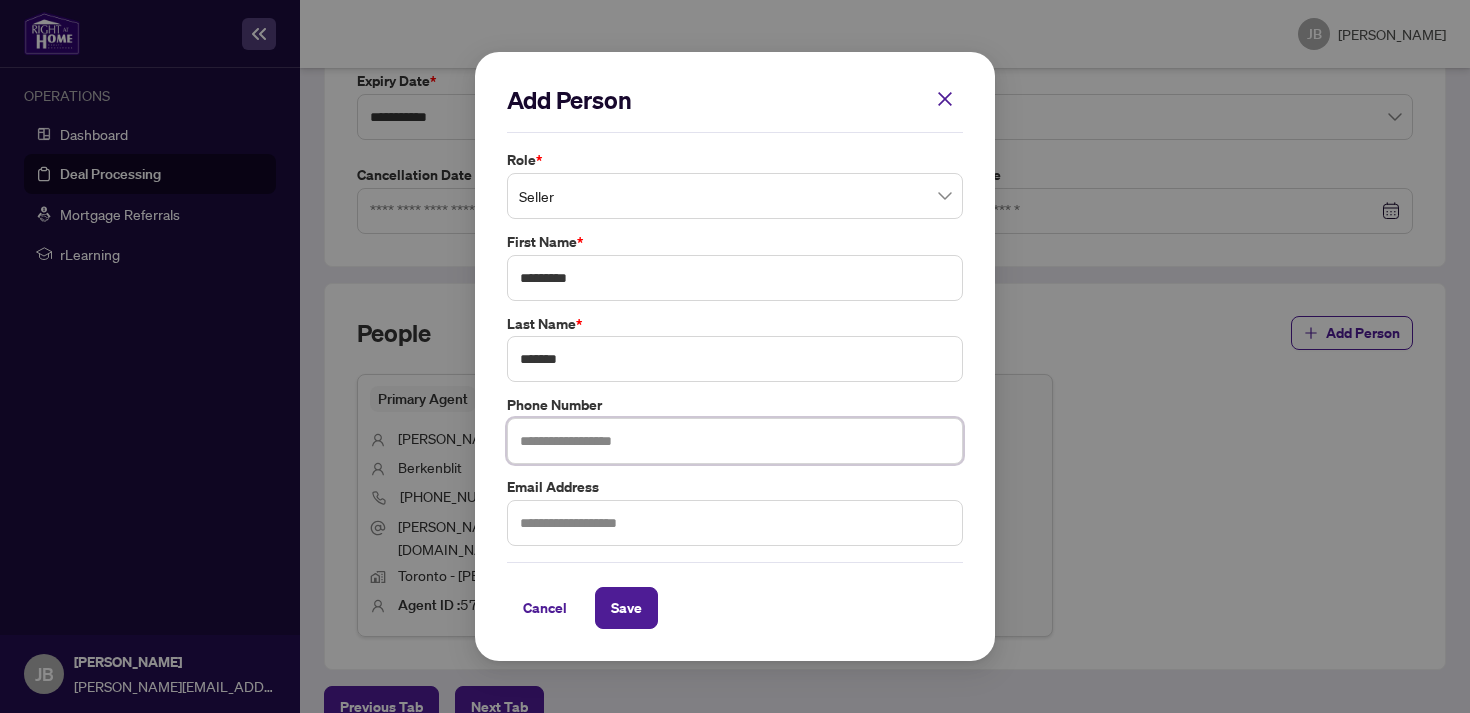 click at bounding box center (735, 441) 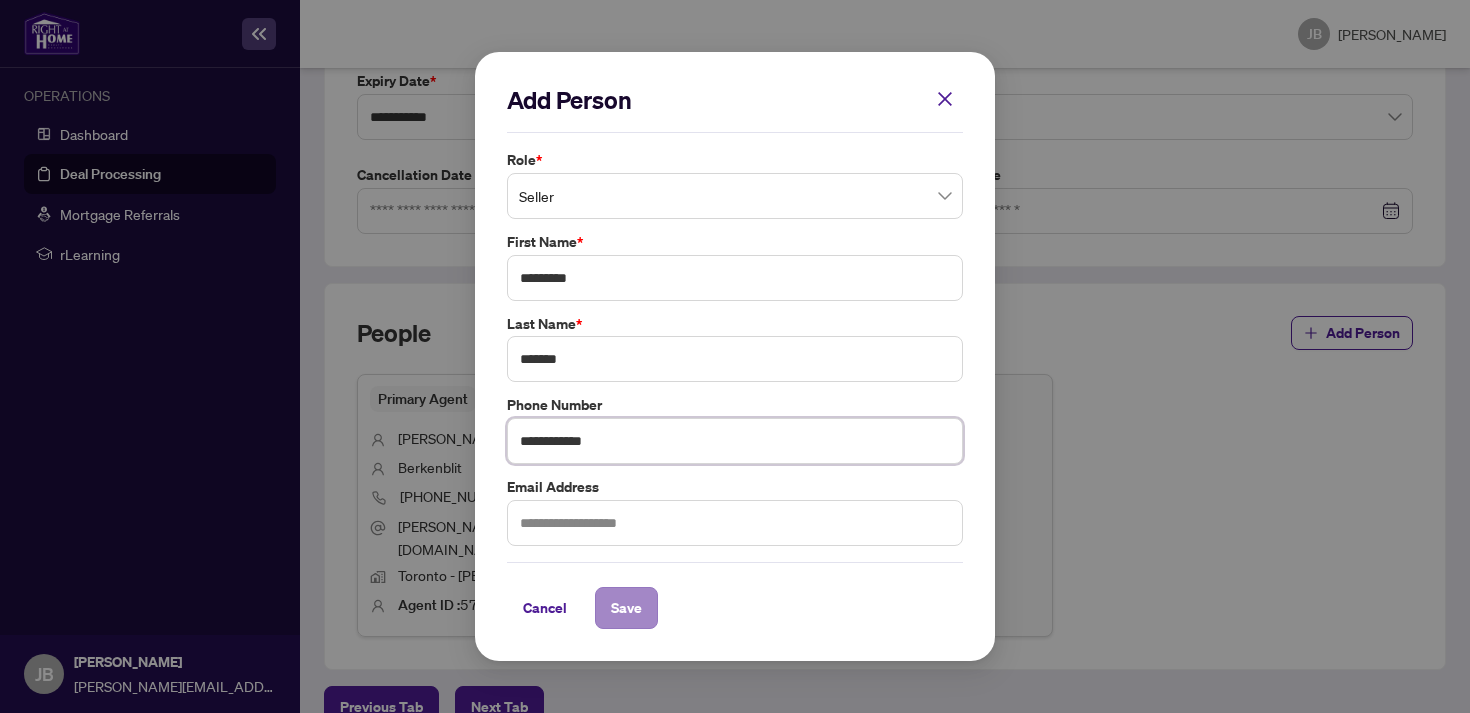 type on "**********" 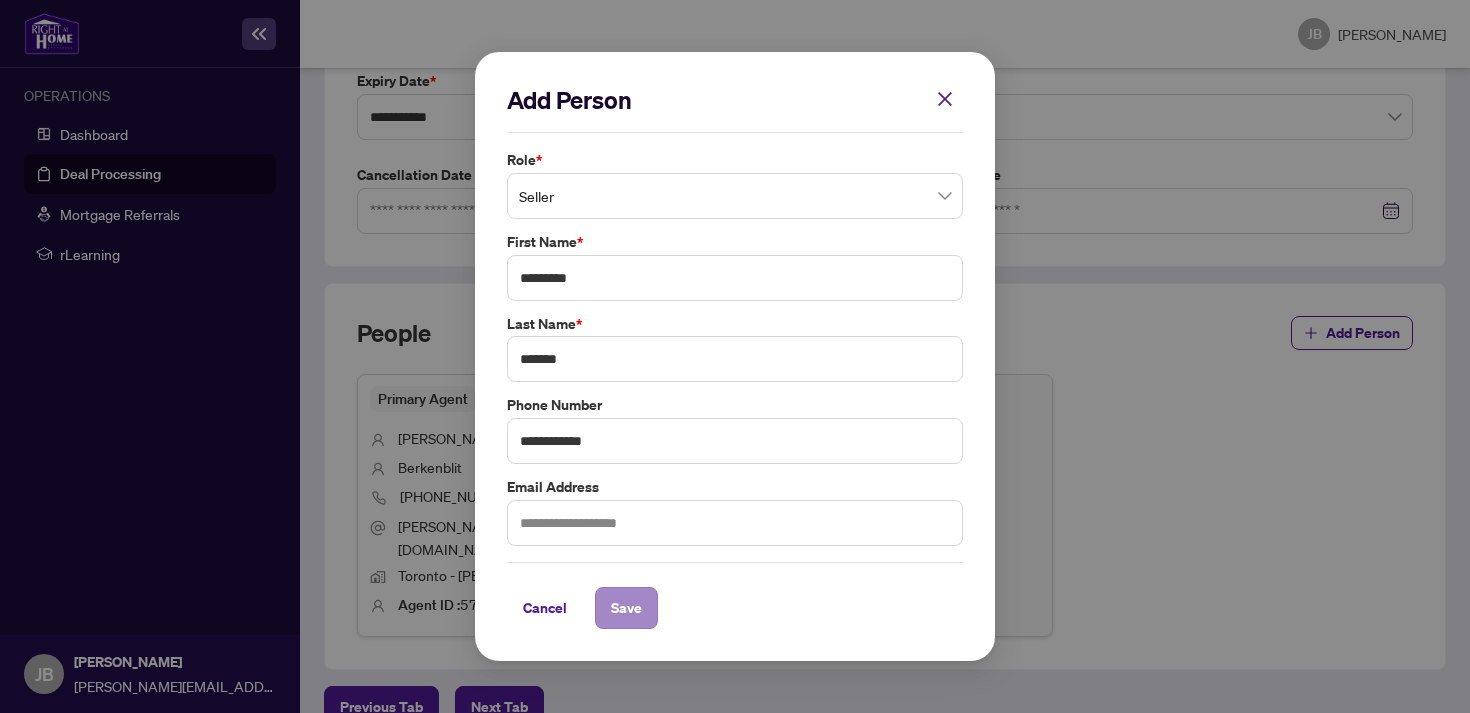 click on "Save" at bounding box center (626, 608) 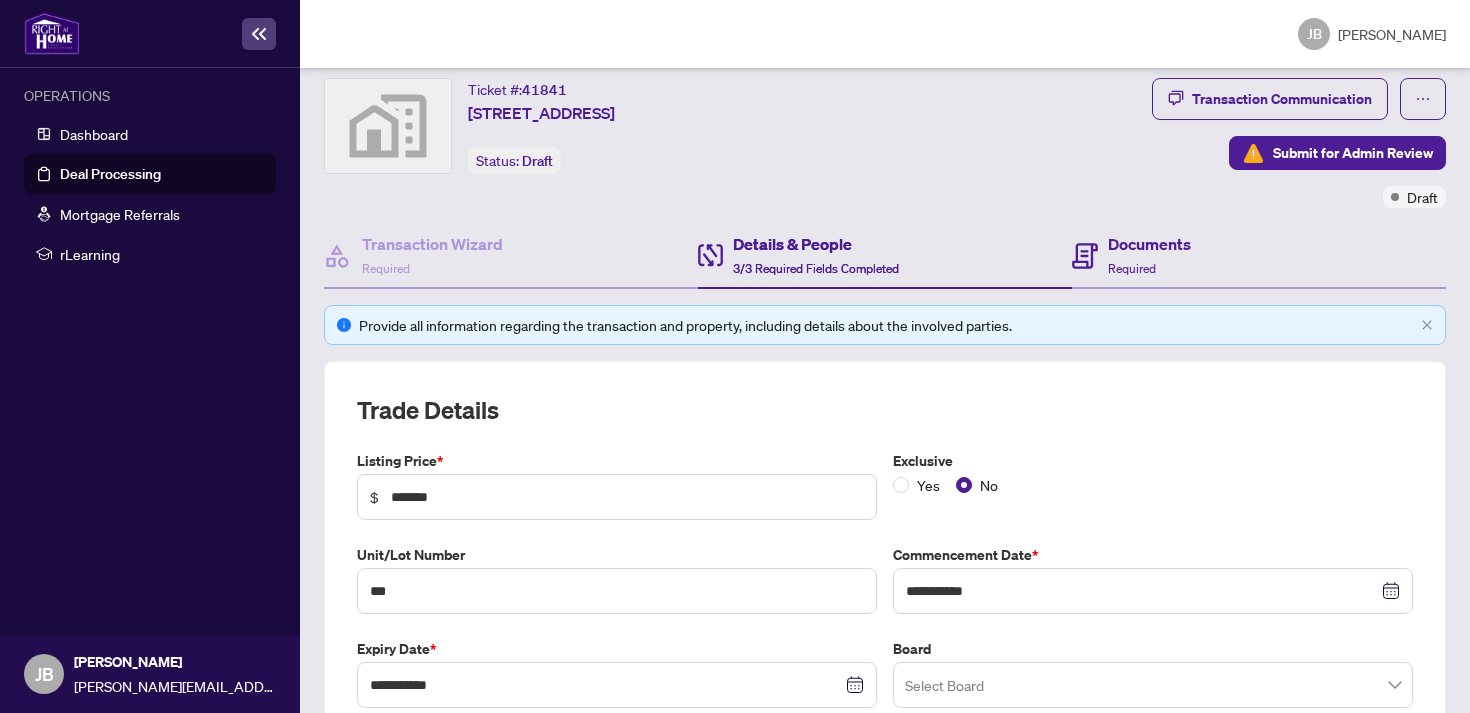 scroll, scrollTop: 637, scrollLeft: 0, axis: vertical 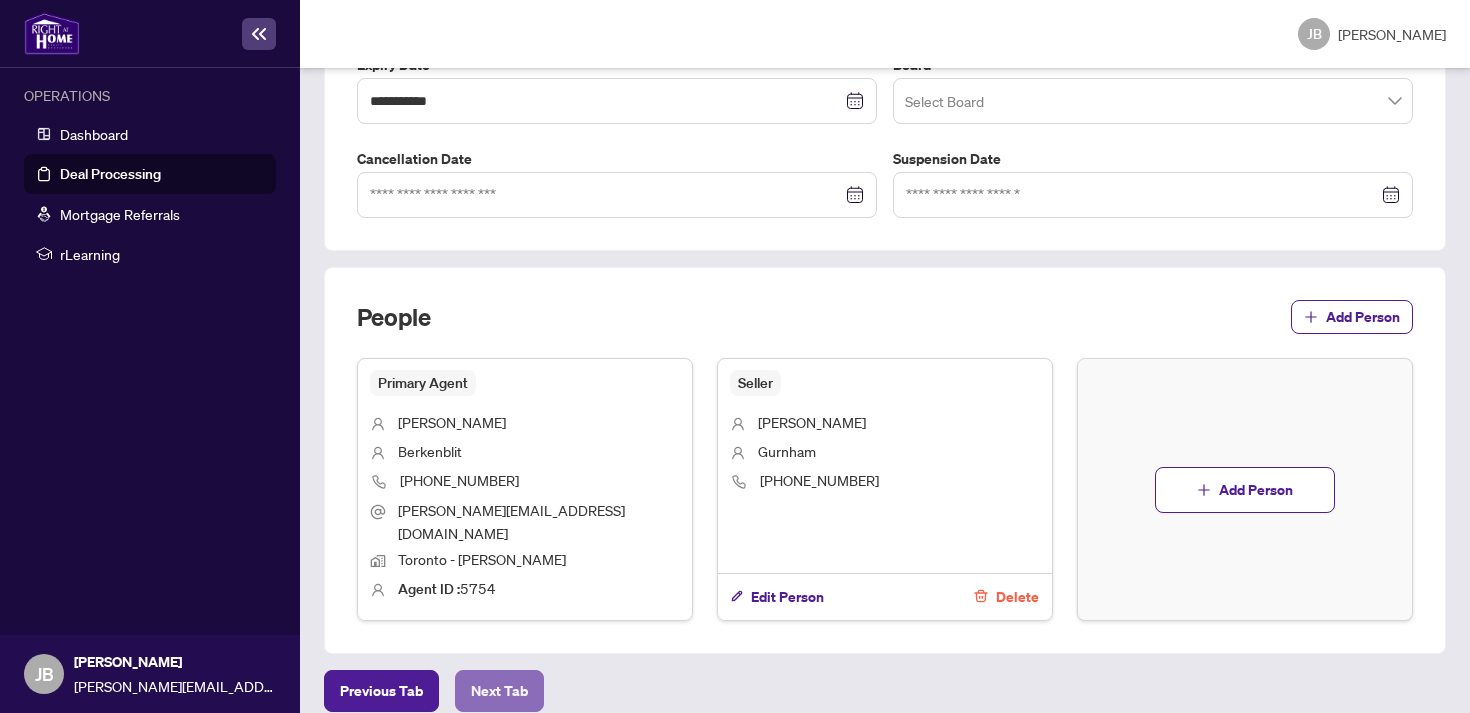 click on "Next Tab" at bounding box center [499, 691] 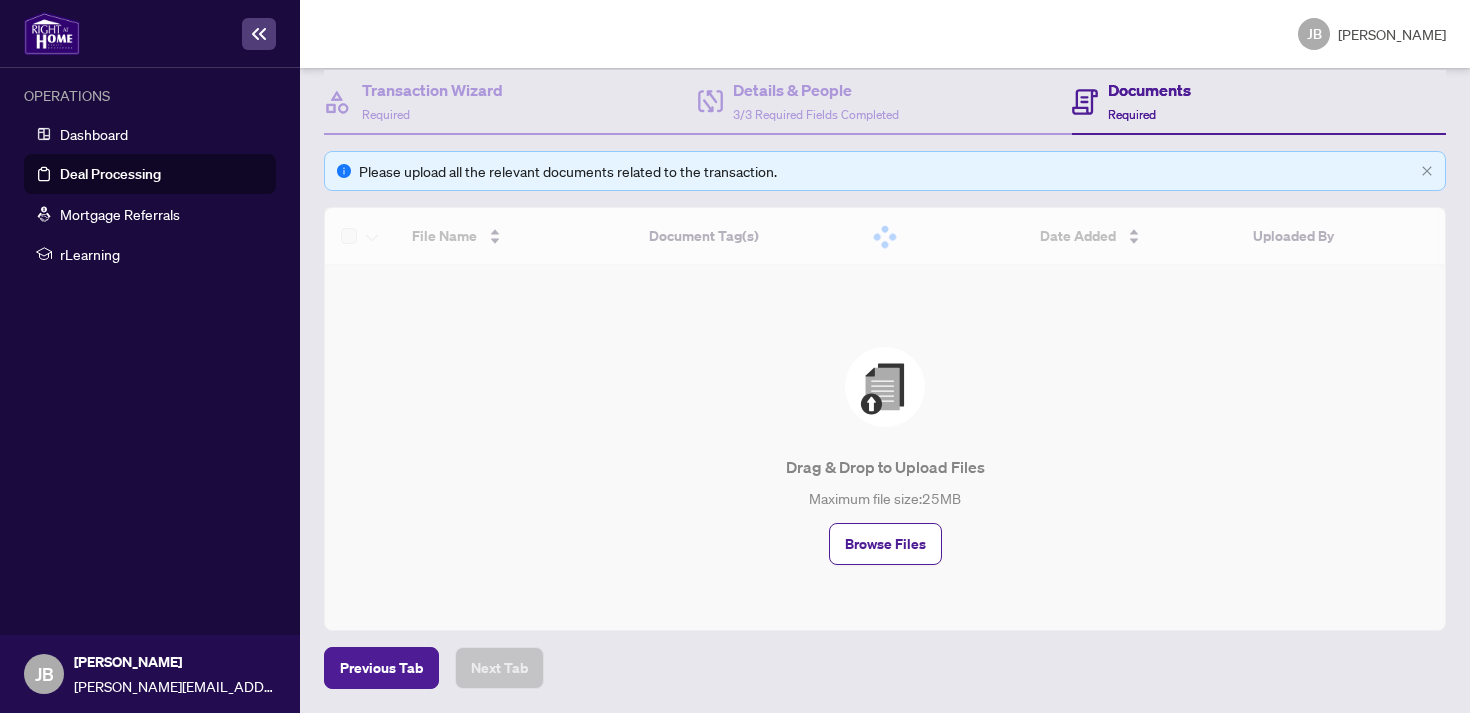 scroll, scrollTop: 0, scrollLeft: 0, axis: both 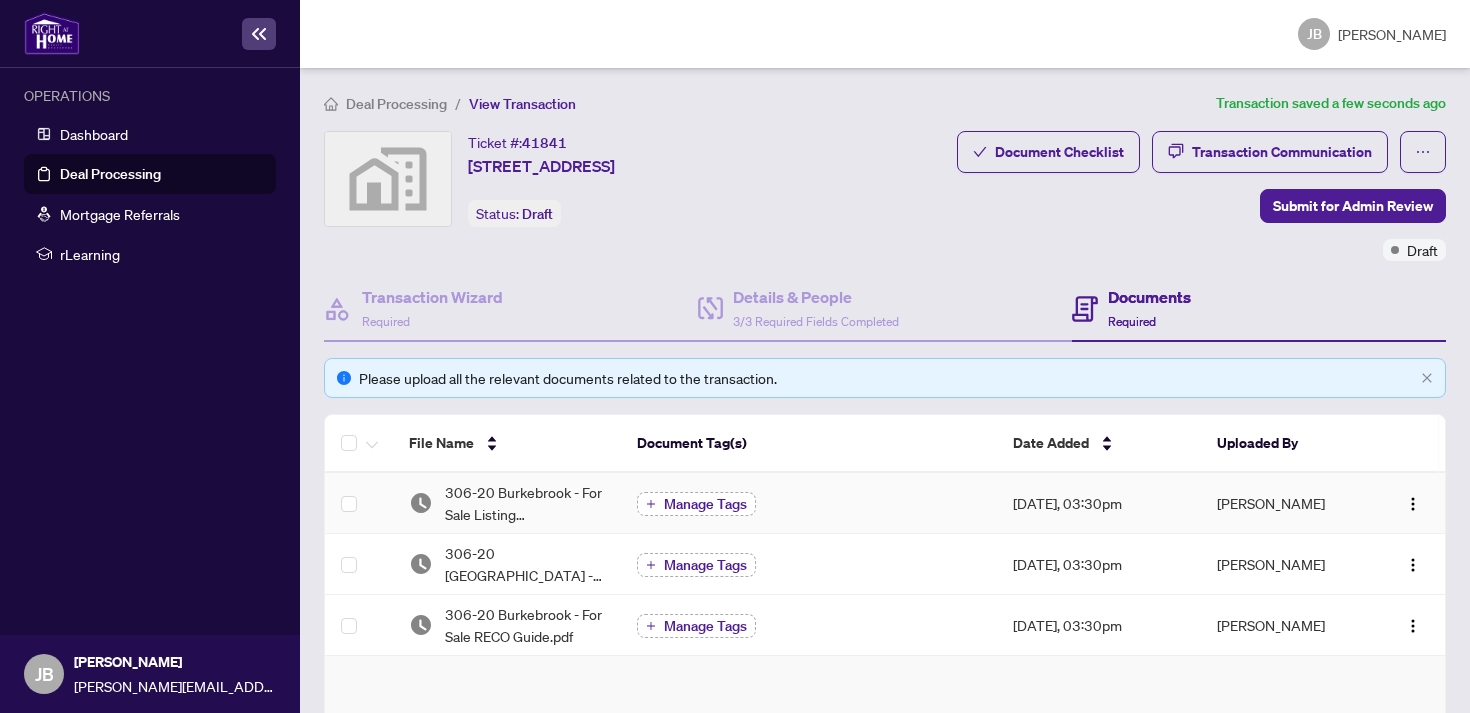 click on "Manage Tags" at bounding box center (705, 504) 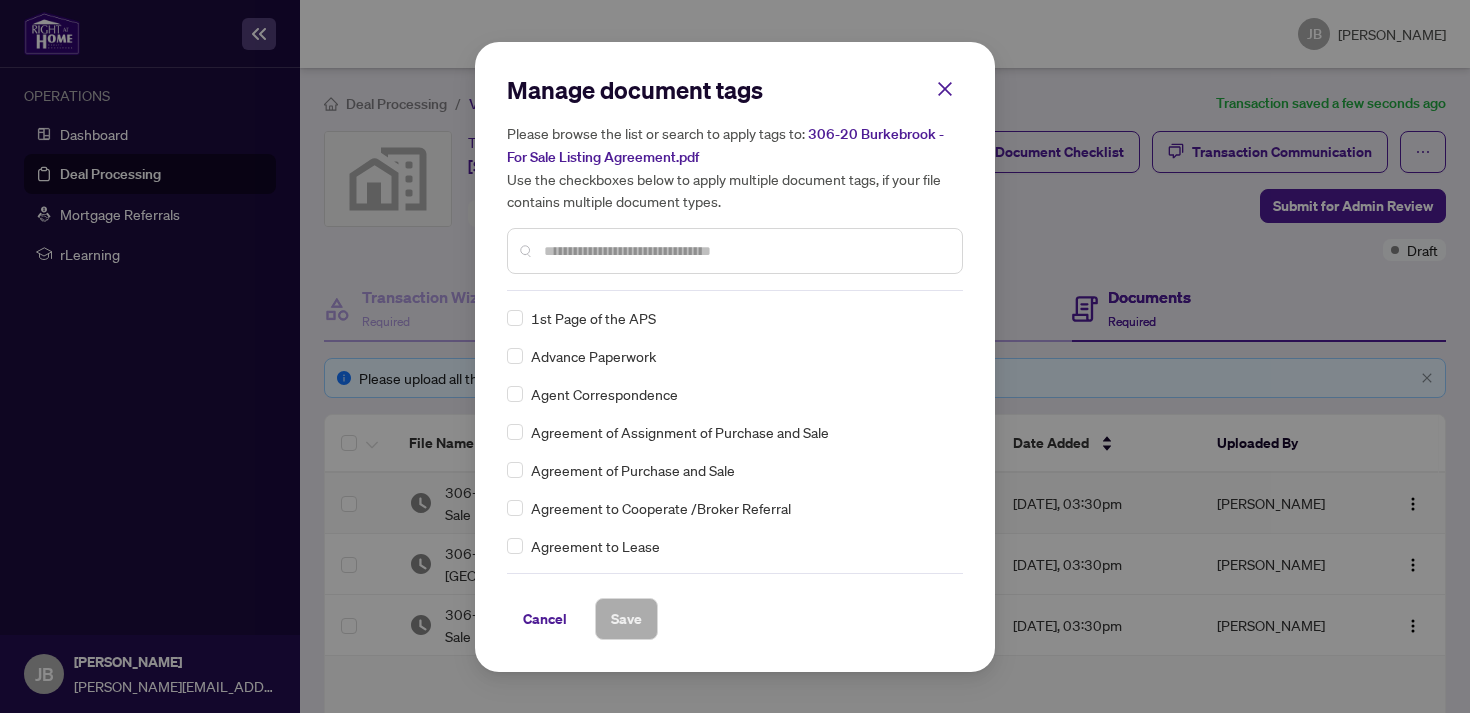 click at bounding box center [735, 251] 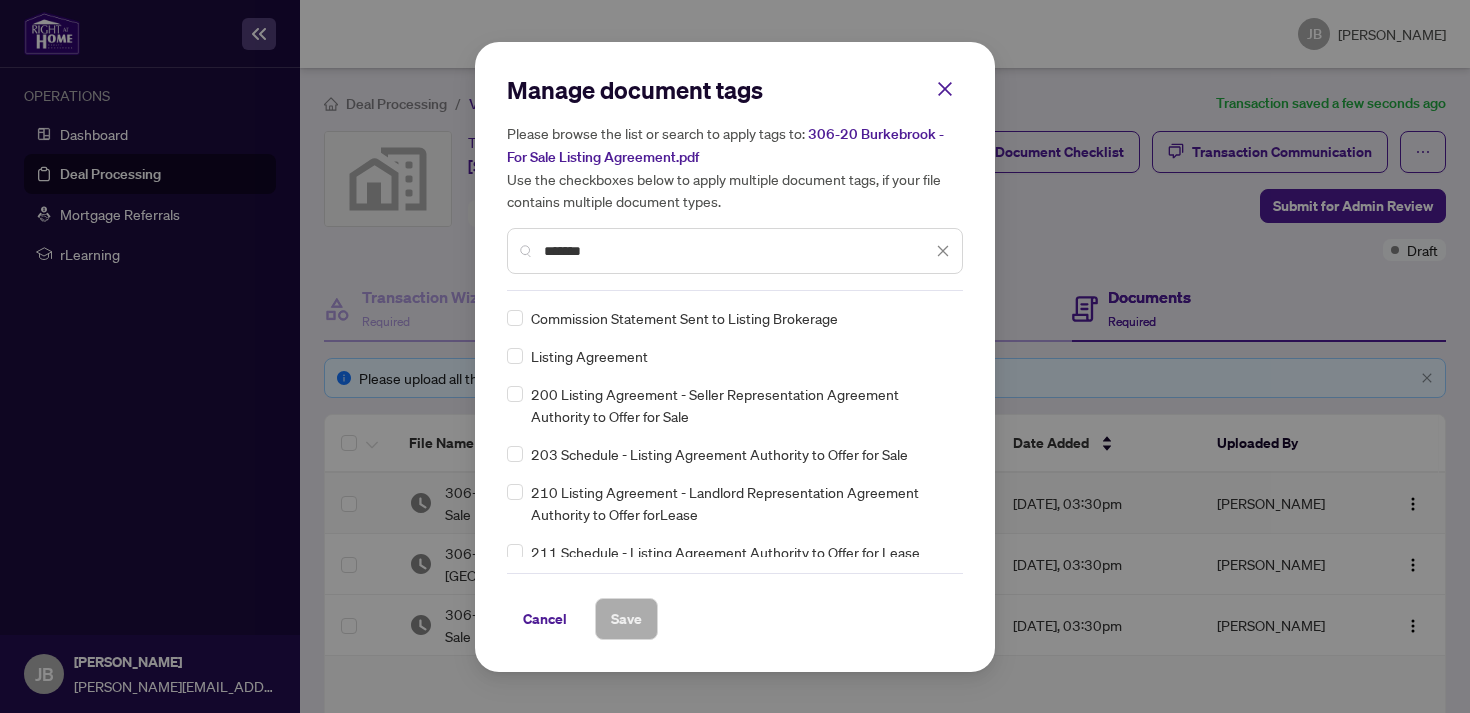 type on "*******" 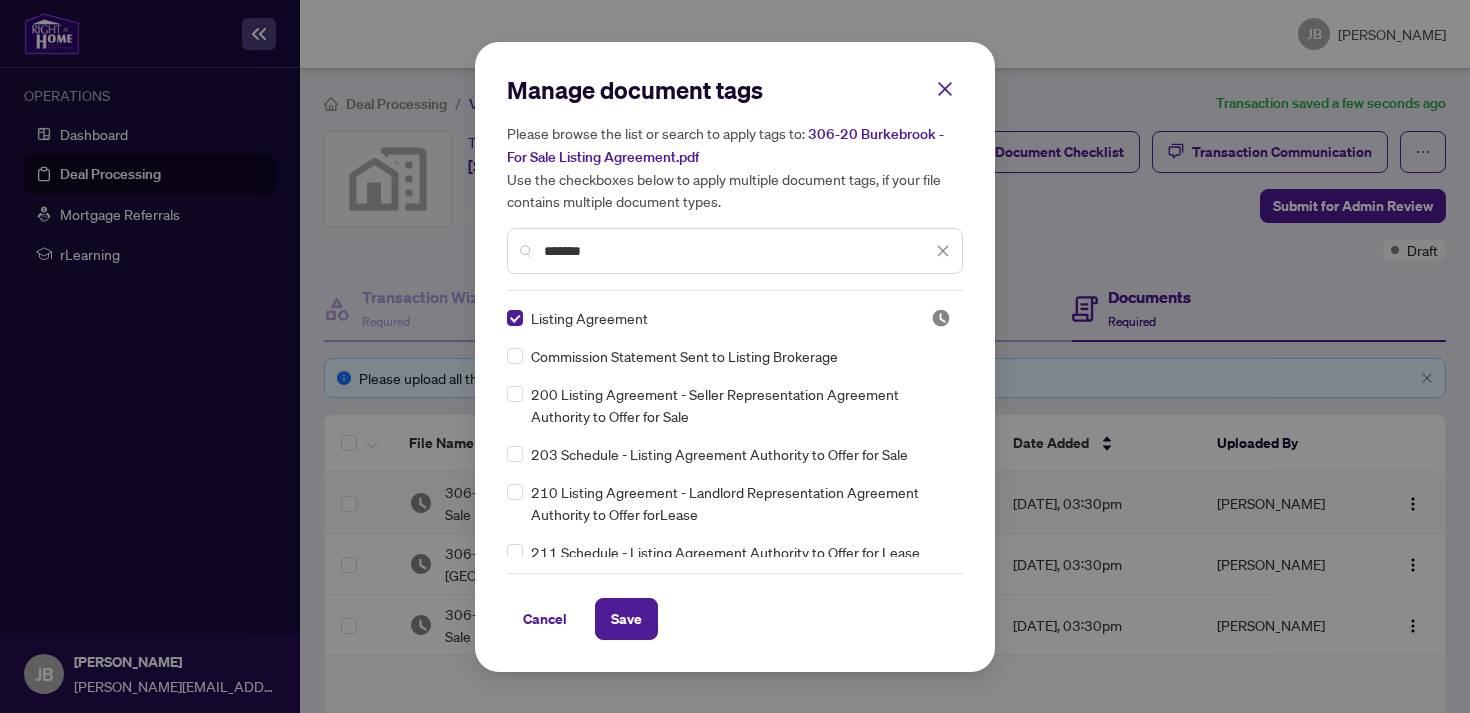 click on "Cancel Save" at bounding box center (735, 606) 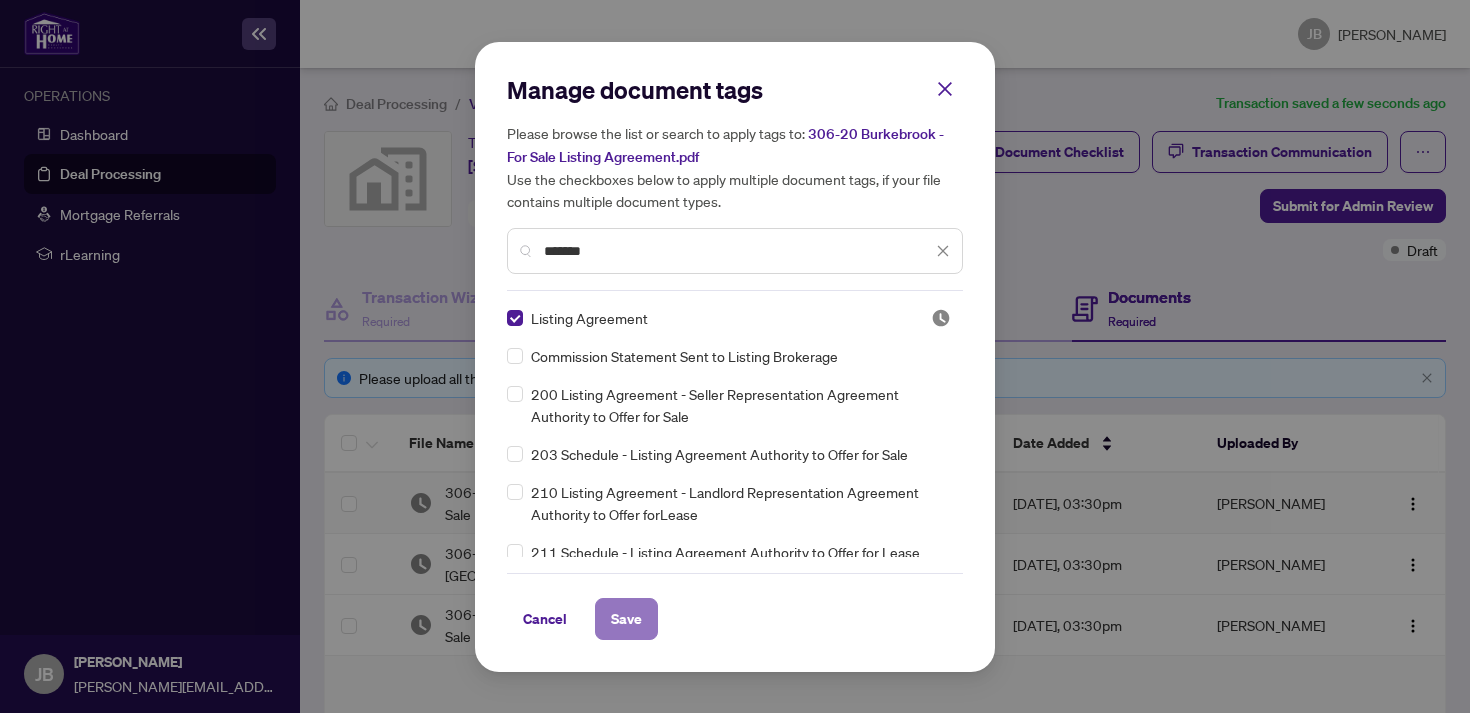 click on "Save" at bounding box center [626, 619] 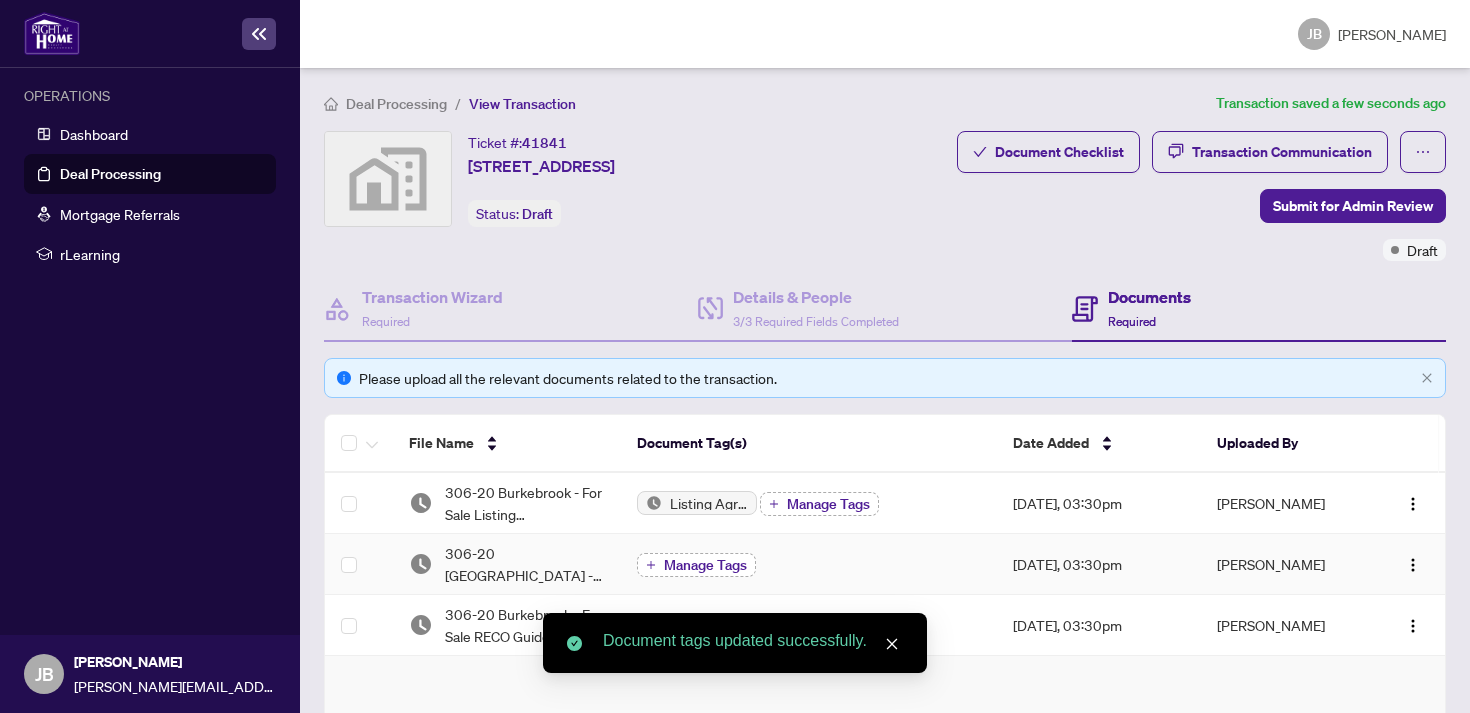 click on "Manage Tags" at bounding box center [705, 565] 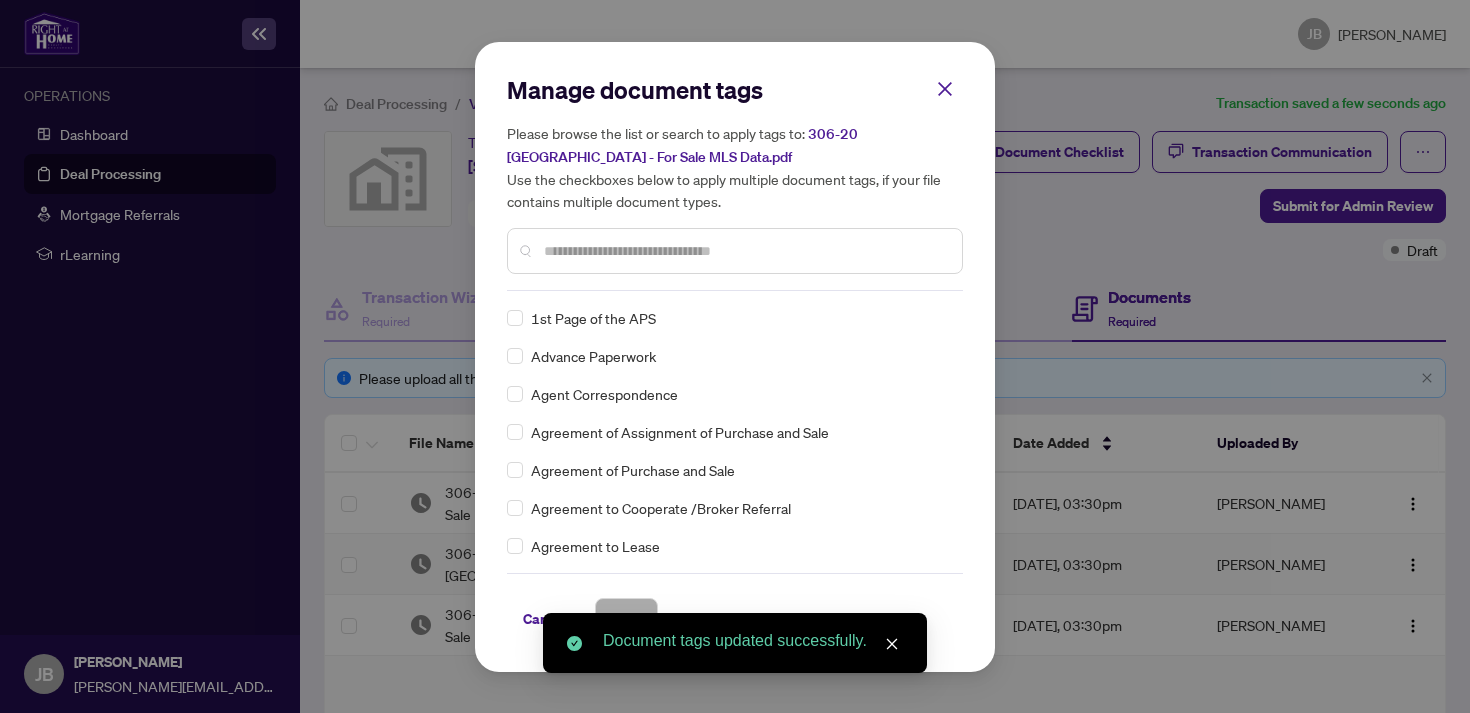 click at bounding box center [745, 251] 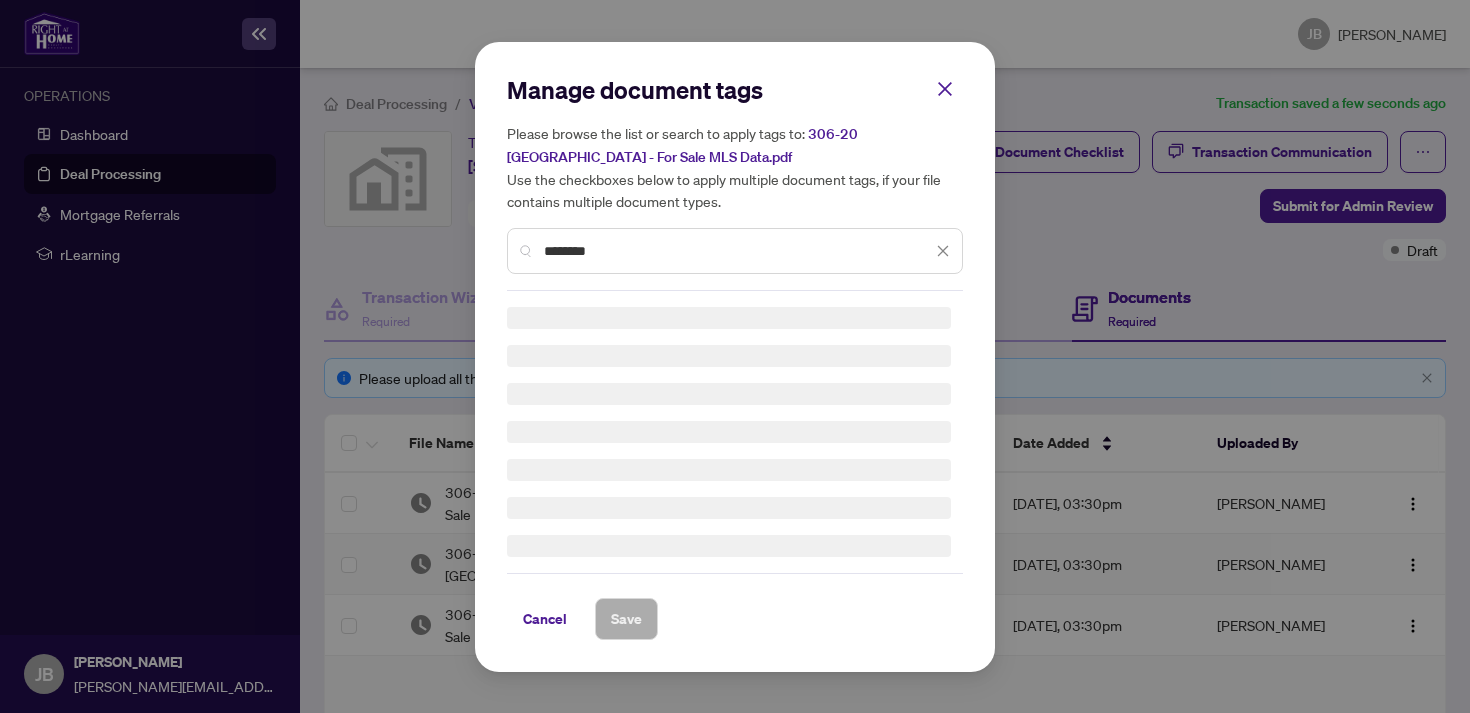 type on "********" 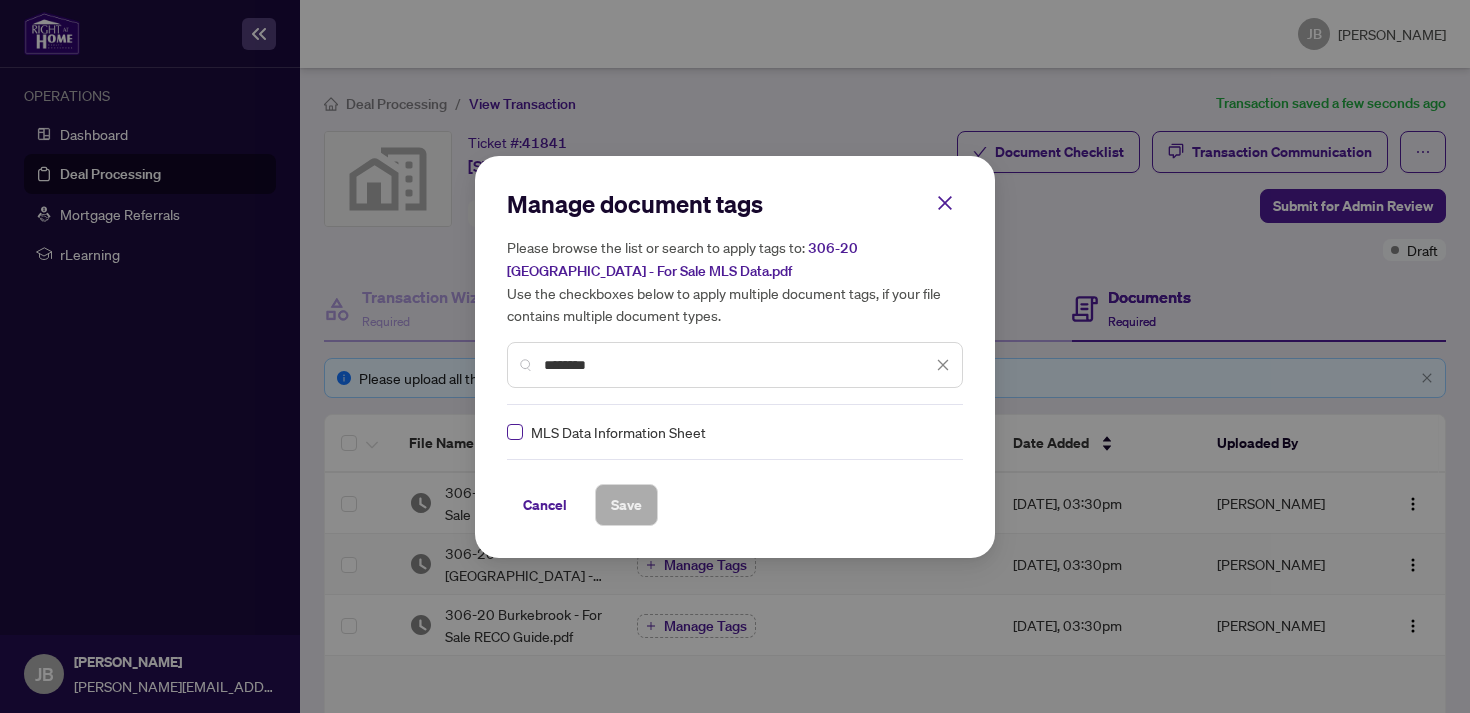click at bounding box center [515, 432] 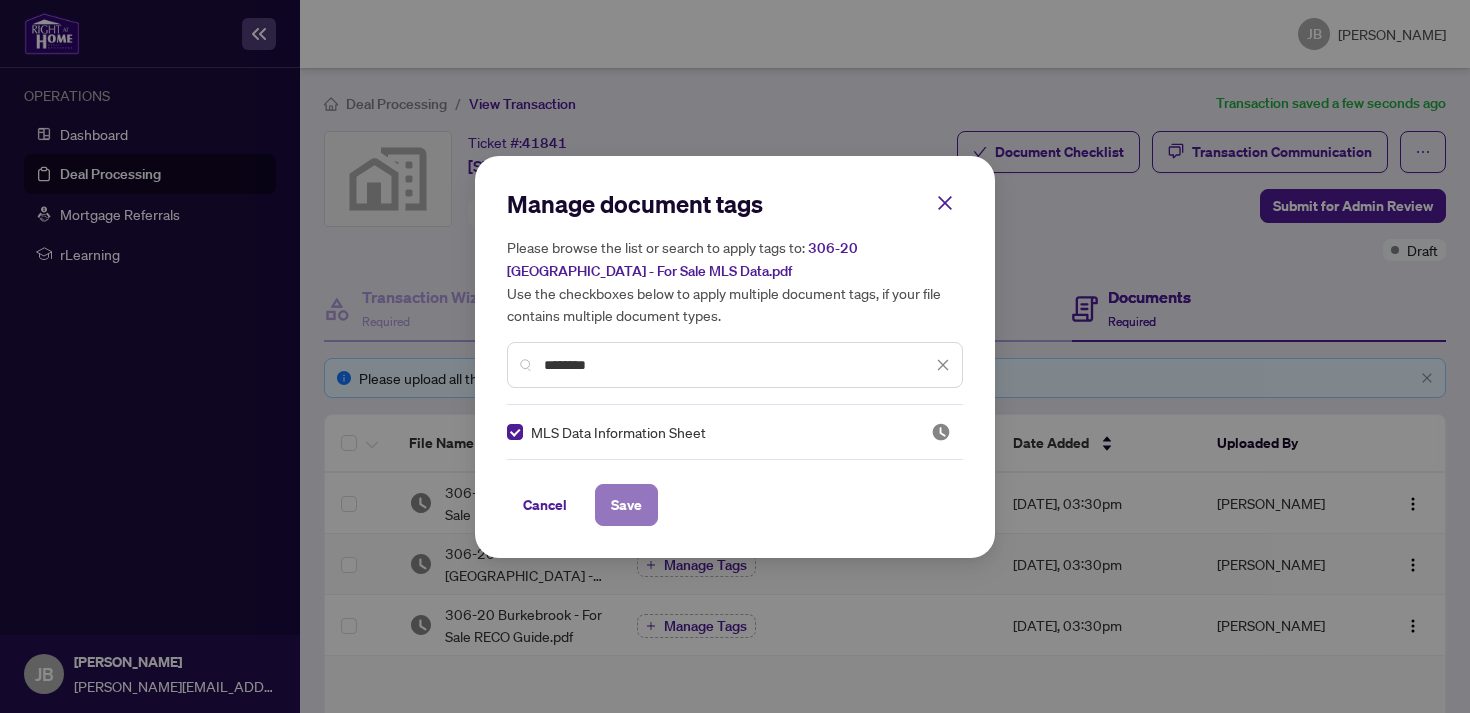 click on "Save" at bounding box center [626, 505] 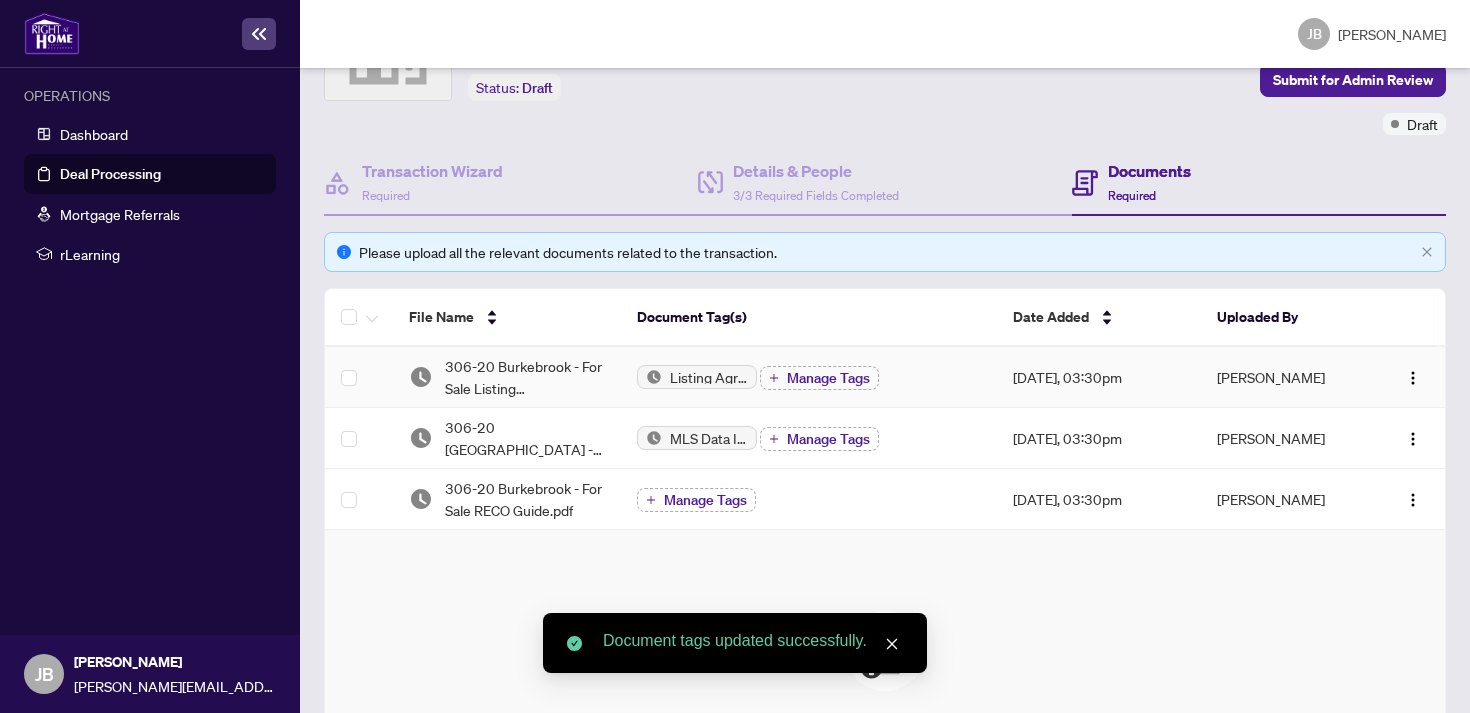scroll, scrollTop: 128, scrollLeft: 0, axis: vertical 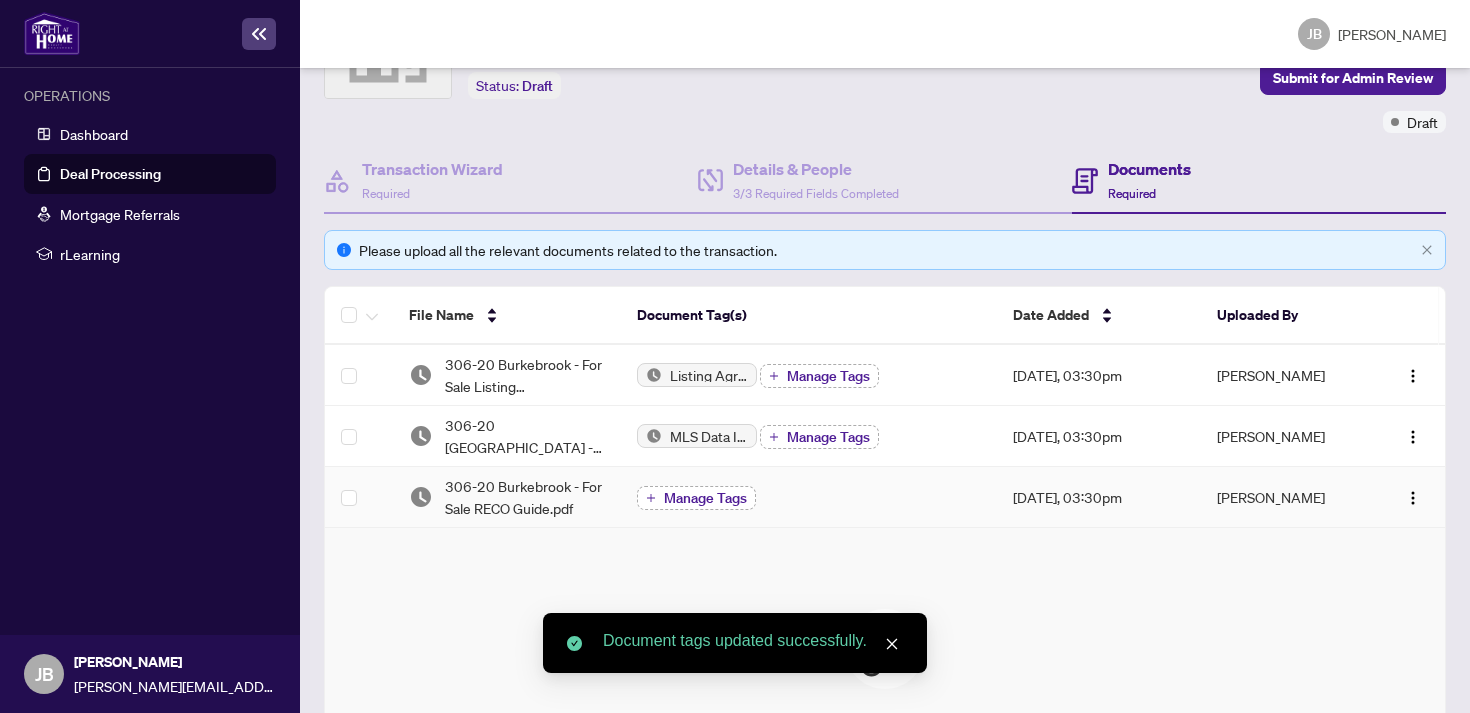 click on "Manage Tags" at bounding box center [705, 498] 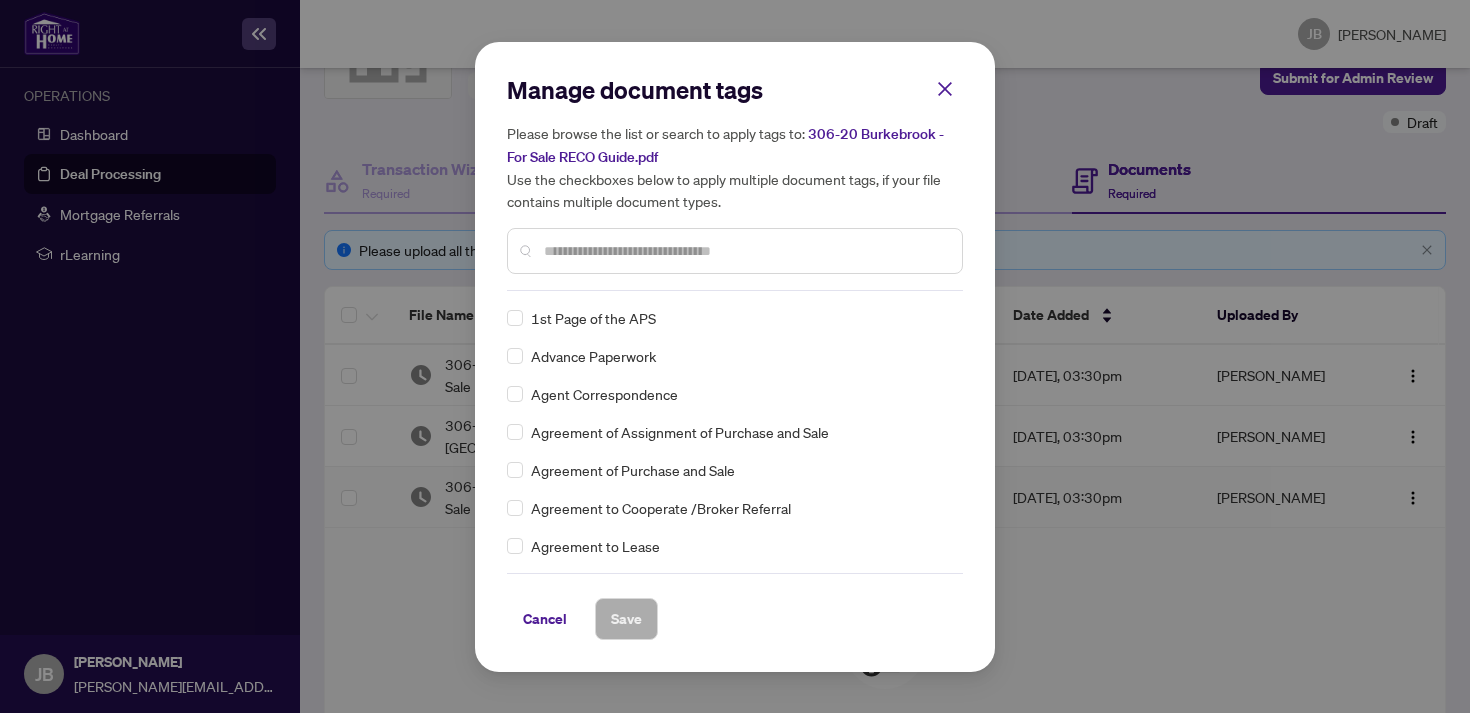 click at bounding box center (745, 251) 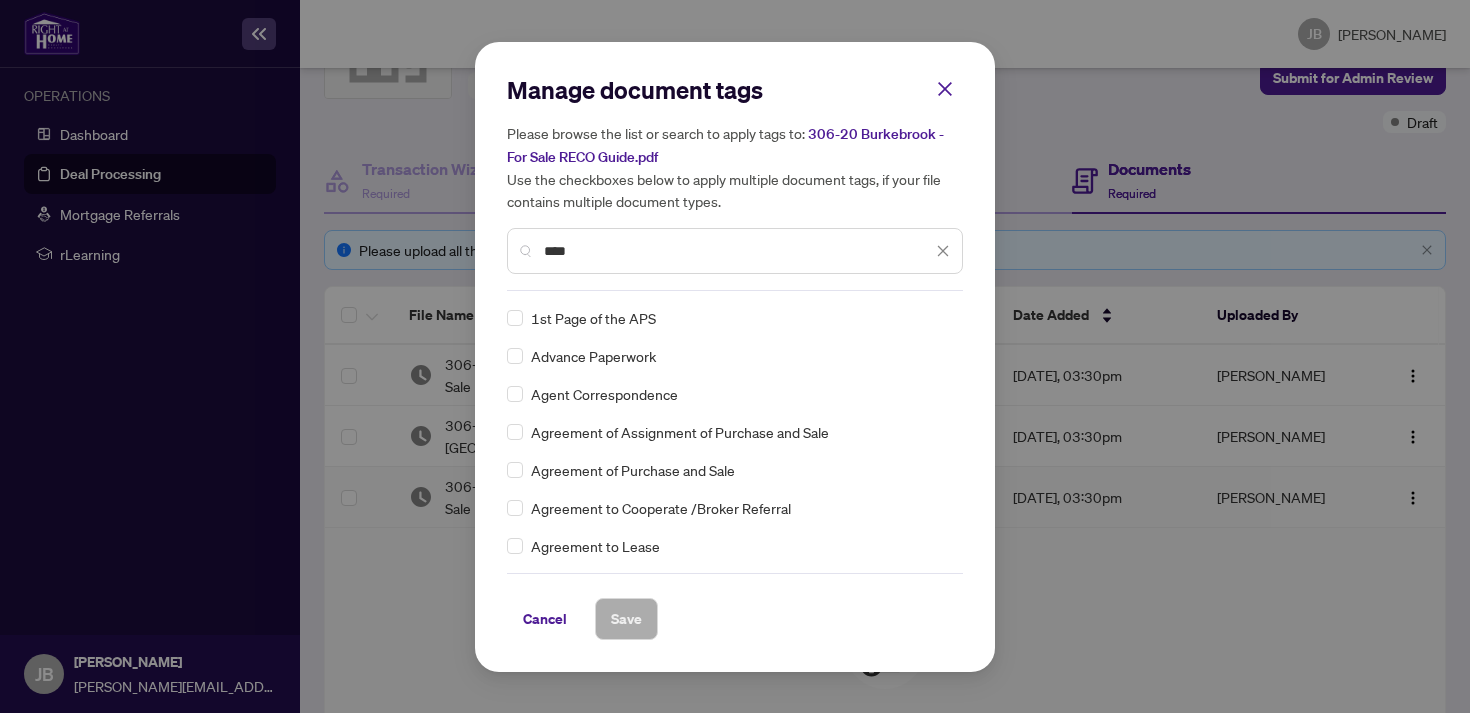 type on "****" 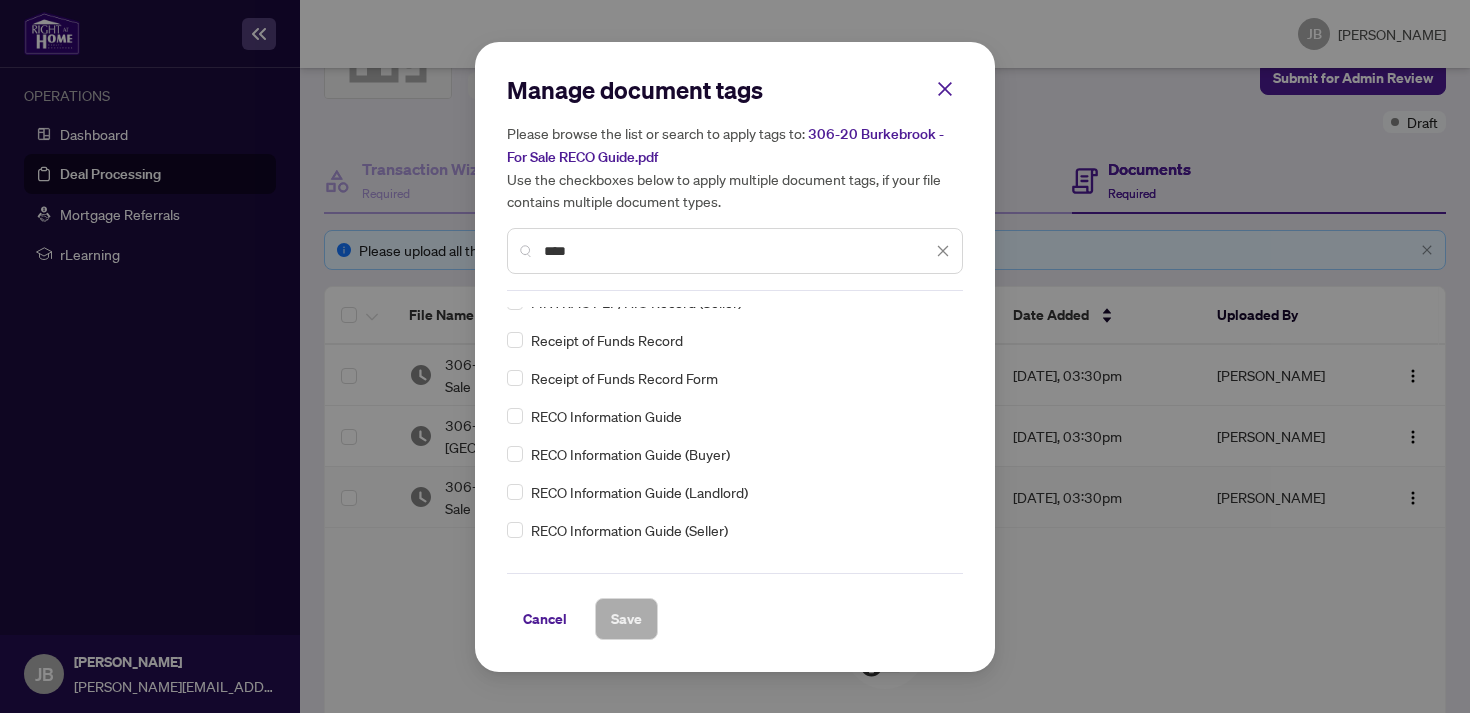 scroll, scrollTop: 93, scrollLeft: 0, axis: vertical 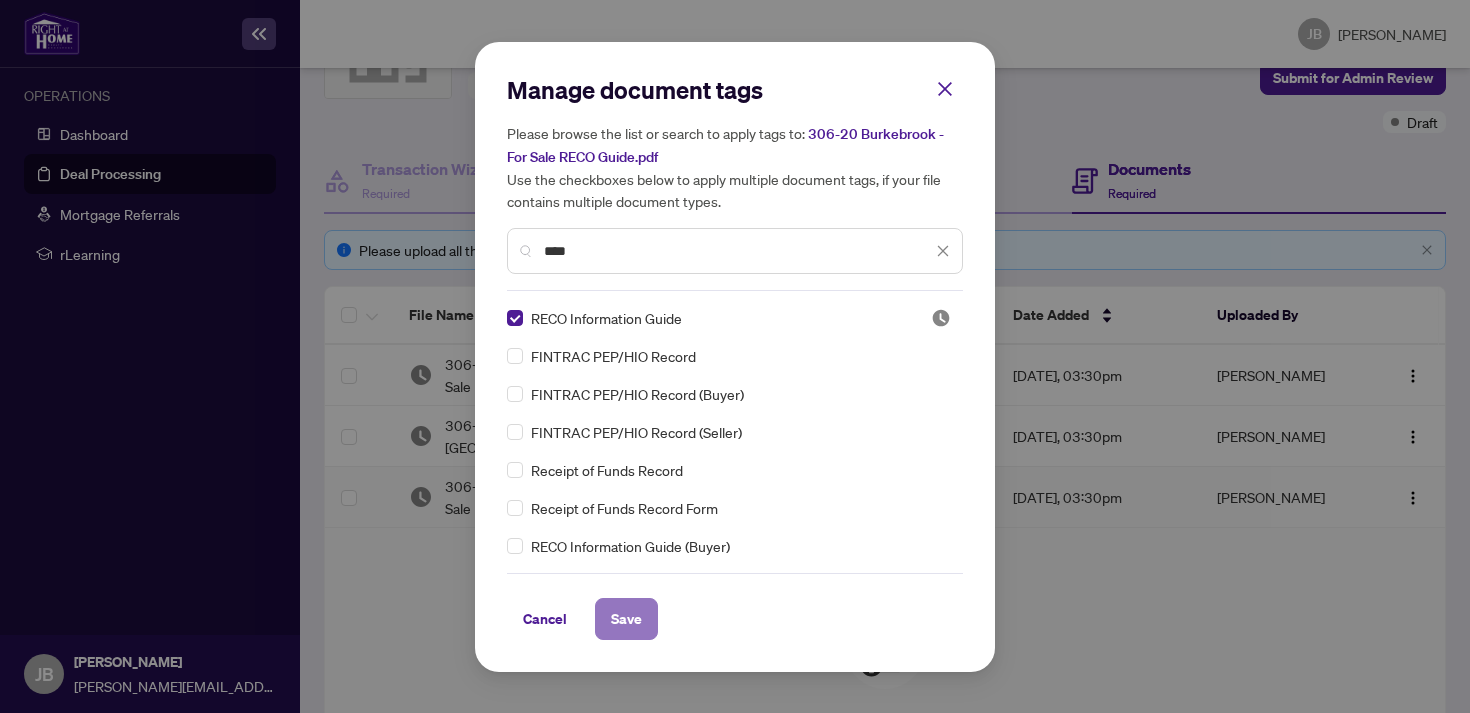 click on "Save" at bounding box center [626, 619] 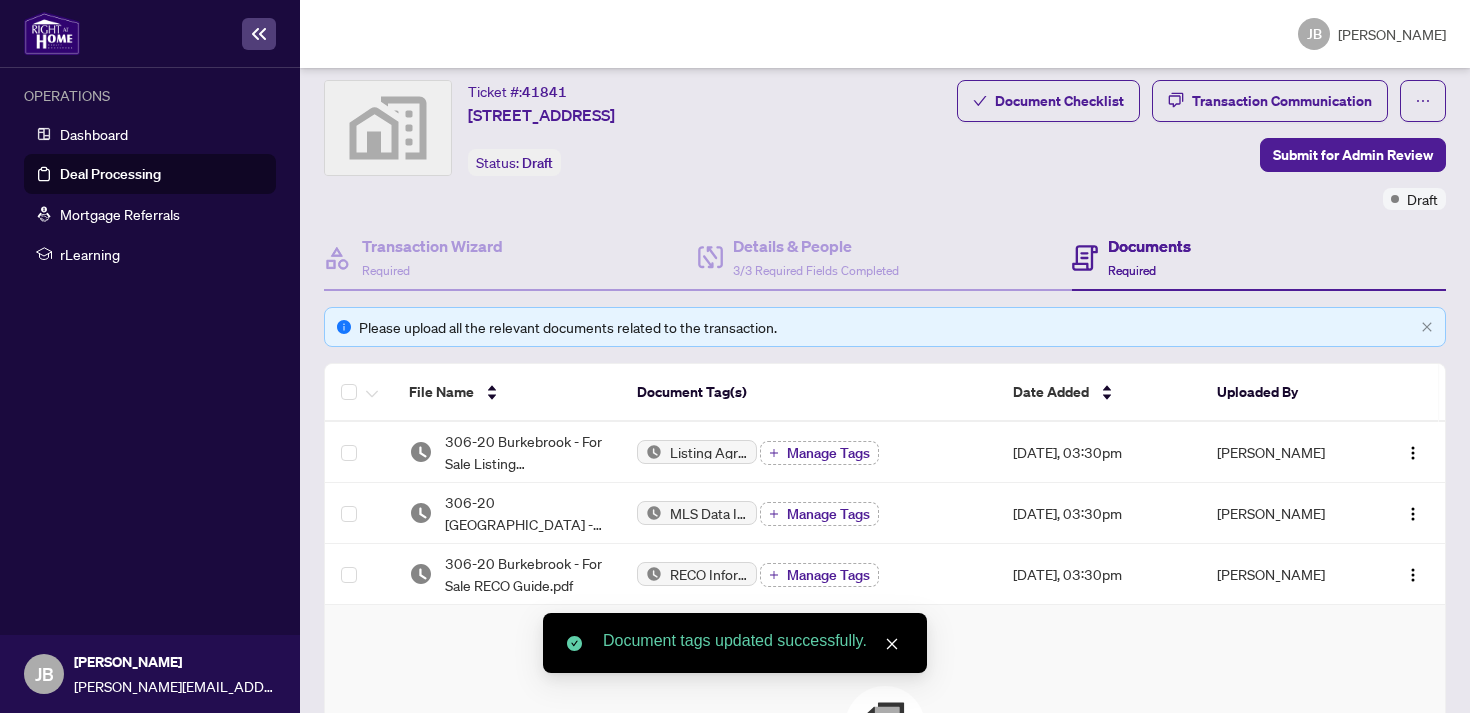 scroll, scrollTop: 46, scrollLeft: 0, axis: vertical 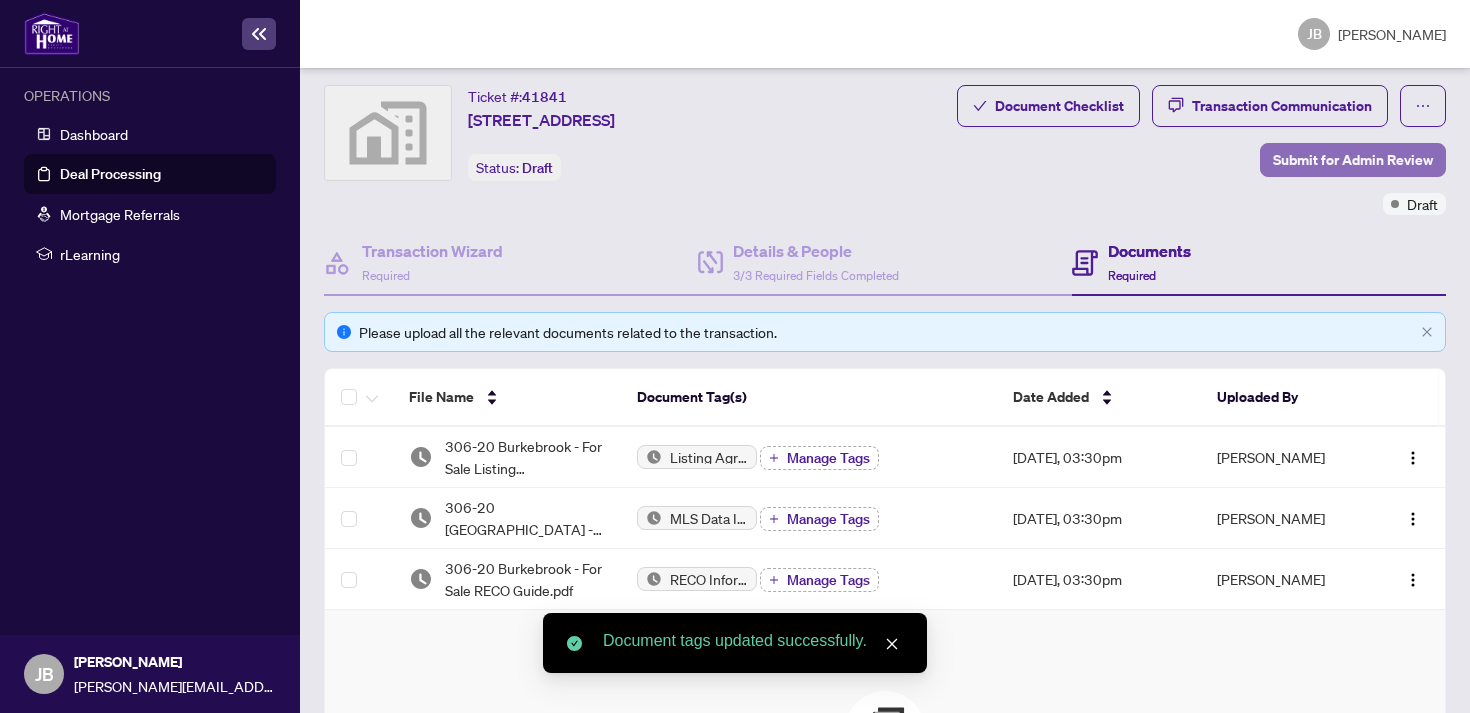 click on "Submit for Admin Review" at bounding box center (1353, 160) 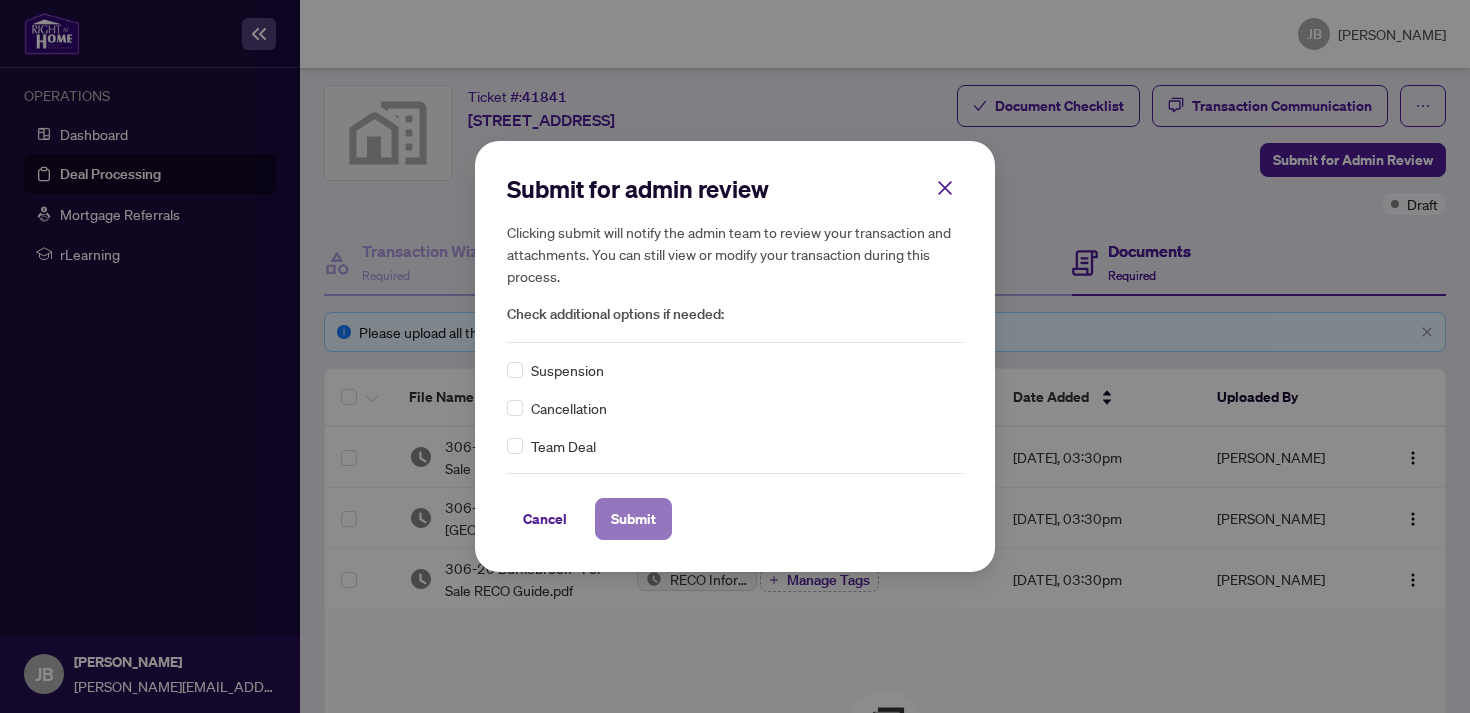 click on "Submit" at bounding box center [633, 519] 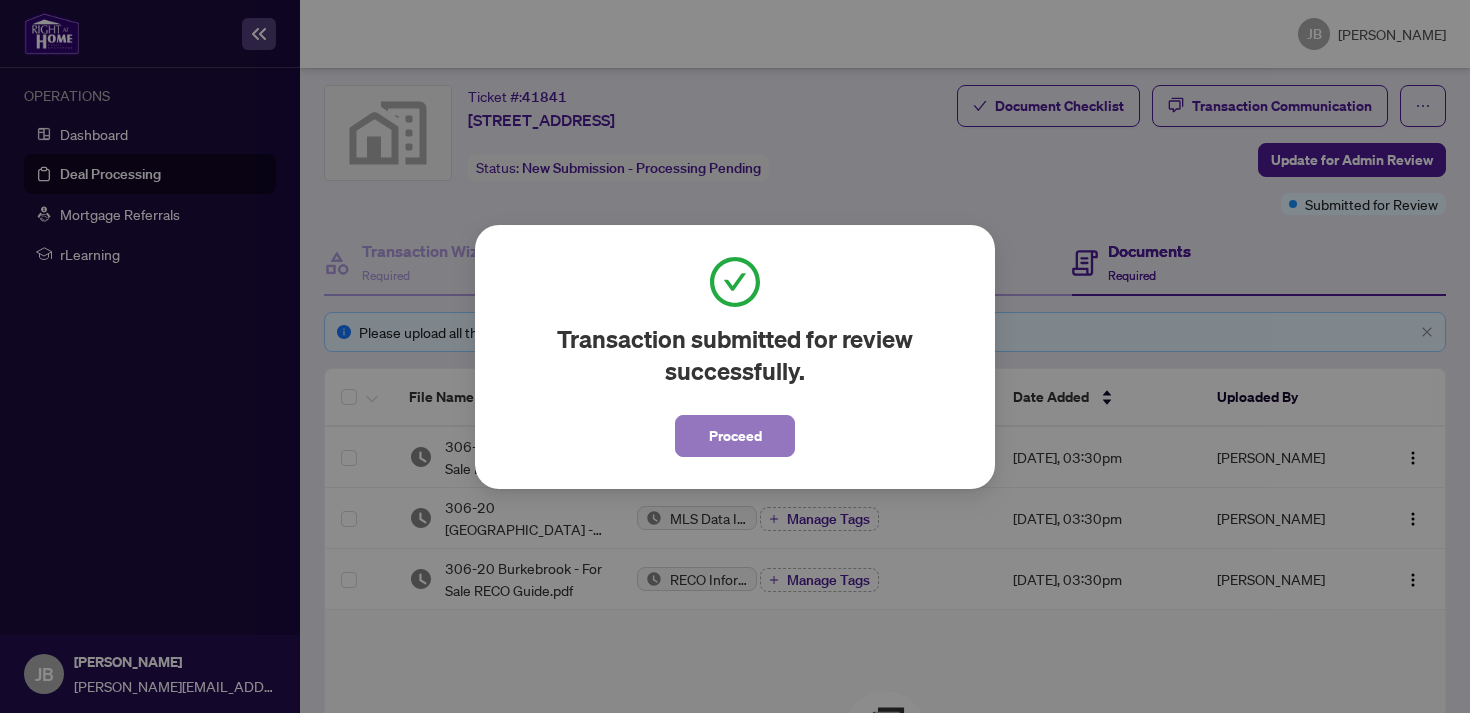 click on "Proceed" at bounding box center (735, 436) 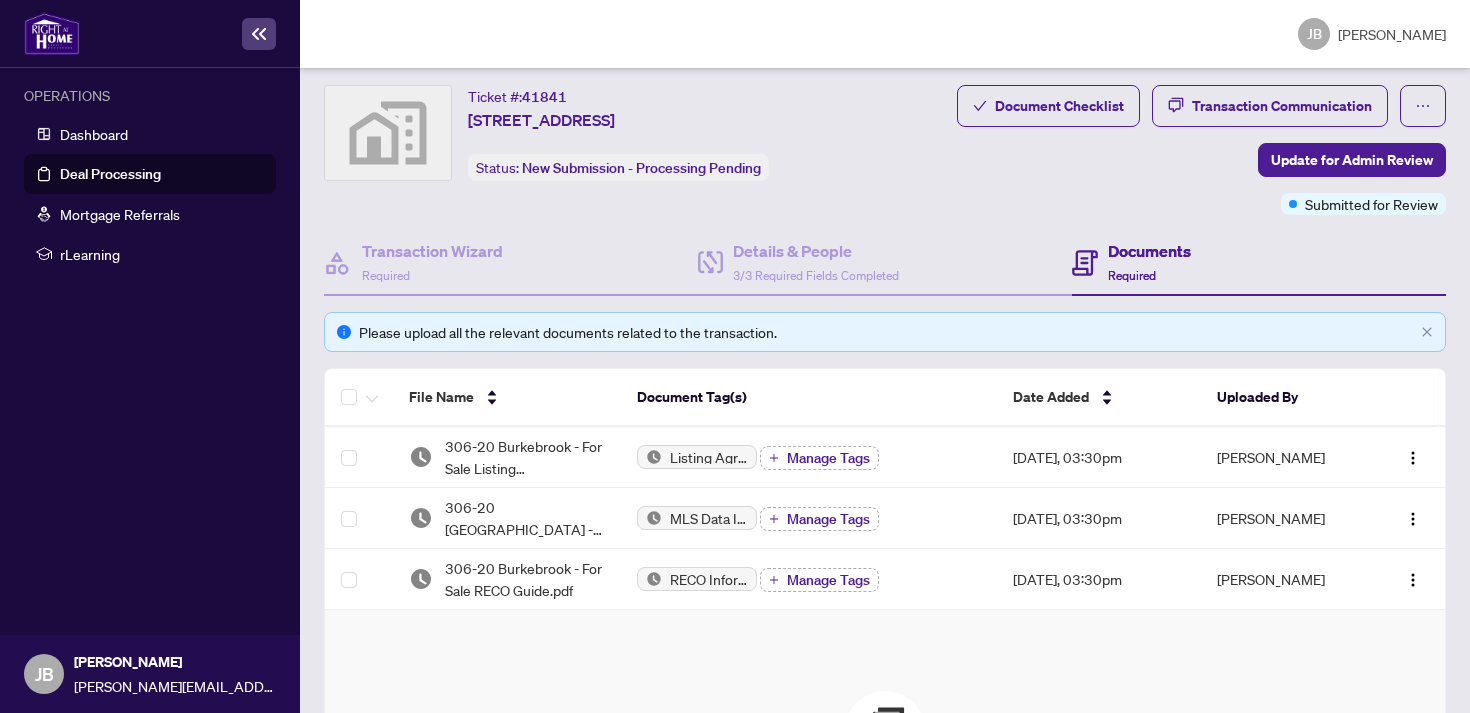 click on "Deal Processing" at bounding box center [110, 174] 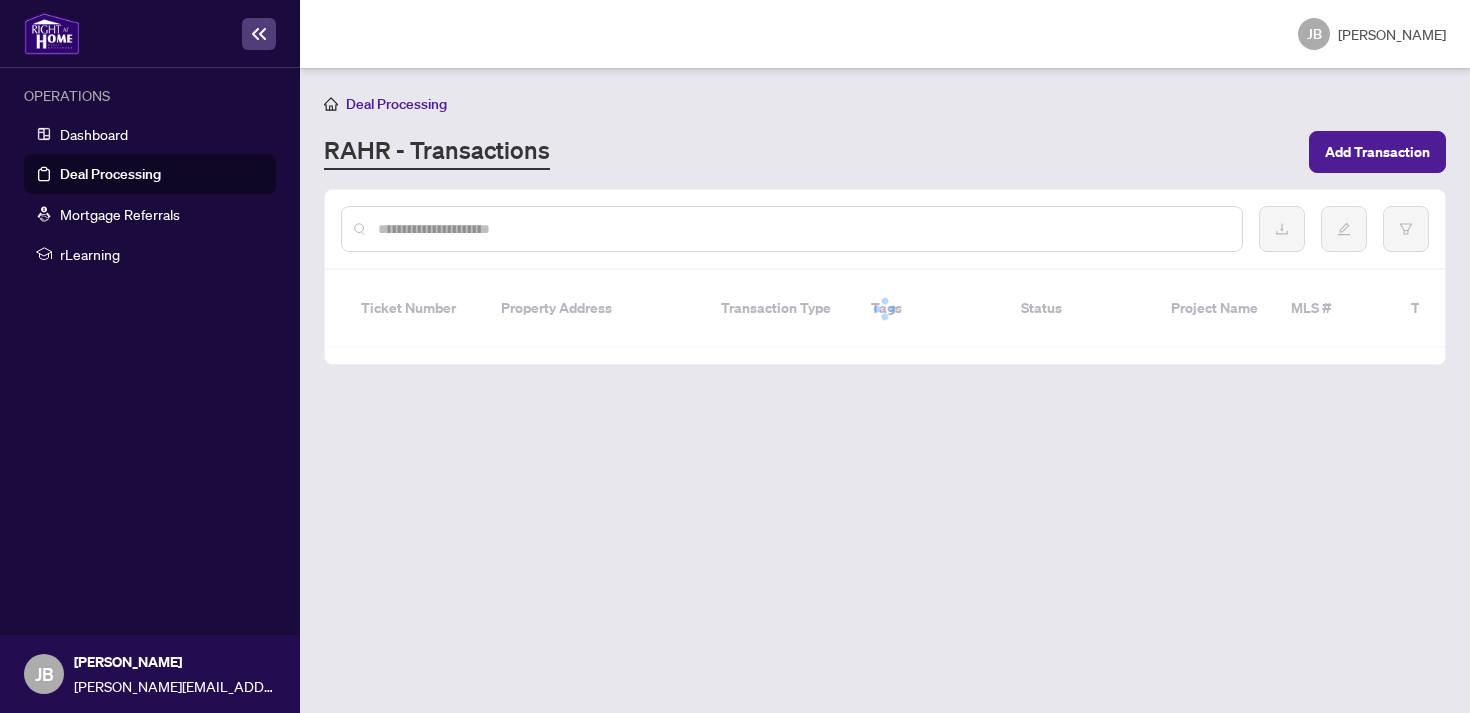 scroll, scrollTop: 0, scrollLeft: 0, axis: both 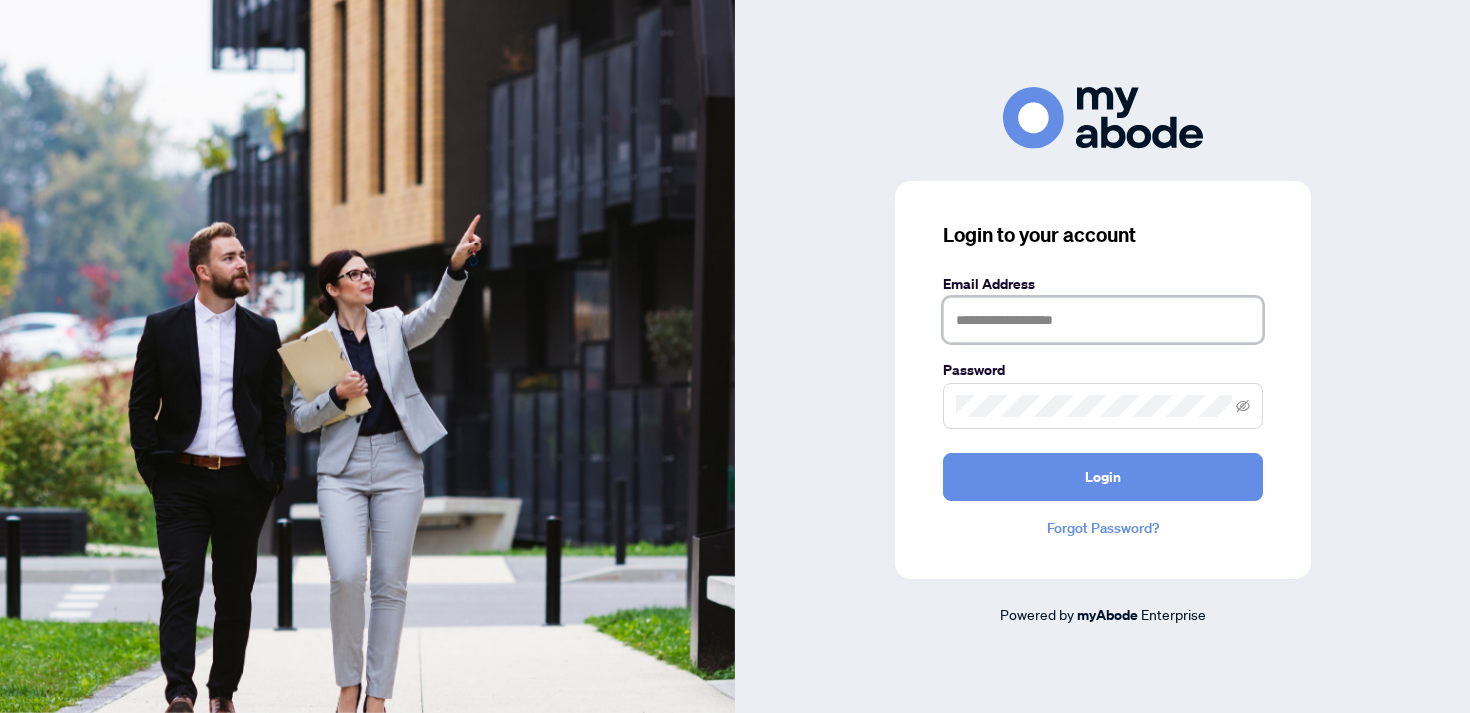 click at bounding box center (1103, 320) 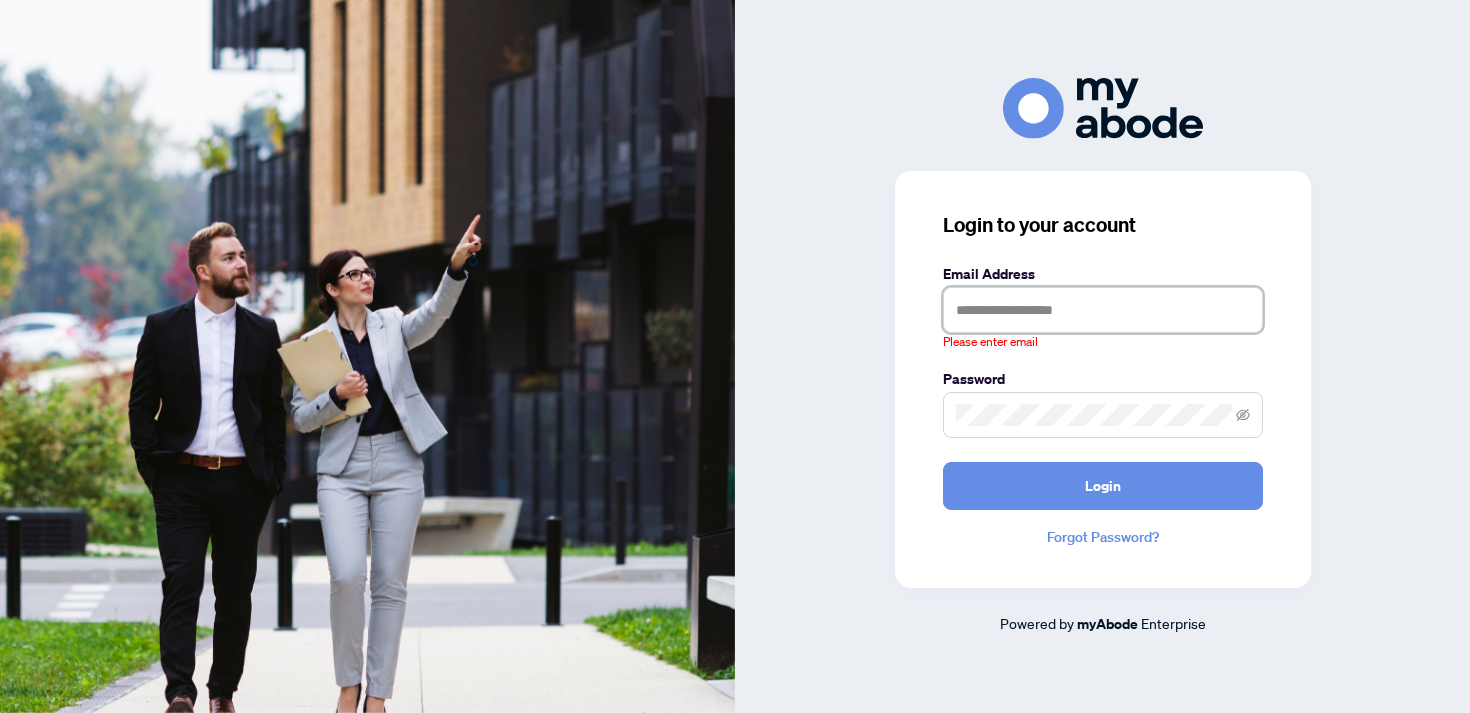 type on "**********" 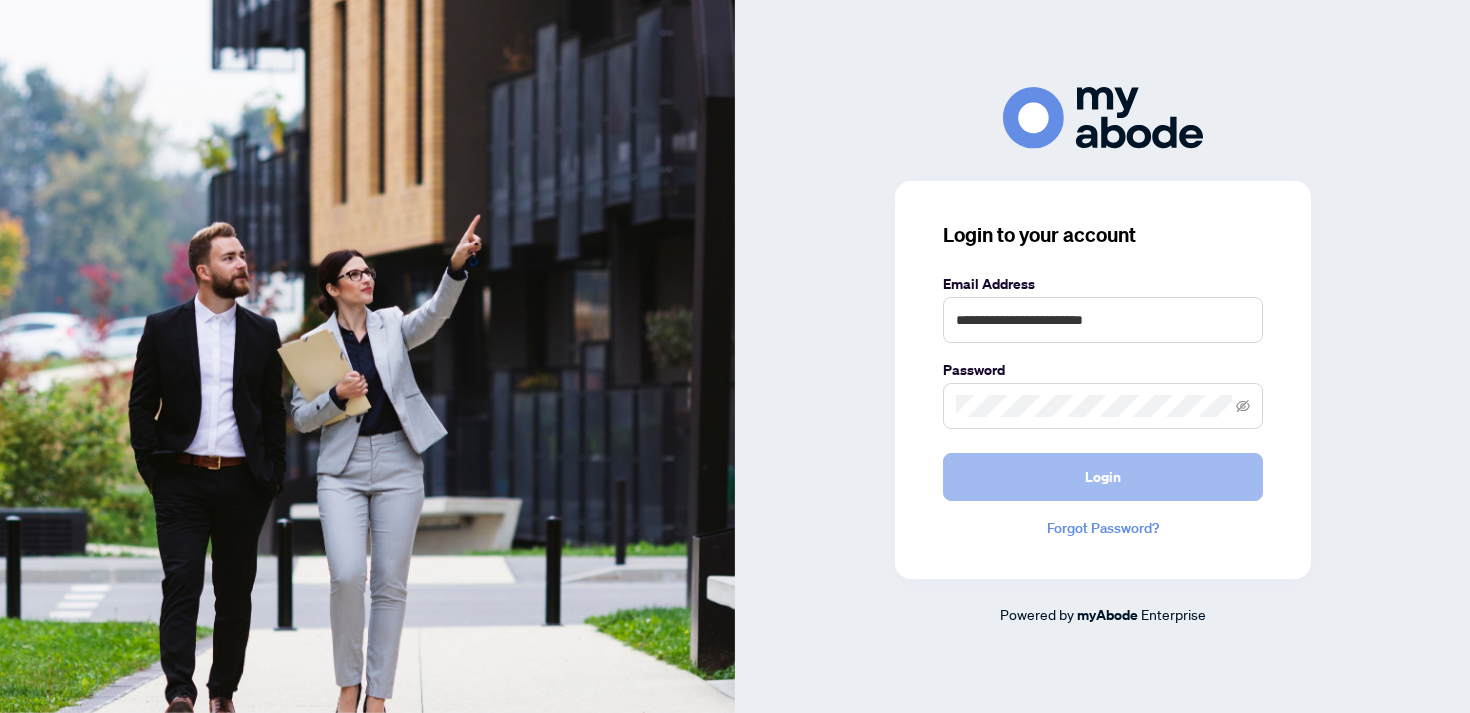 click on "Login" at bounding box center [1103, 477] 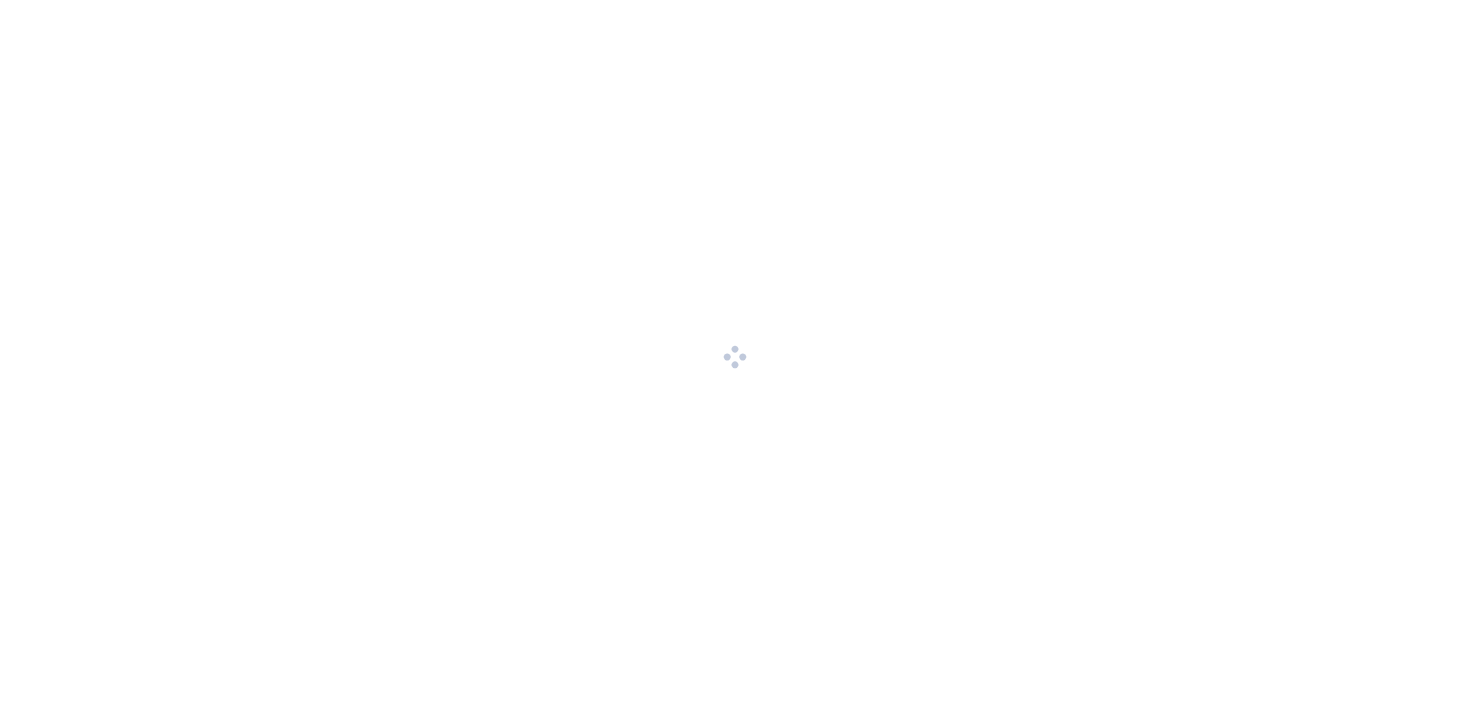 scroll, scrollTop: 0, scrollLeft: 0, axis: both 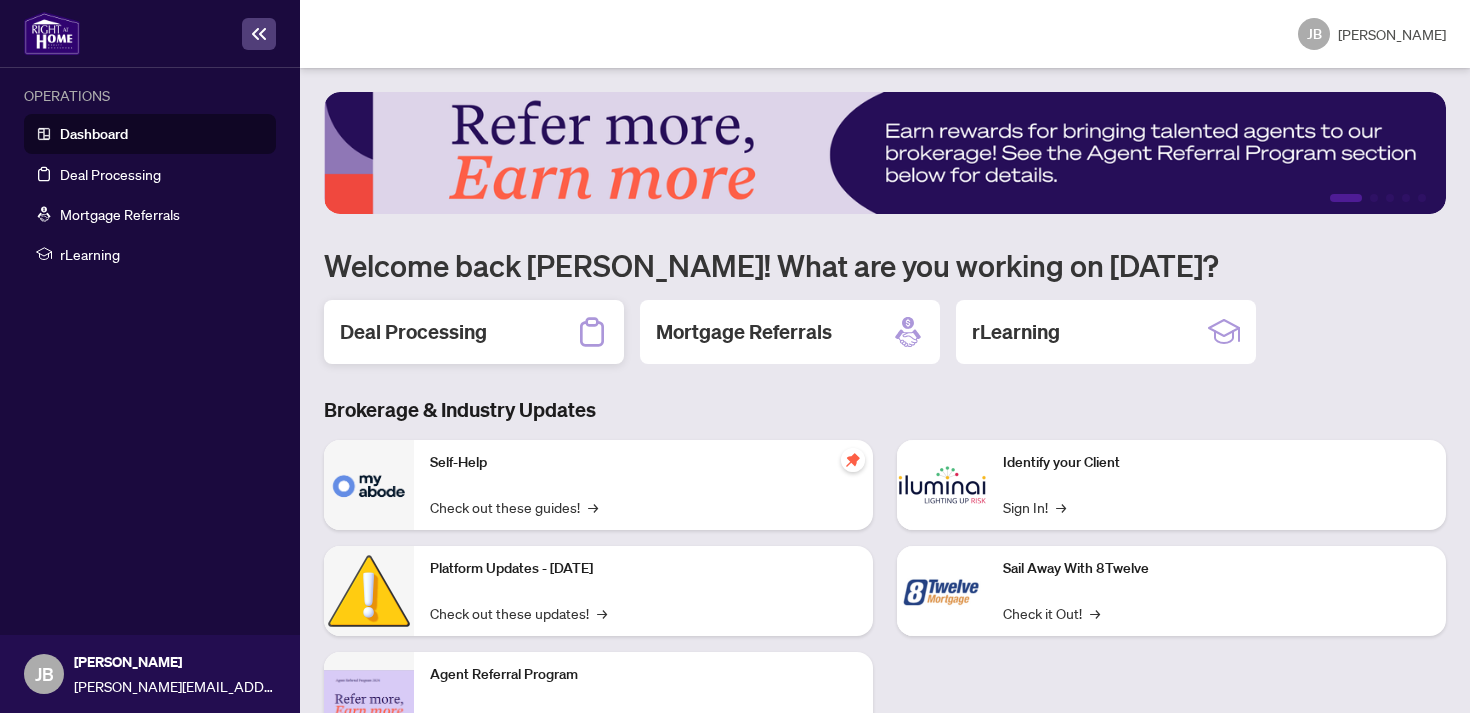 click on "Deal Processing" at bounding box center (474, 332) 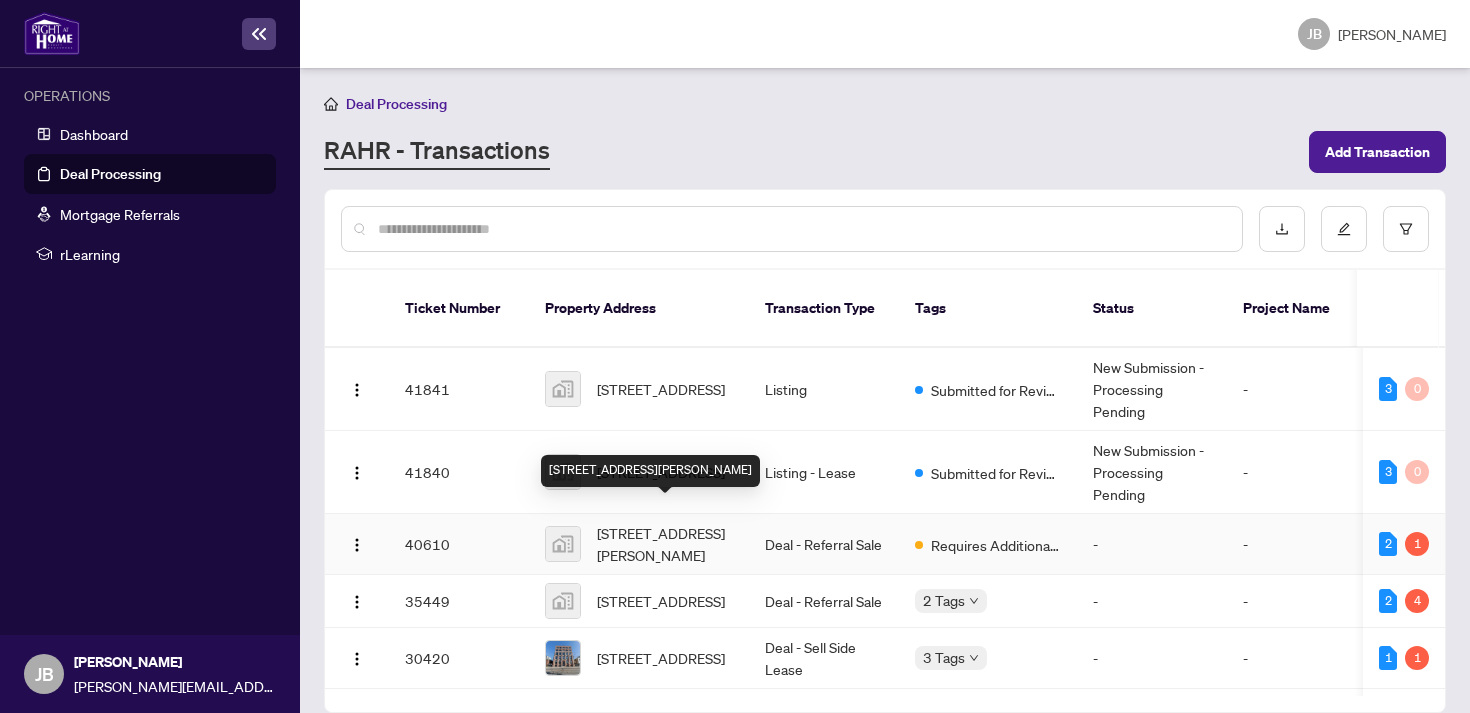 click on "[STREET_ADDRESS][PERSON_NAME]" at bounding box center [665, 544] 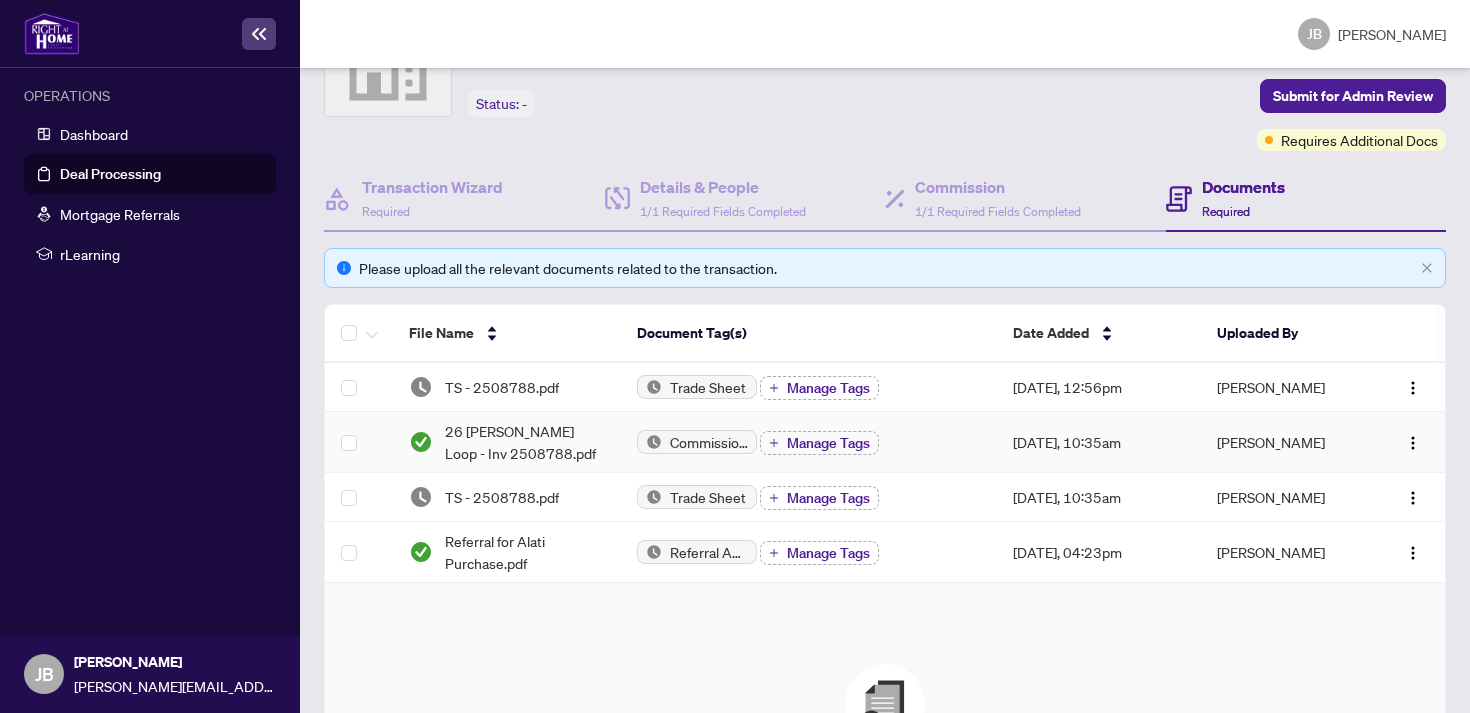 scroll, scrollTop: 119, scrollLeft: 0, axis: vertical 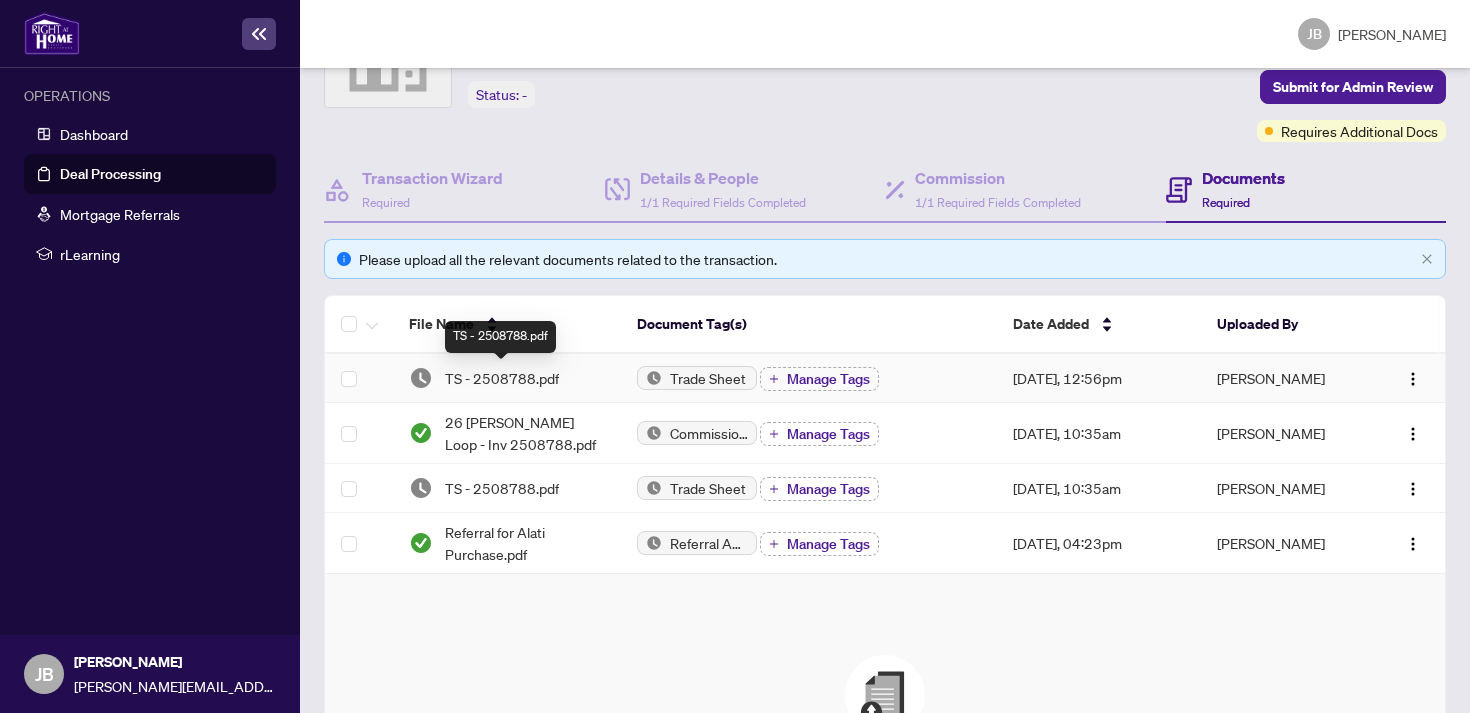 click on "TS - 2508788.pdf" at bounding box center [502, 378] 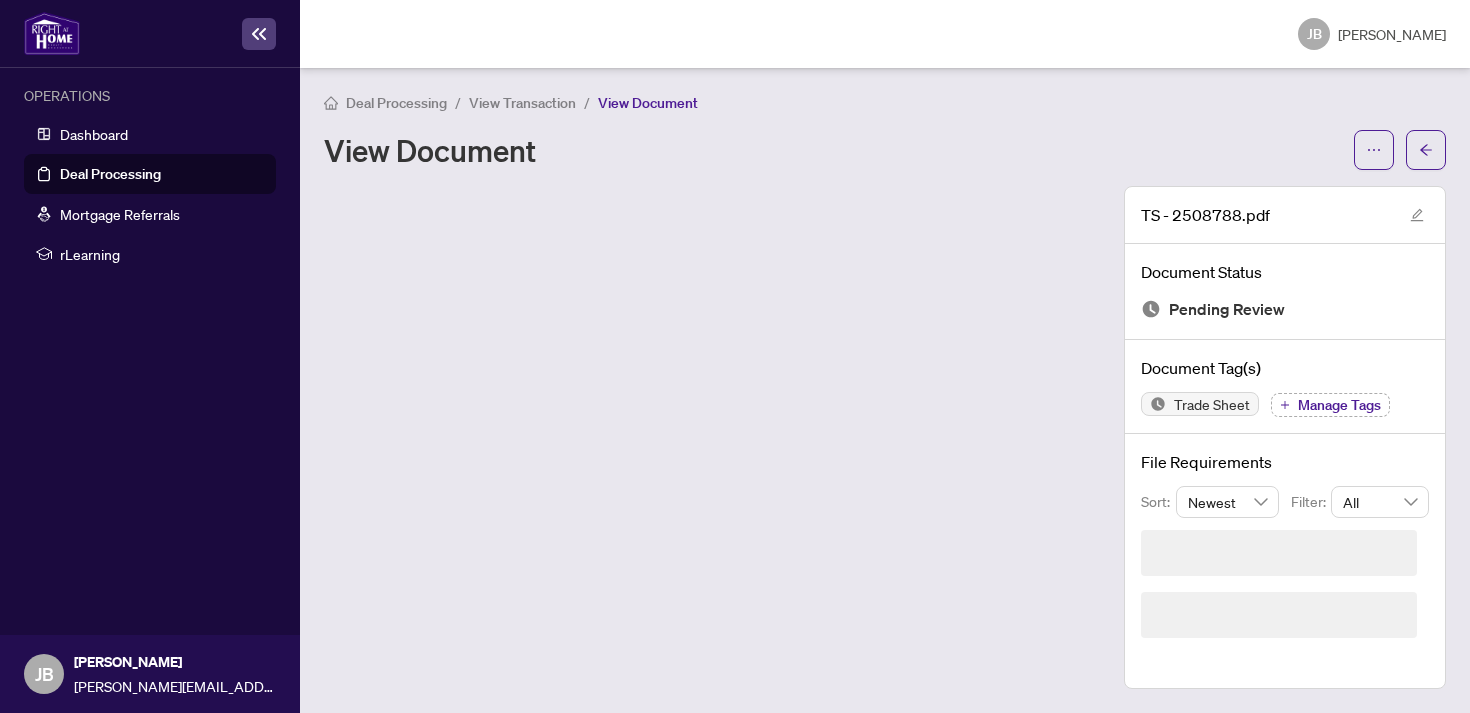 scroll, scrollTop: 0, scrollLeft: 0, axis: both 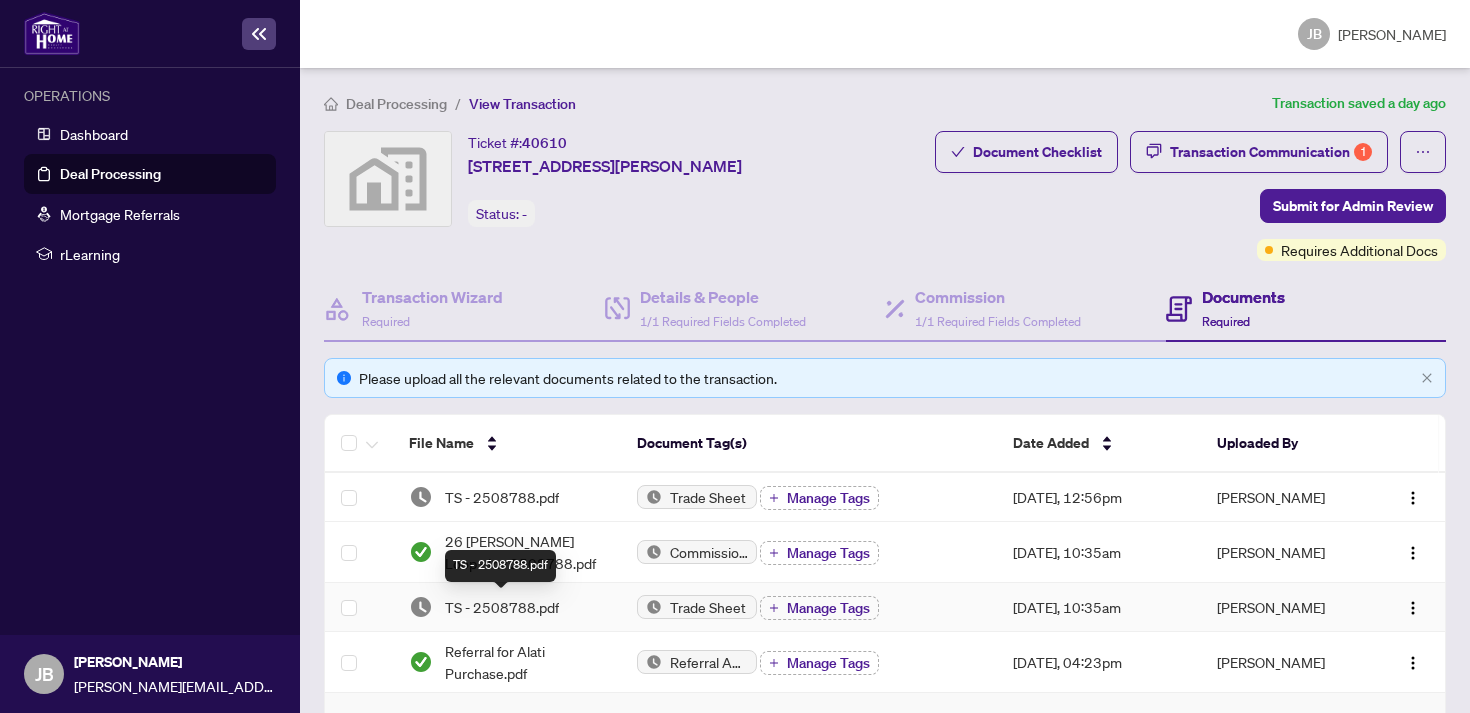click on "TS - 2508788.pdf" at bounding box center [502, 607] 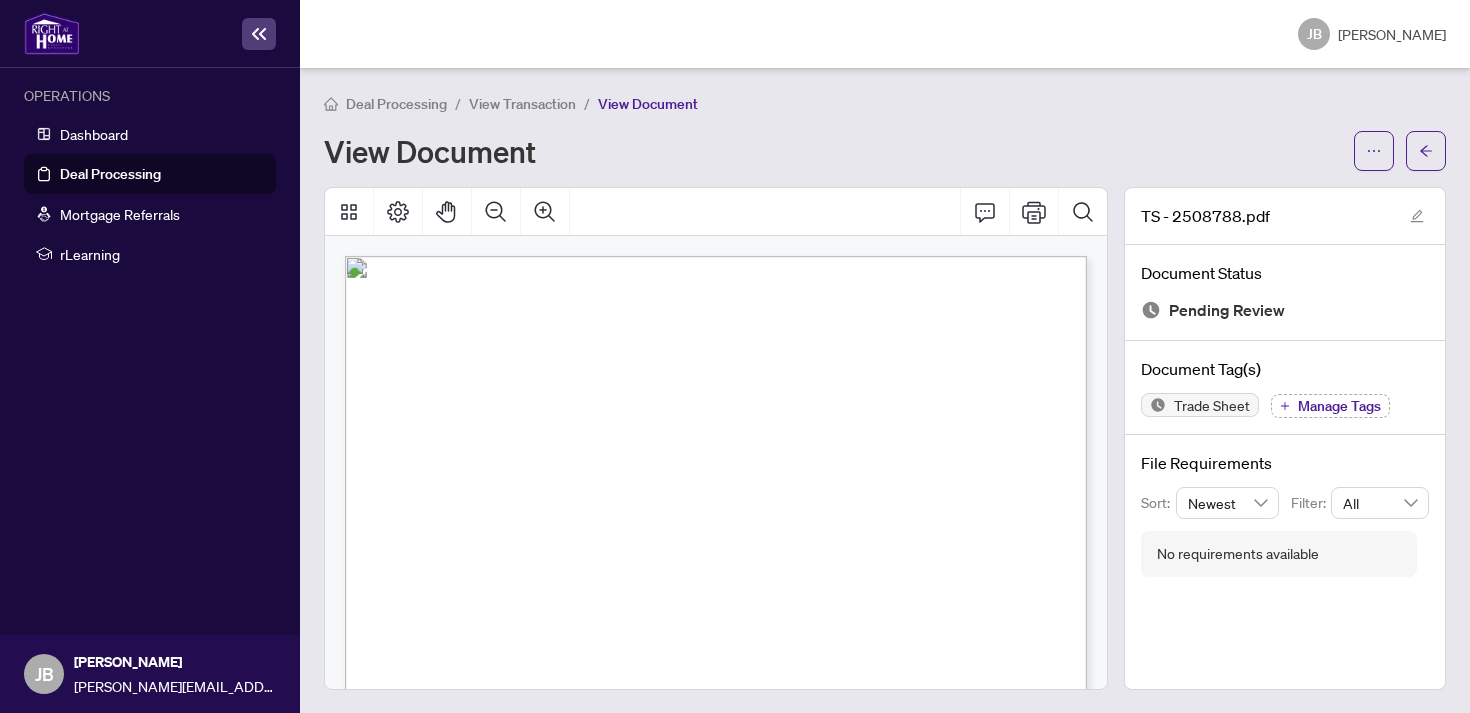 scroll, scrollTop: 2, scrollLeft: 0, axis: vertical 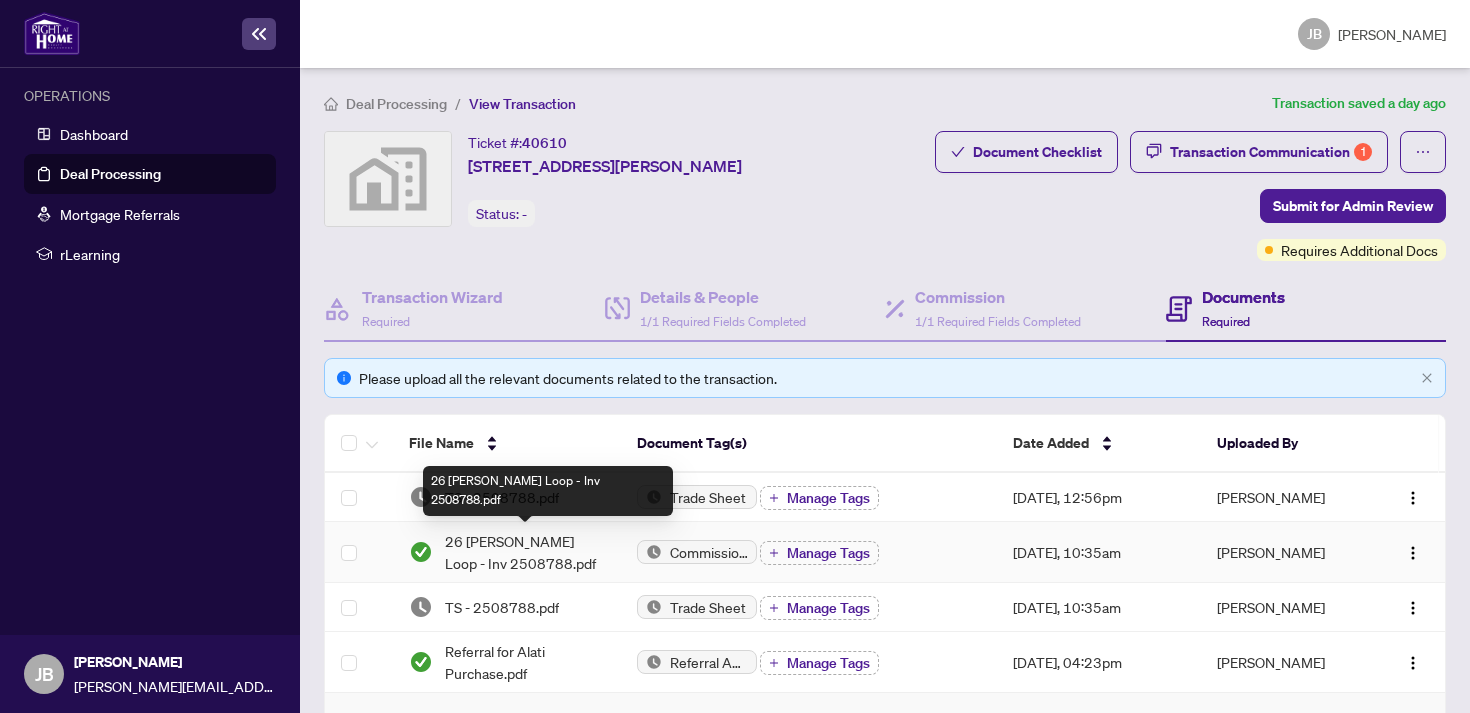 click on "26 Gambel Loop - Inv 2508788.pdf" at bounding box center [525, 552] 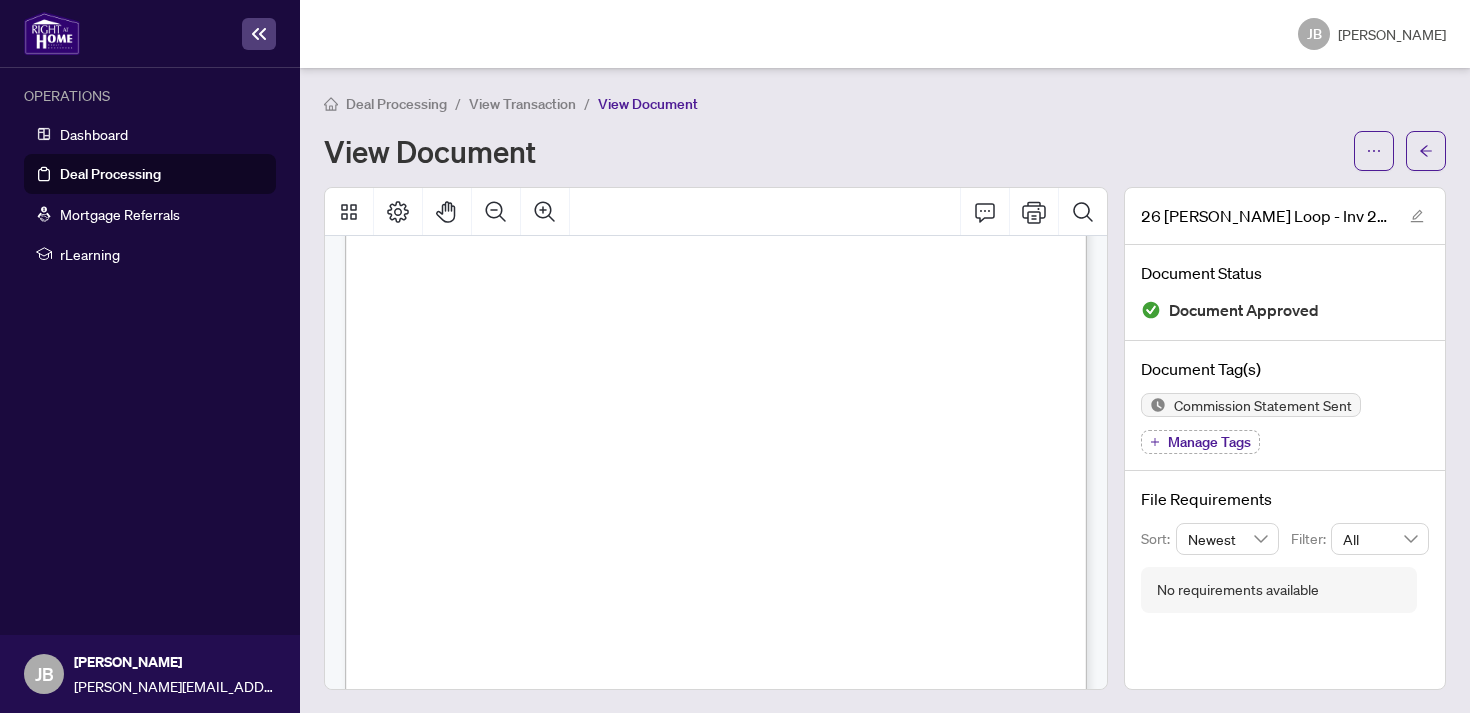 scroll, scrollTop: 93, scrollLeft: 0, axis: vertical 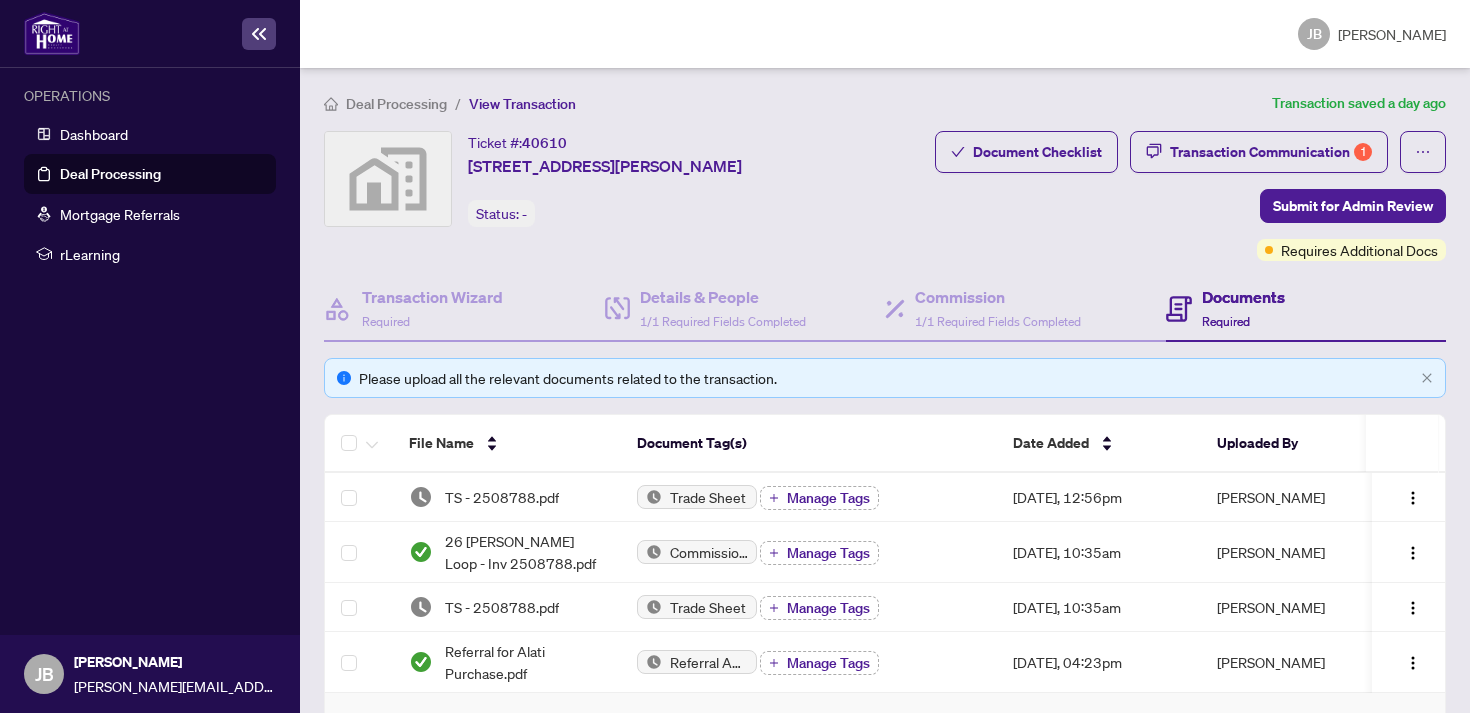 click on "Deal Processing" at bounding box center (110, 174) 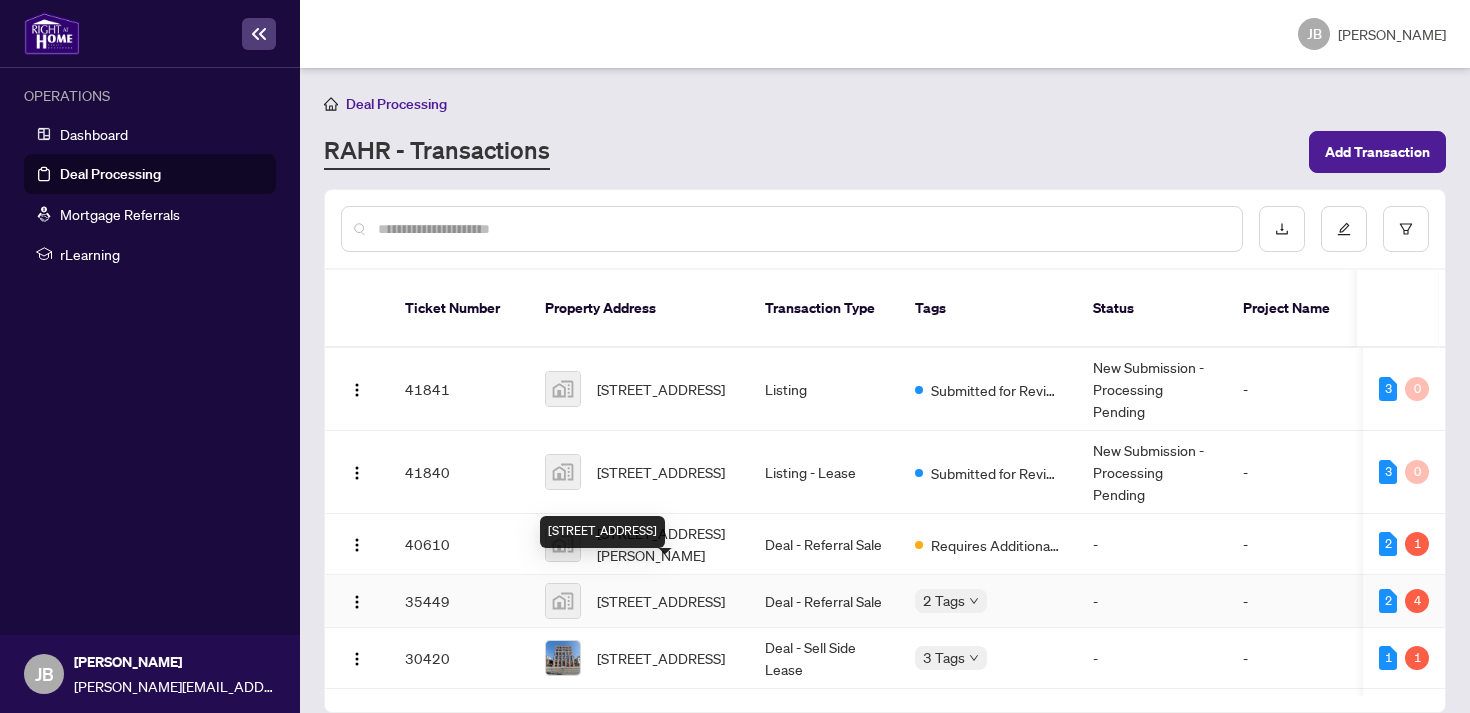 click on "[STREET_ADDRESS]" at bounding box center (661, 601) 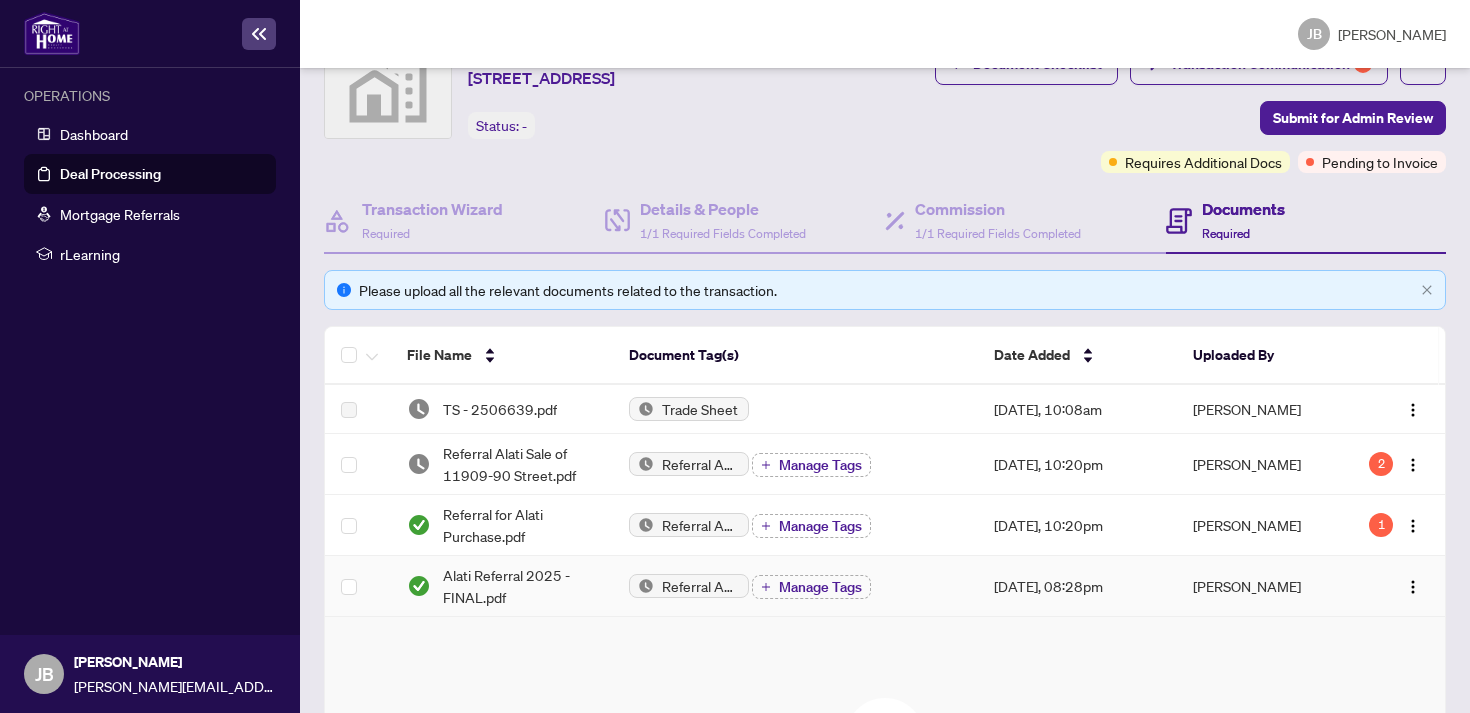 scroll, scrollTop: 151, scrollLeft: 0, axis: vertical 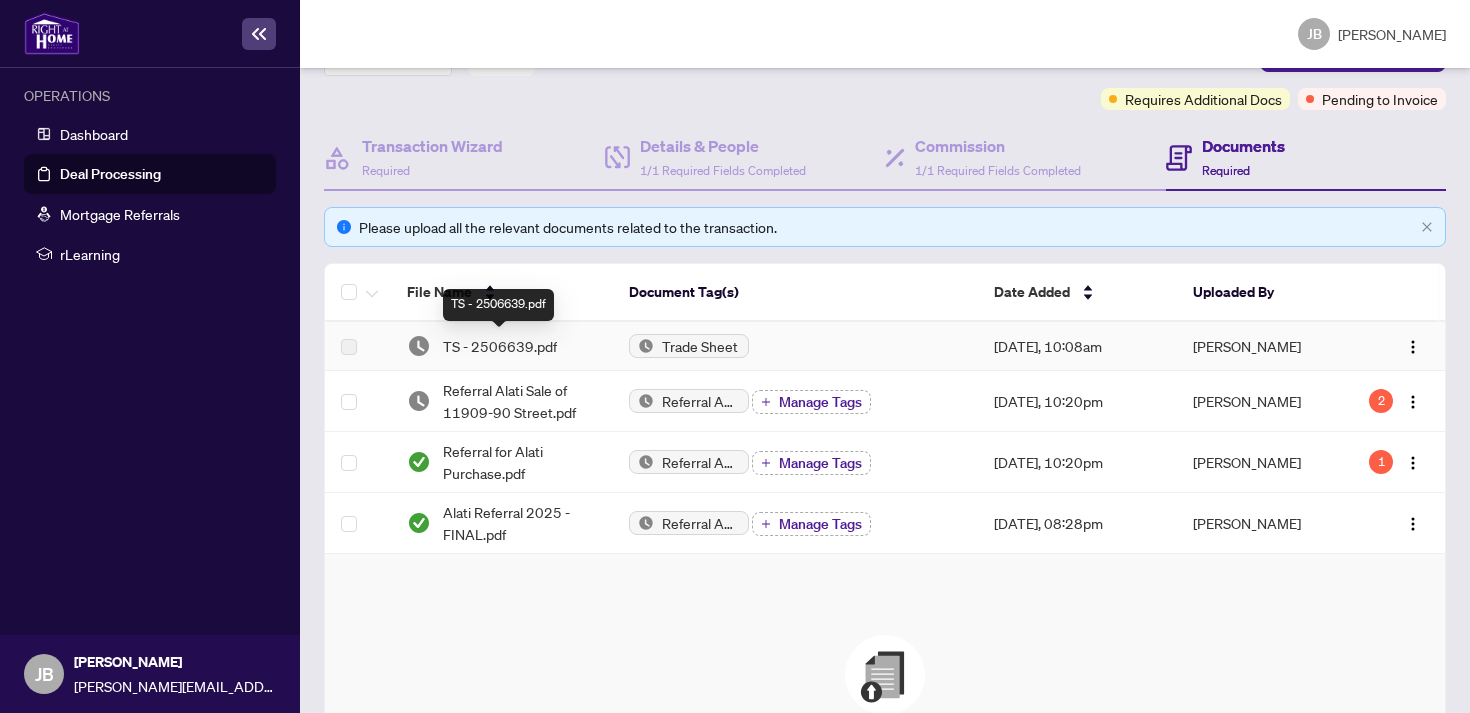 click on "TS - 2506639.pdf" at bounding box center [500, 346] 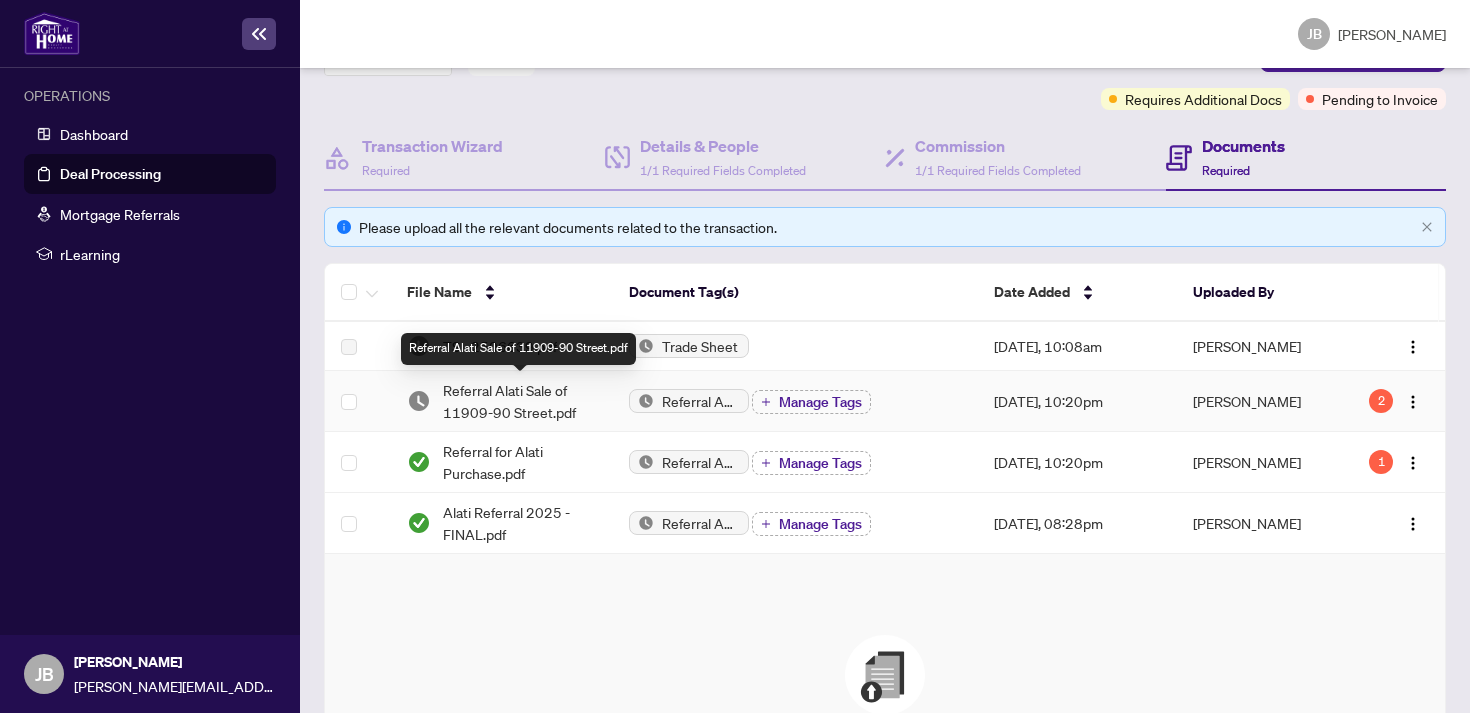 click on "Referral Alati Sale of 11909-90 Street.pdf" at bounding box center (519, 401) 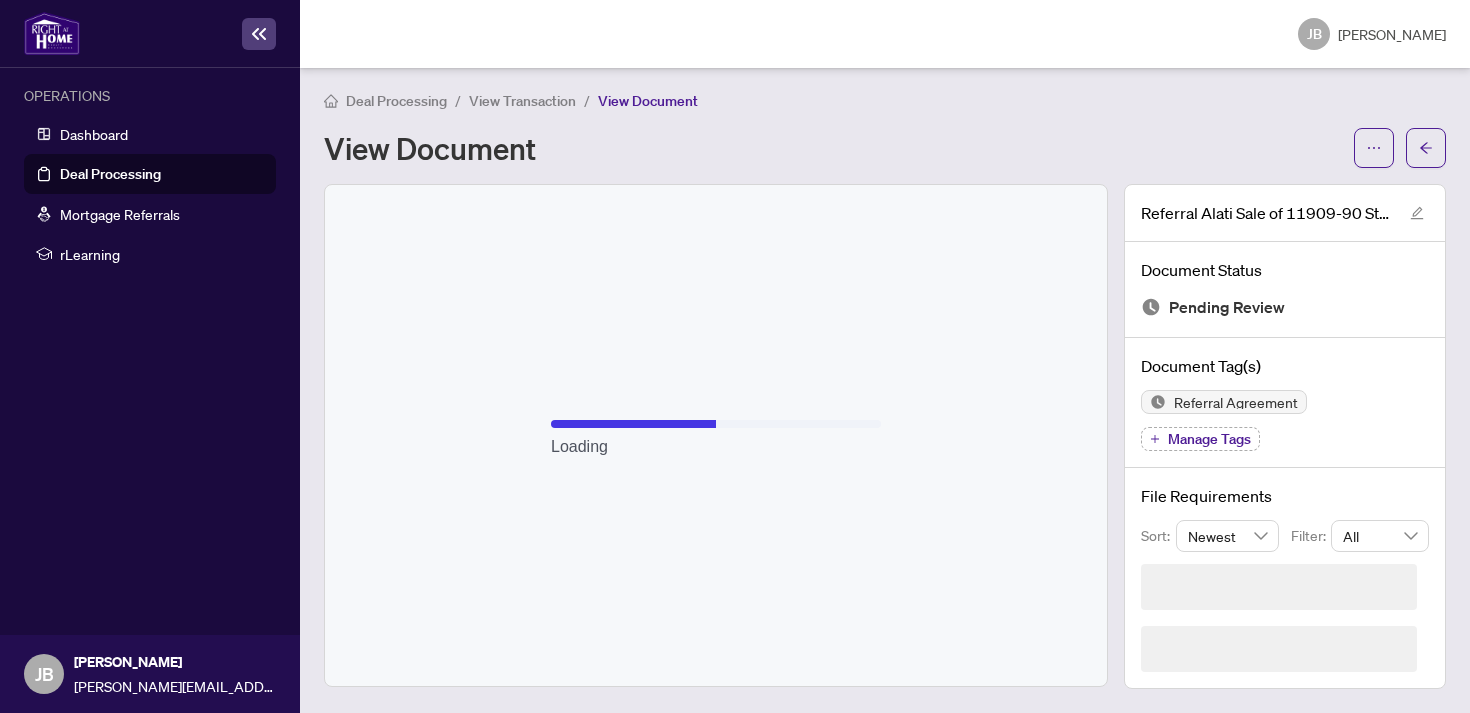scroll, scrollTop: 0, scrollLeft: 0, axis: both 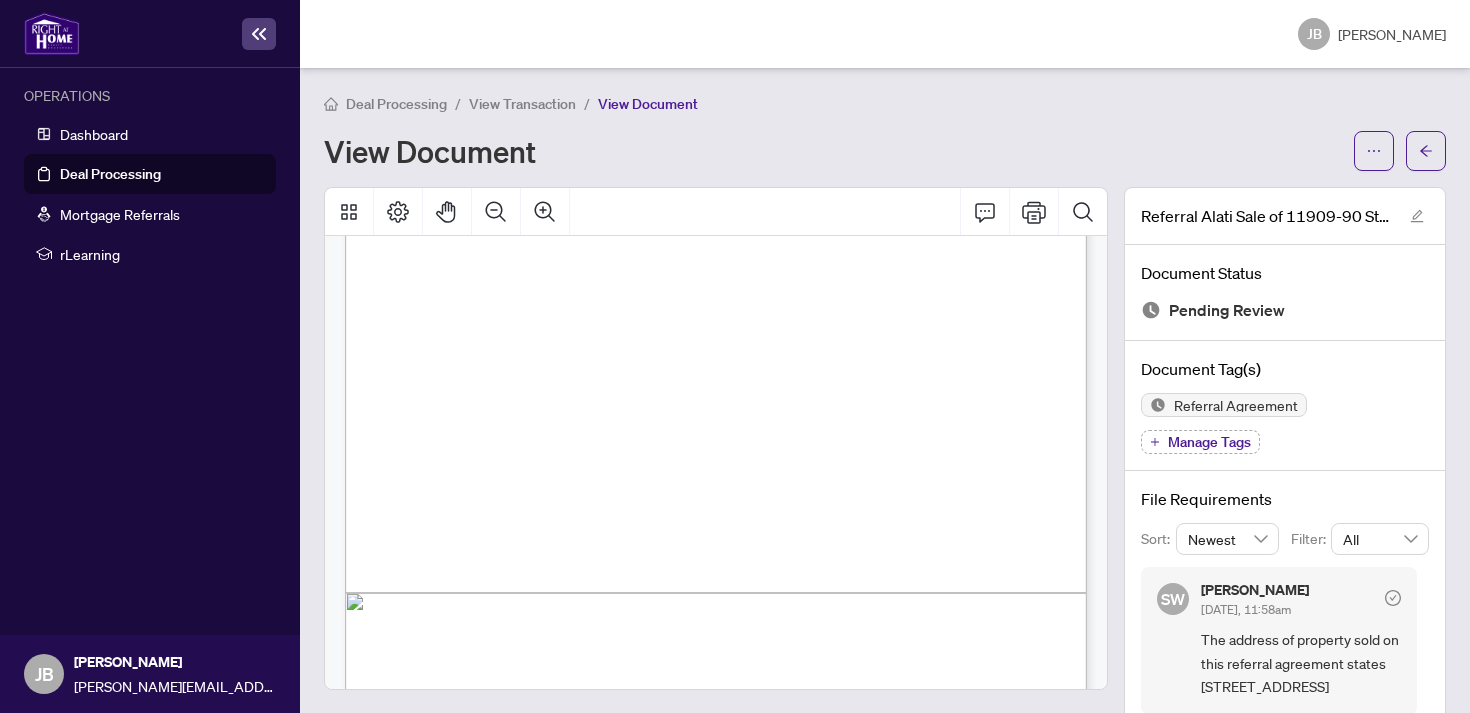 click on "View Document" at bounding box center [885, 151] 